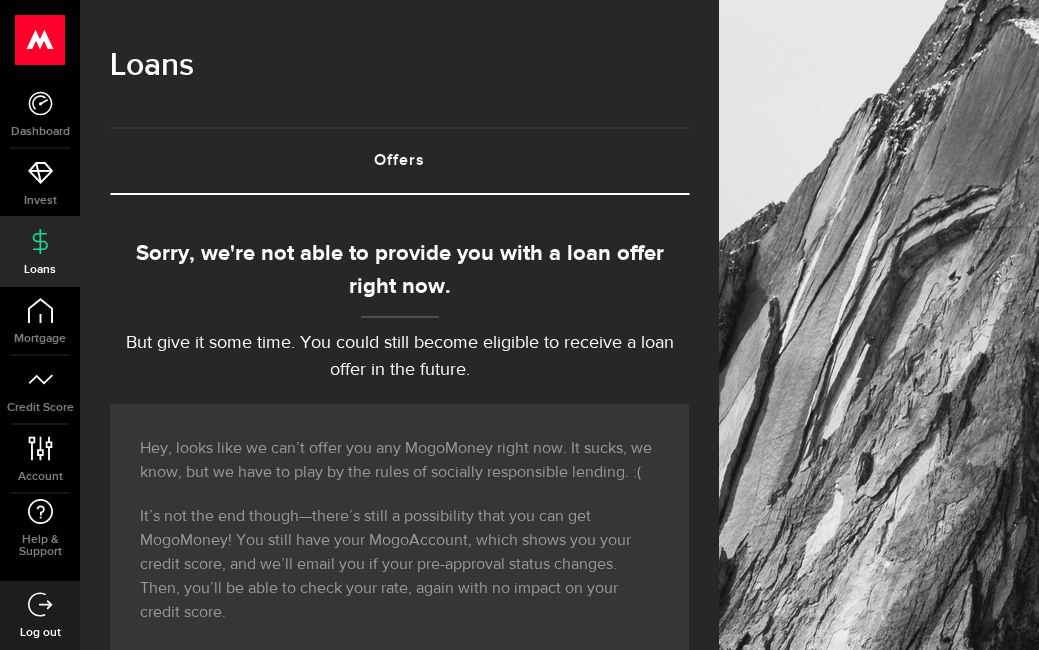 scroll, scrollTop: 0, scrollLeft: 0, axis: both 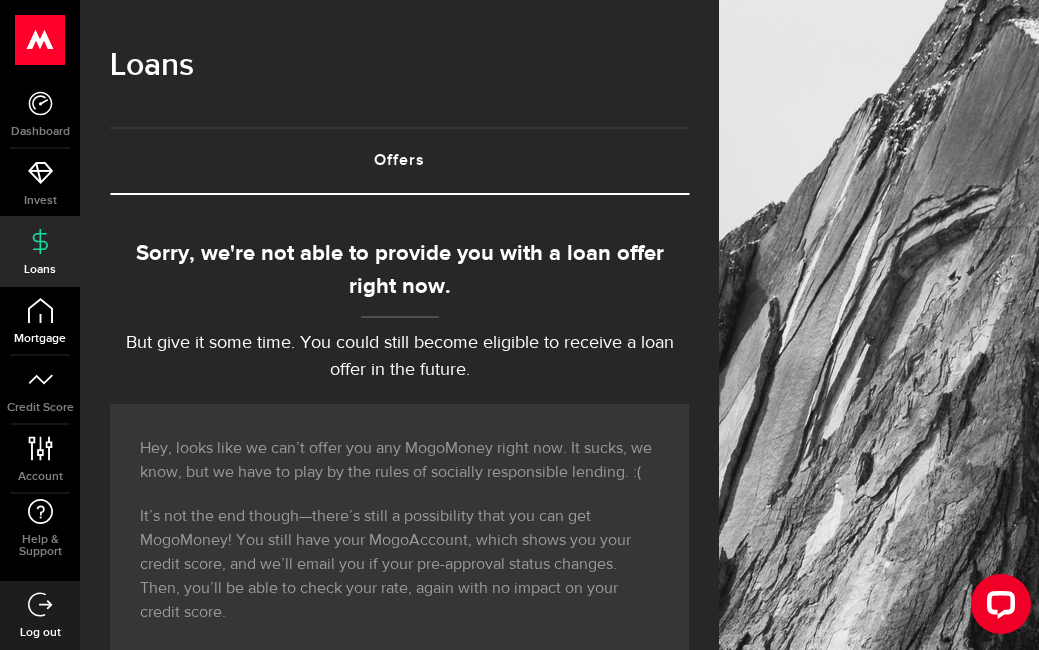 click on "Mortgage" at bounding box center [40, 321] 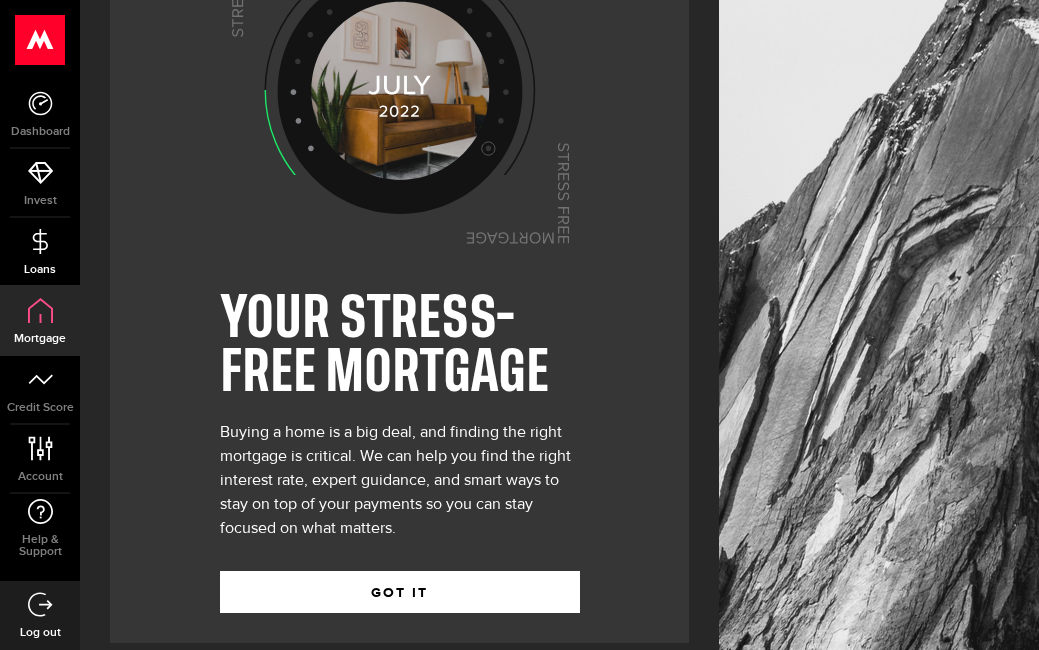 scroll, scrollTop: 127, scrollLeft: 0, axis: vertical 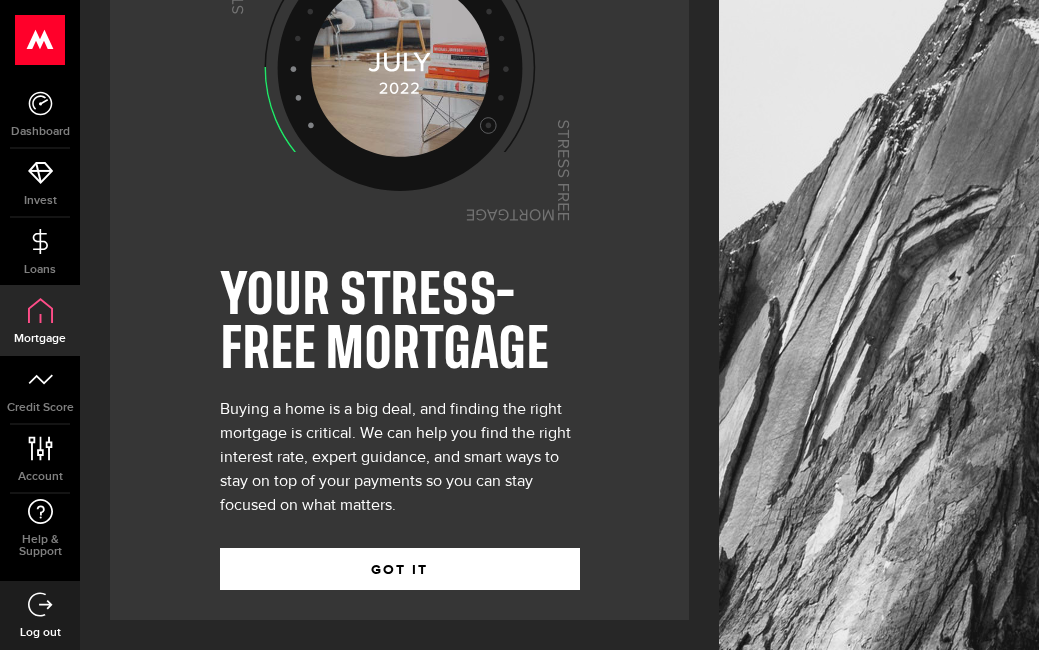 click on "GOT IT" at bounding box center [400, 554] 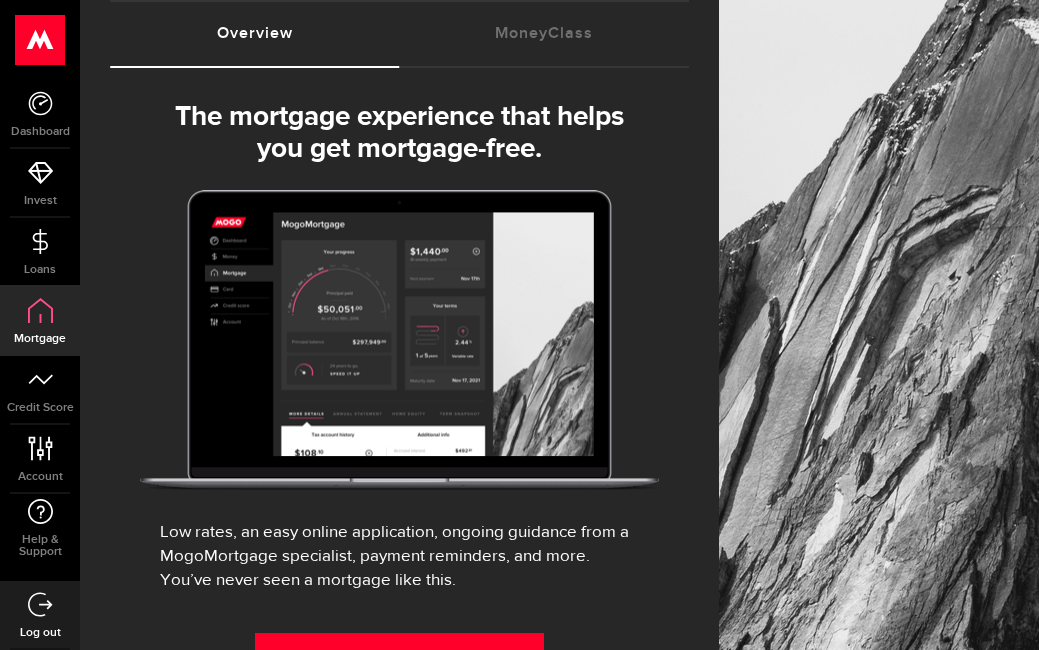 click at bounding box center (399, 340) 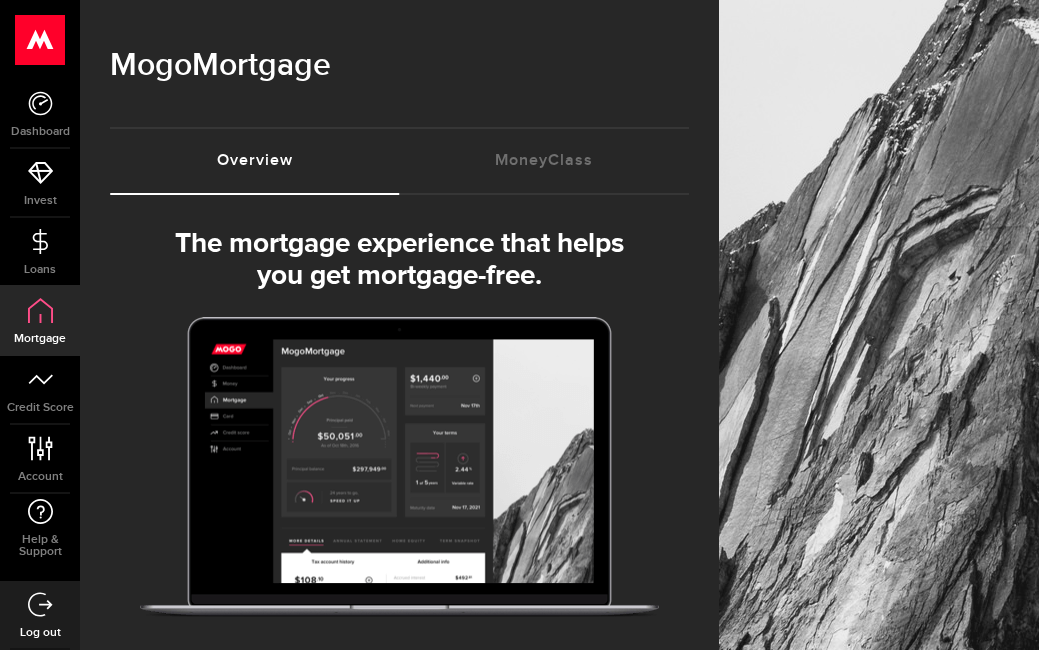select on "3knYdhfXw4iYoq2m0WGQES" 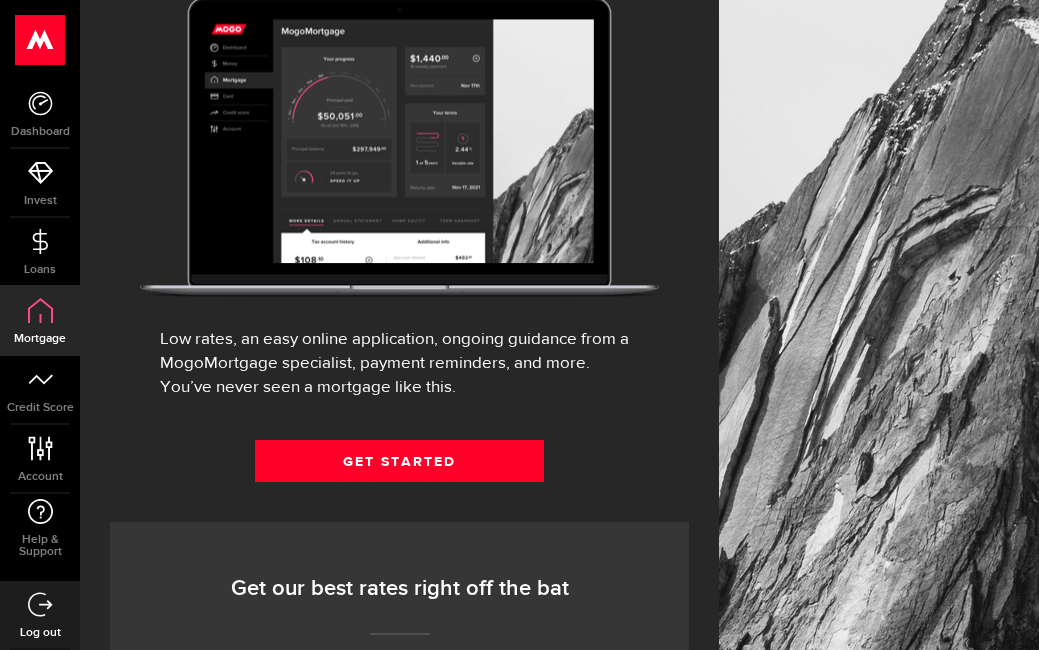 scroll, scrollTop: 440, scrollLeft: 0, axis: vertical 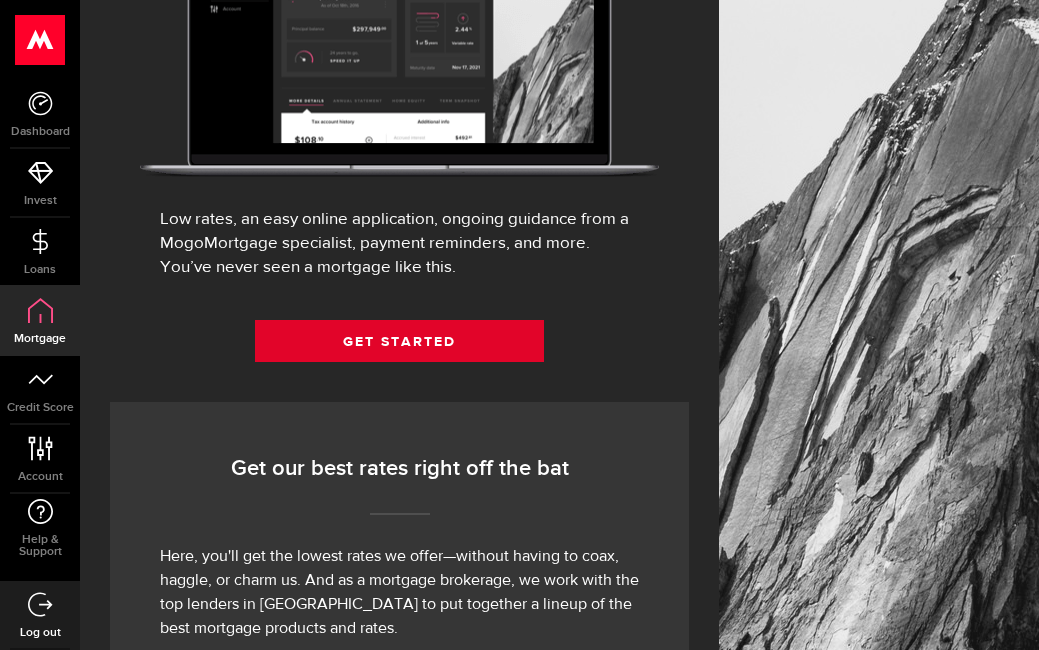 click on "Get Started" at bounding box center [400, 341] 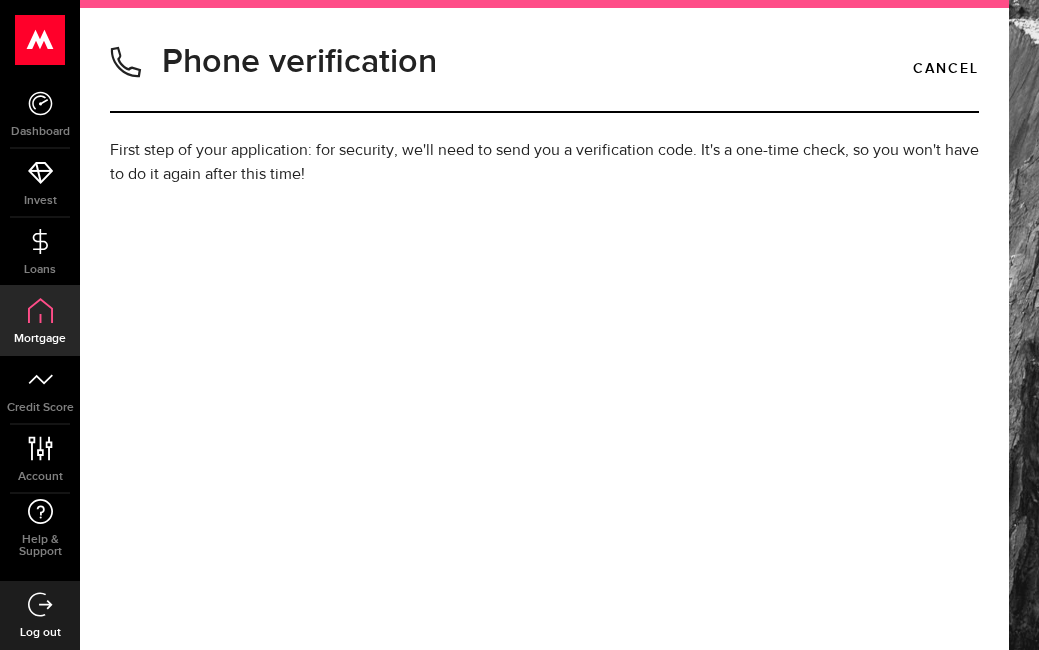 scroll, scrollTop: 0, scrollLeft: 0, axis: both 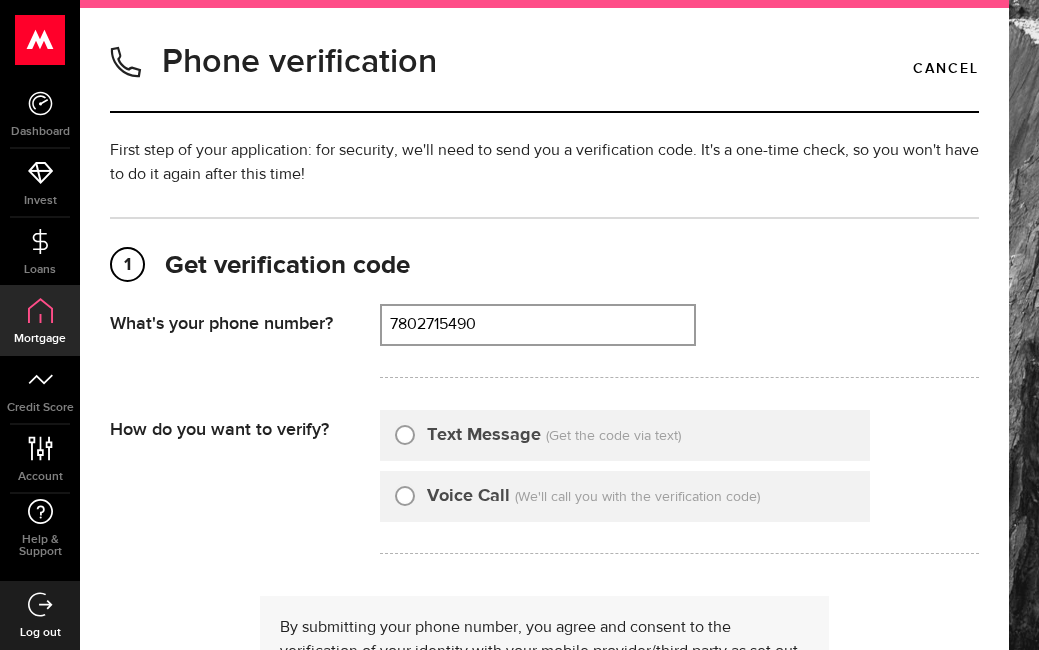 click on "1 Get verification code" at bounding box center (544, 266) 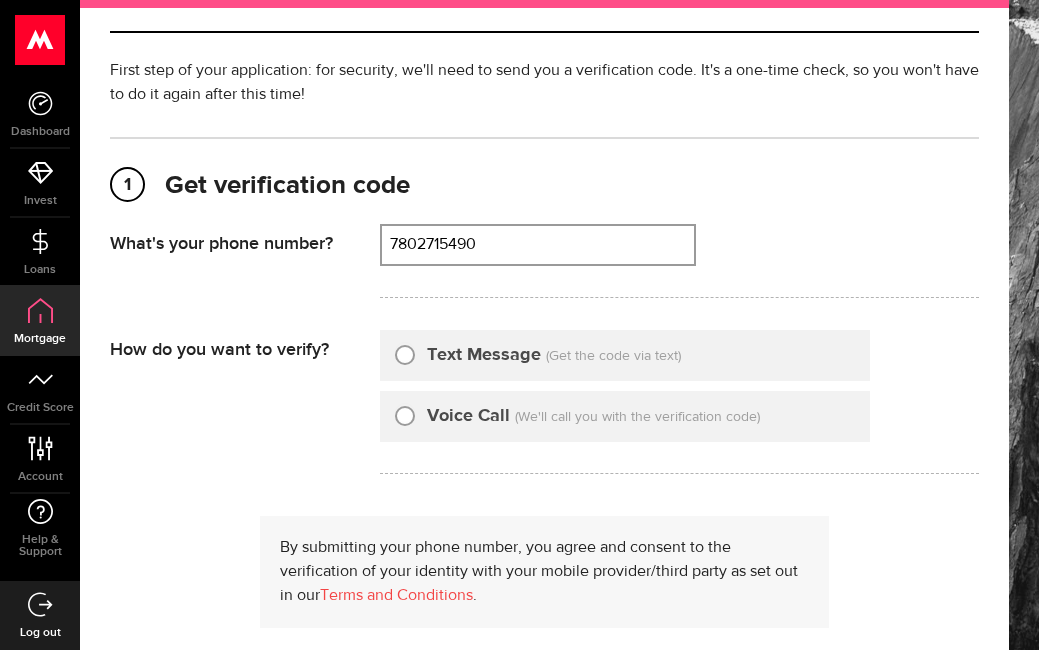 scroll, scrollTop: 0, scrollLeft: 0, axis: both 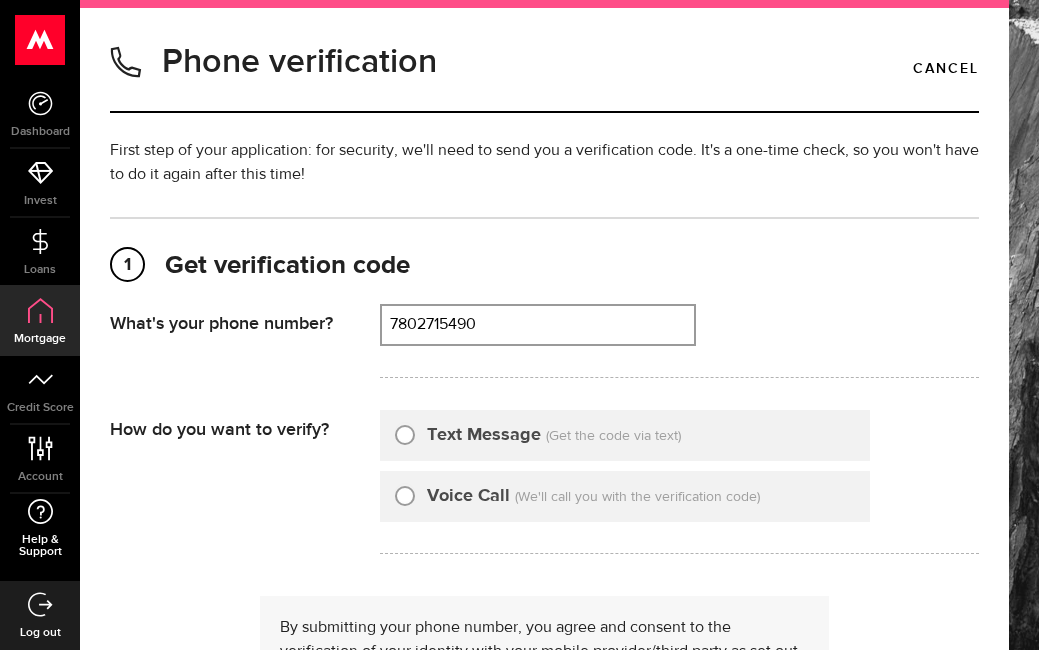 click on "Help & Support" at bounding box center (40, 546) 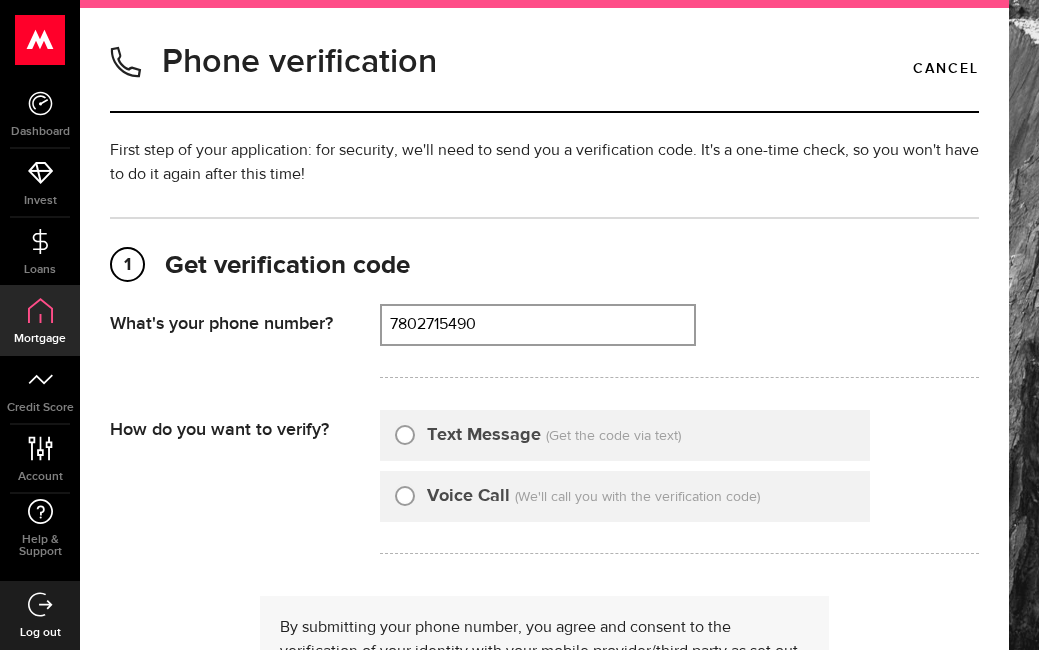 type on "7802715490" 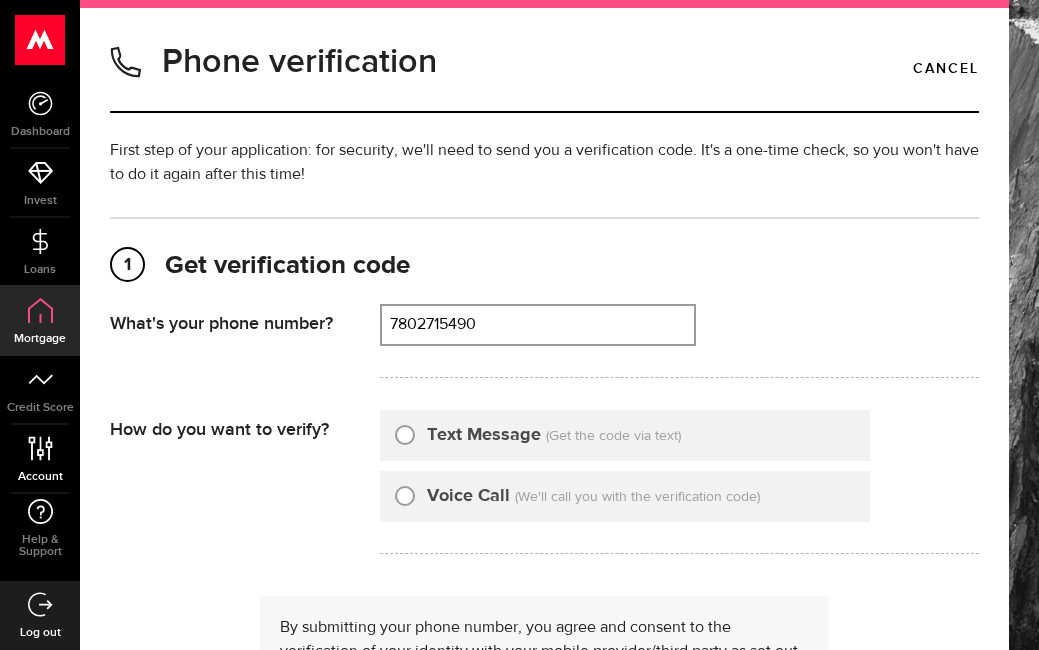 click on "Account" at bounding box center [40, 477] 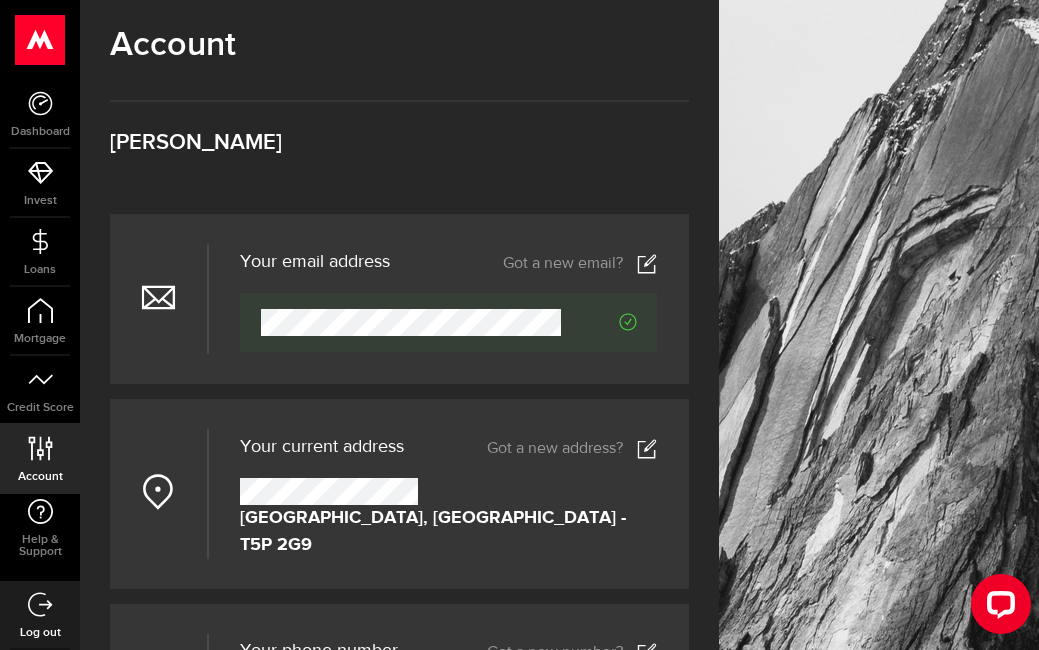 click on "Account Compte [PERSON_NAME]  Votre adresse courriel Your email address Got a new email? Got a new email? Your current address Pending Due to frequent recent changes to your residential address, this address update is pending. Got a new address? Got a new address? Ton adresse actuelle undefined [GEOGRAPHIC_DATA], AB - T5P 2G9 undefined, undefined - undefined Got a new address? Got a new address? Your phone number Got a new number? Your phone number Looks like you haven't entered a phone number yet. Add your phone number Got a new number? Ajouter votre numéro de téléphone Ajouter votre numéro de téléphone Il semble que vous n'ayez pas encore saisi de numéro de téléphone. Ajouter votre numéro de téléphone Vous avez un nouveau numéro?    You can connect a  maximum of 2 devices  per Mogo app. If you wish to use the app on a new device, please remove one of the devices below. Pas plus de  2 appareils Mogo app   - You have   connected devices Mogo app   - You have 0 connected devices                  You have" at bounding box center (399, 920) 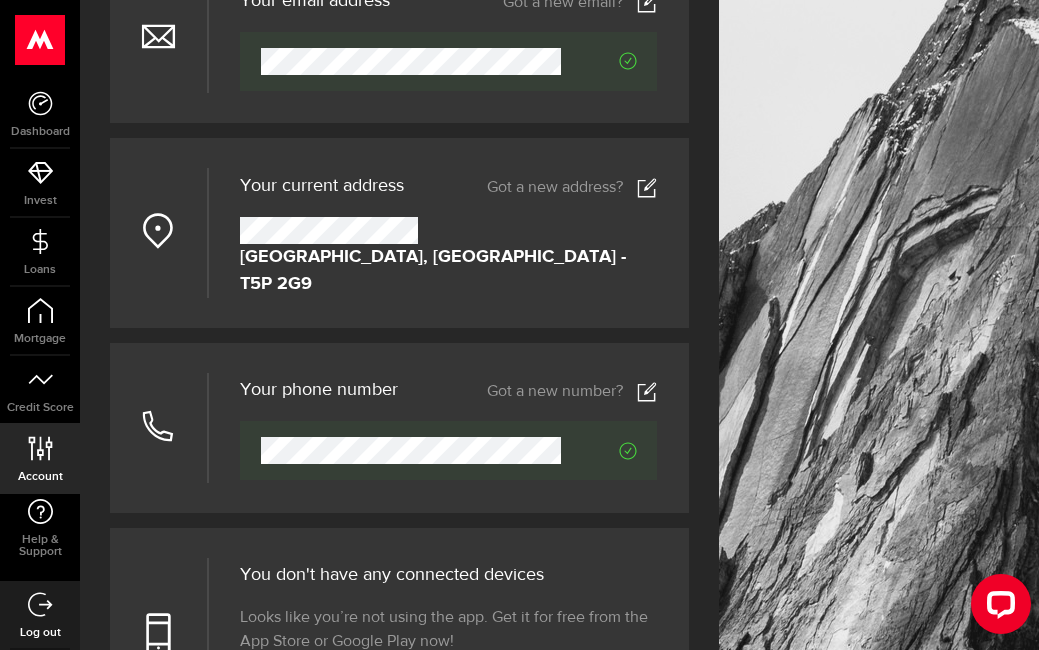 scroll, scrollTop: 320, scrollLeft: 0, axis: vertical 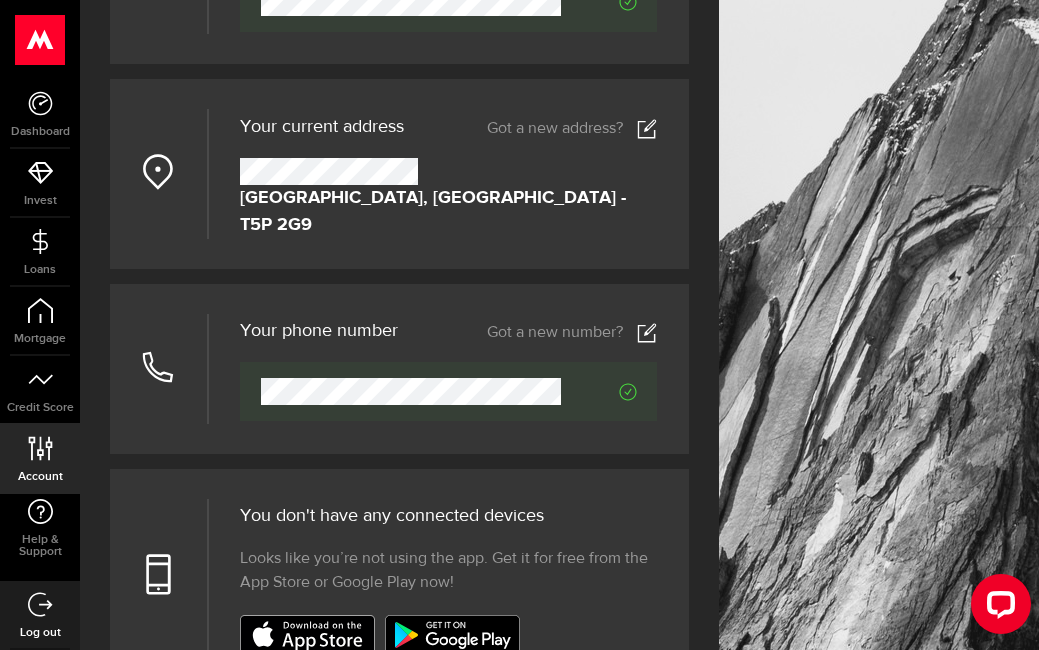 click 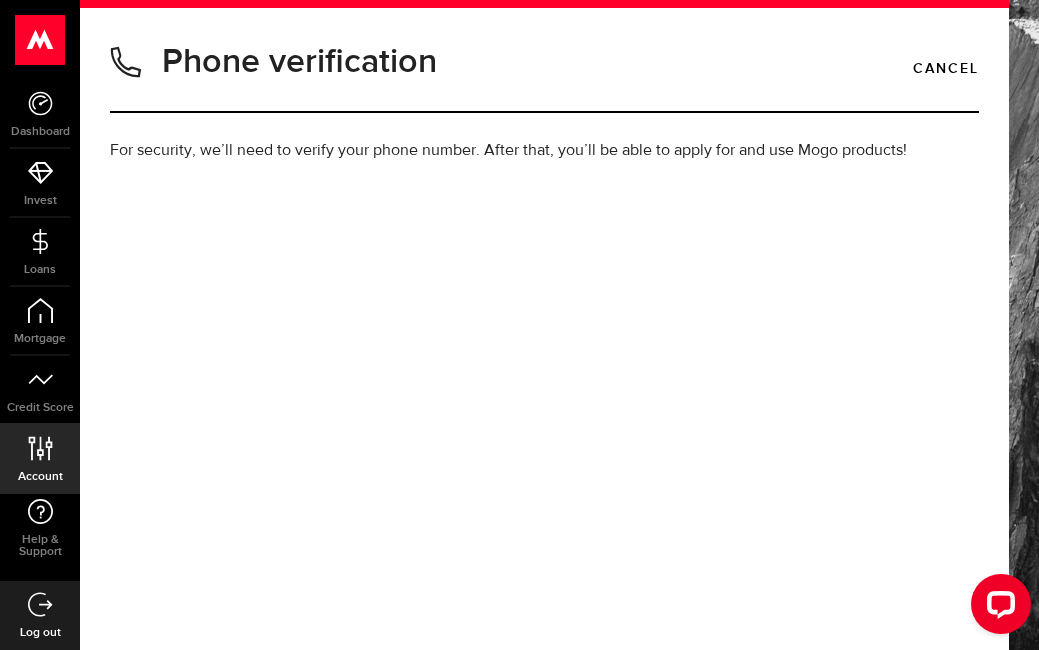 scroll, scrollTop: 0, scrollLeft: 0, axis: both 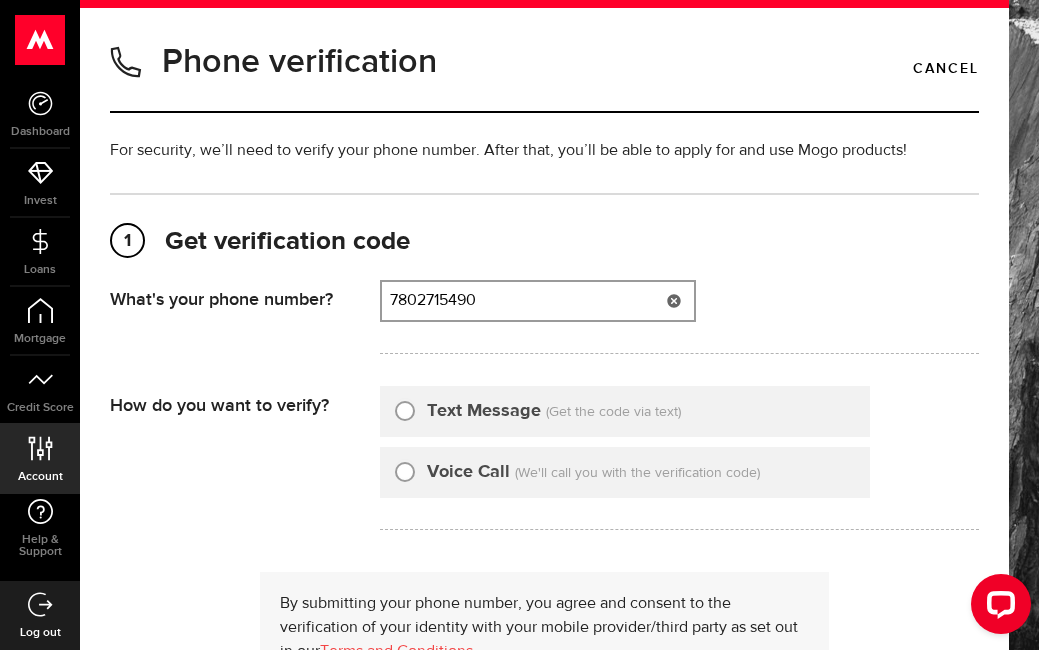 click on "7802715490" at bounding box center [538, 301] 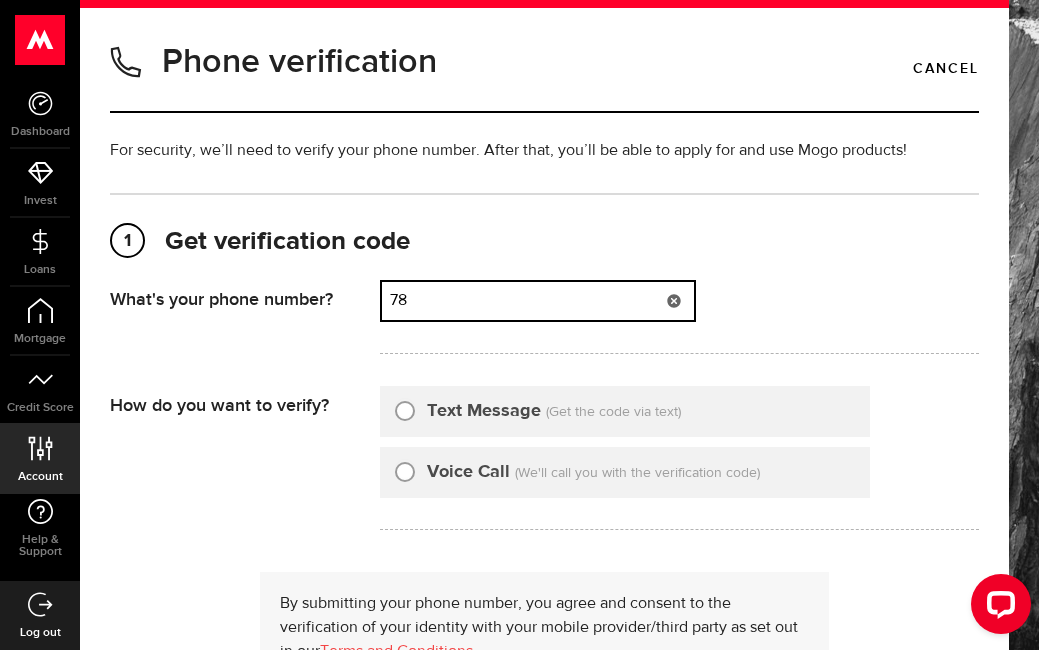 type on "7" 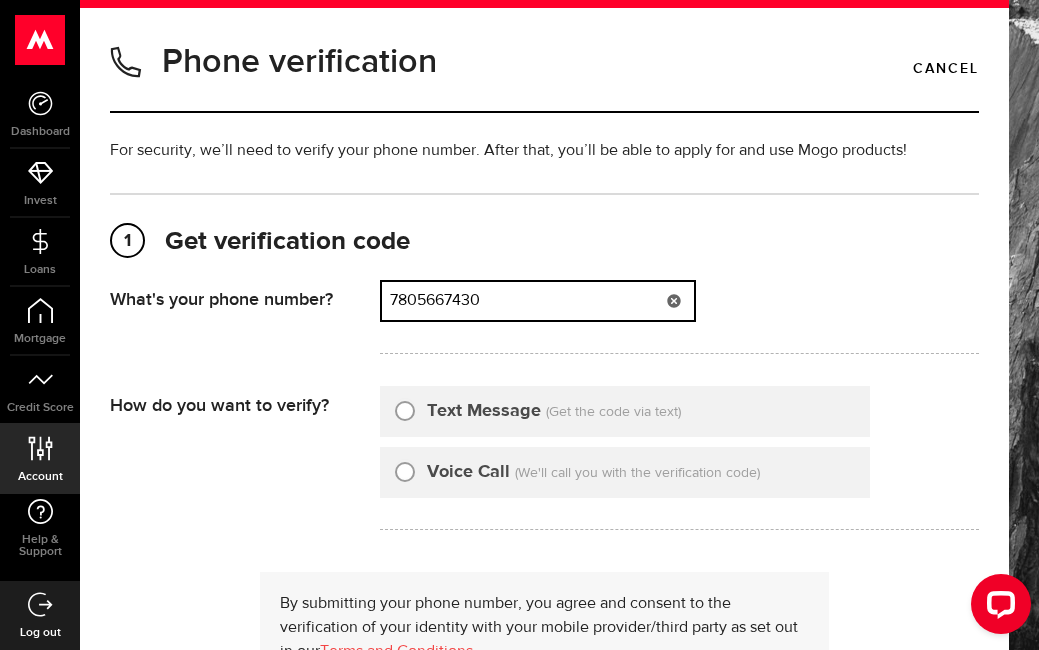 type on "7805667430" 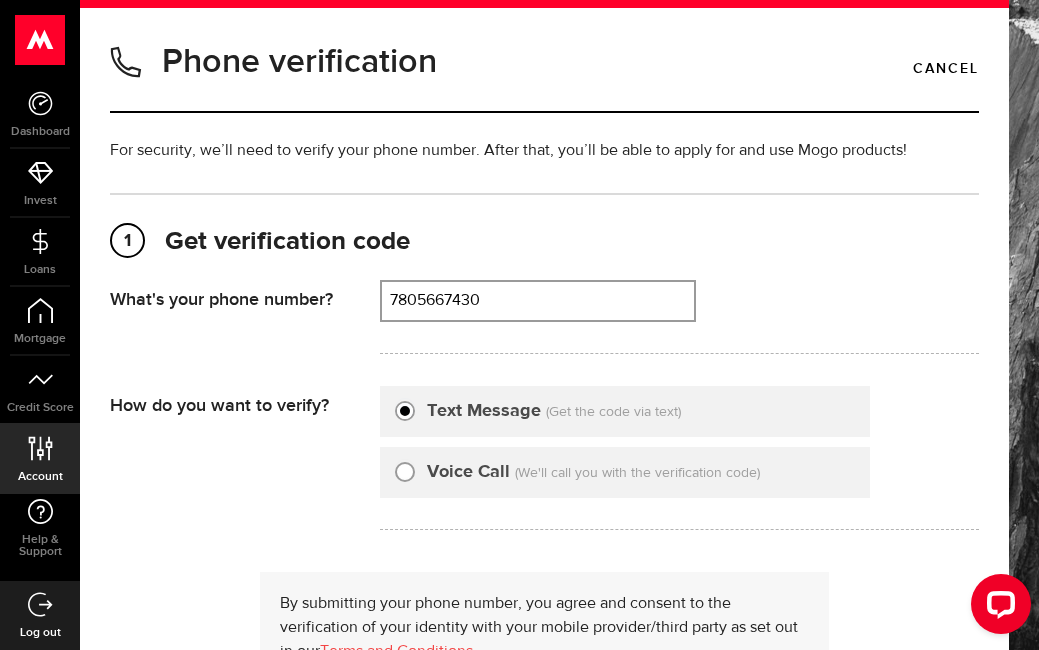 click on "How do you want to verify?" at bounding box center [245, 464] 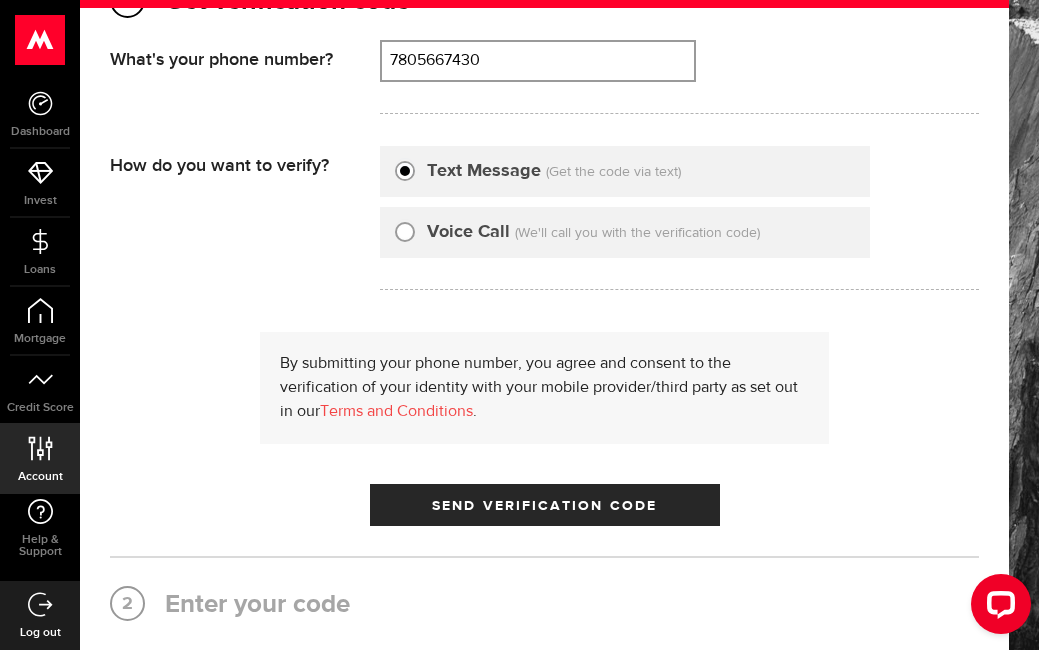 scroll, scrollTop: 320, scrollLeft: 0, axis: vertical 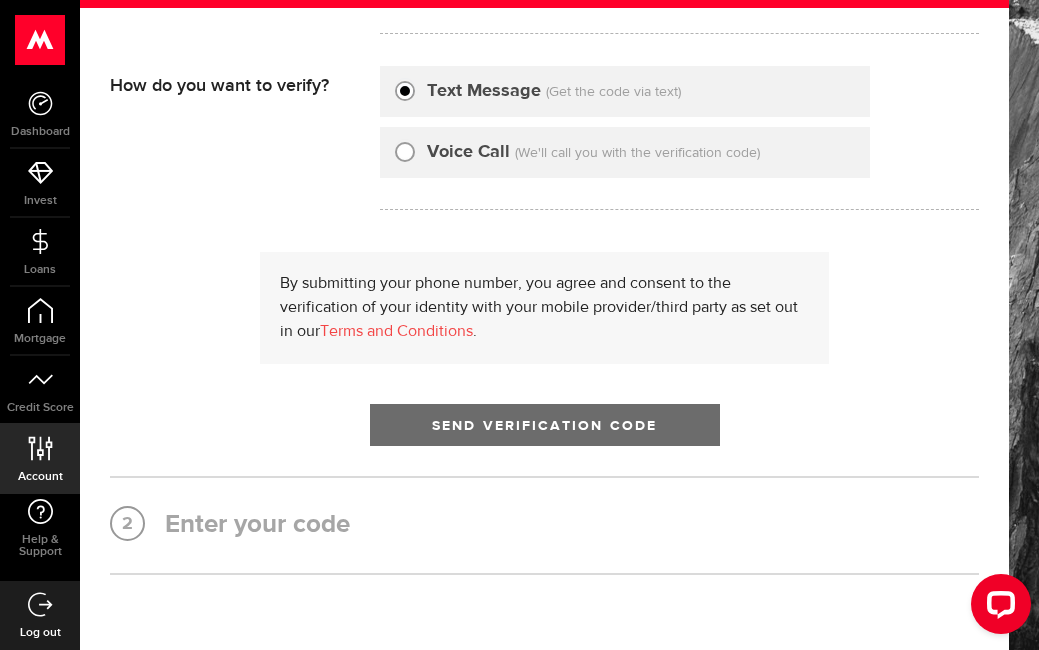 click on "Send Verification Code" at bounding box center [545, 425] 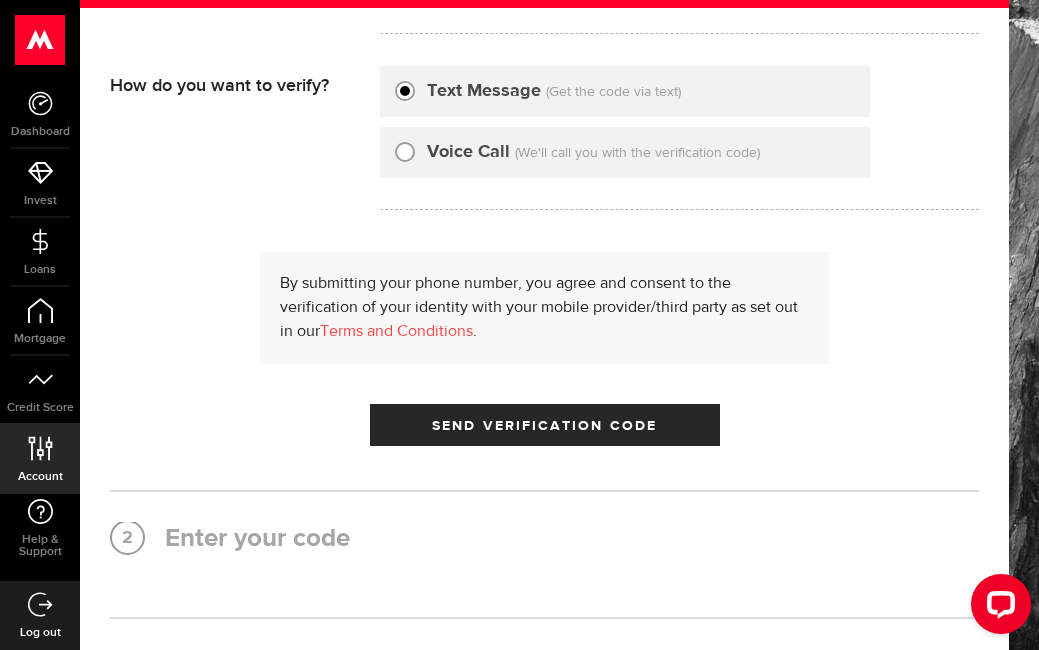 scroll, scrollTop: 0, scrollLeft: 0, axis: both 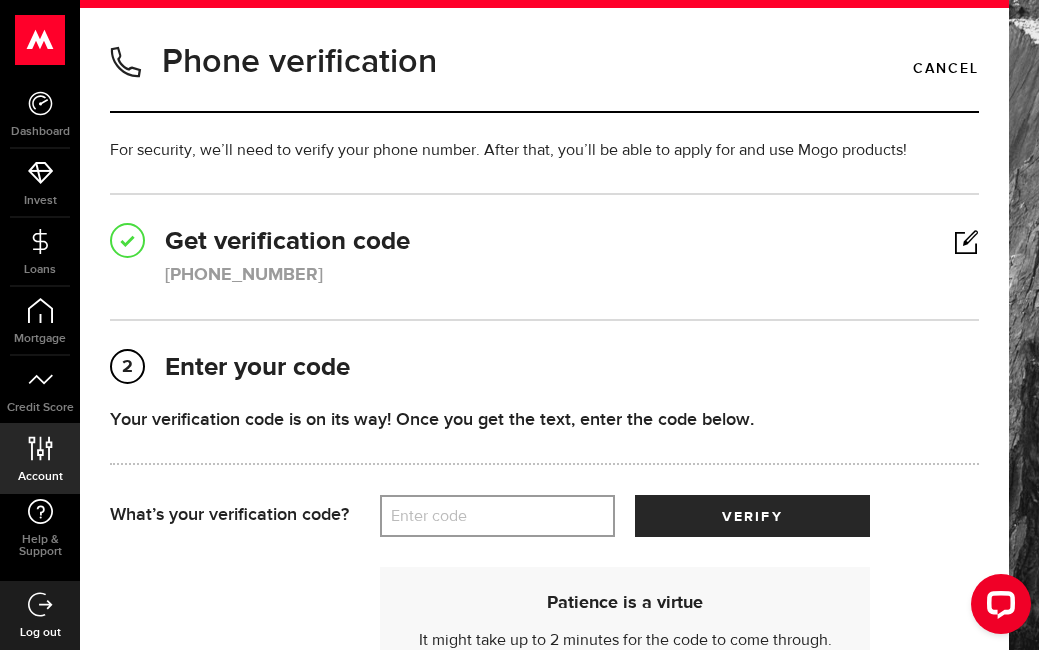 click on "Enter code" at bounding box center [497, 516] 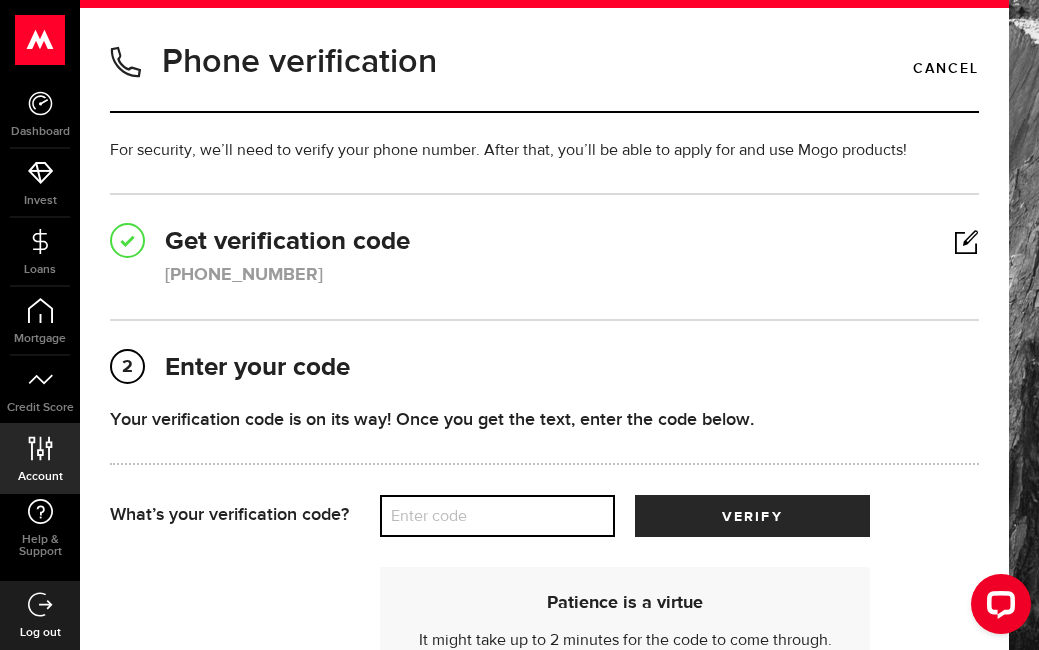 click on "Enter code" at bounding box center (497, 516) 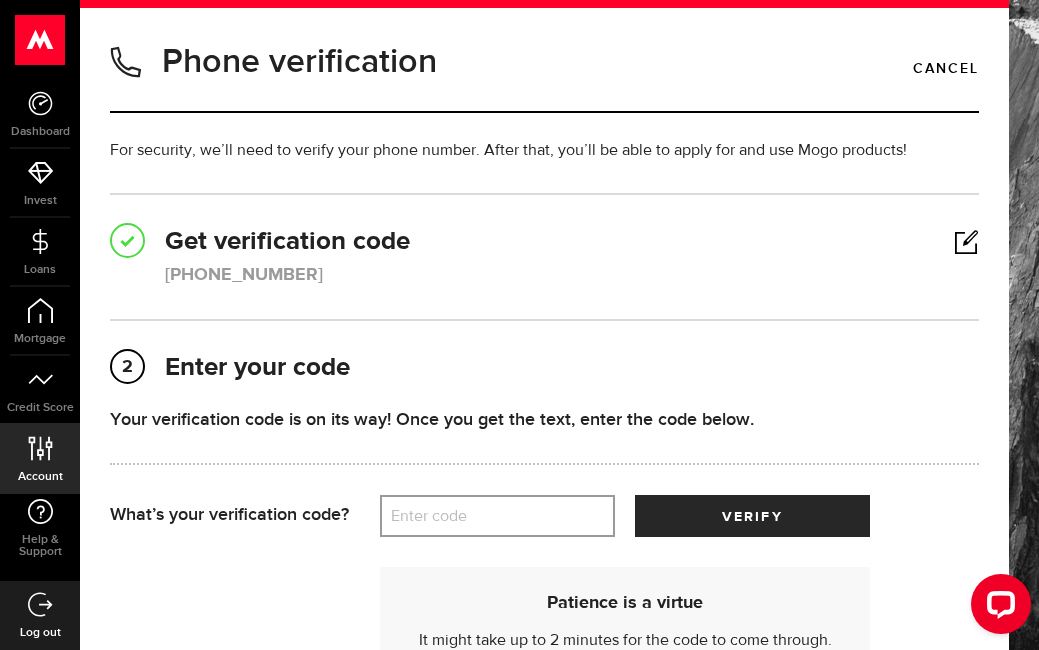 click on "What’s your verification code?" at bounding box center [245, 516] 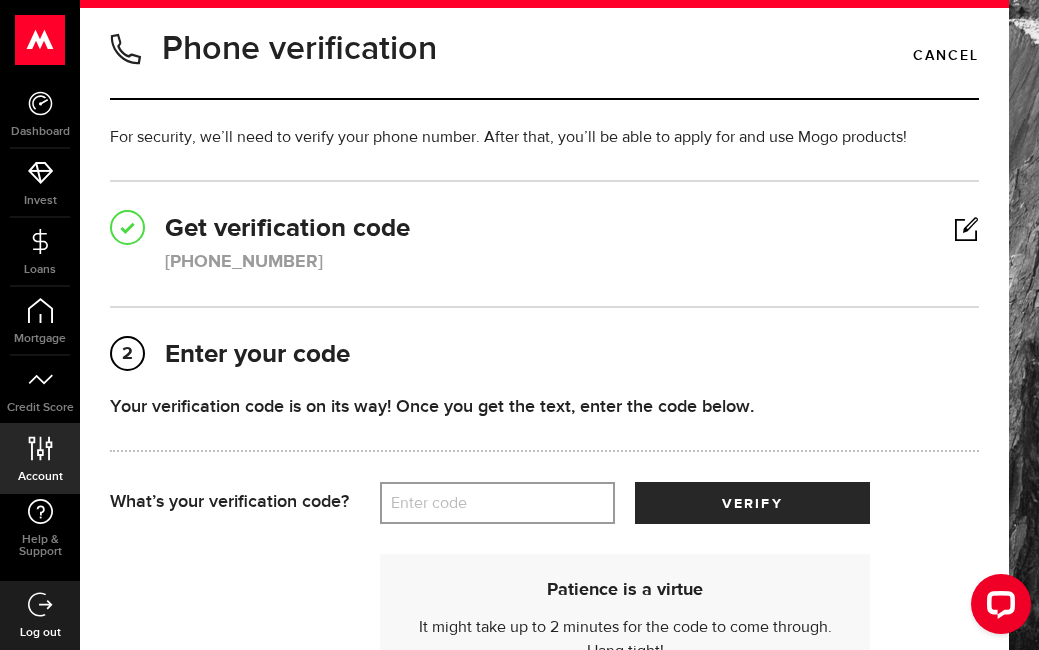 scroll, scrollTop: 0, scrollLeft: 0, axis: both 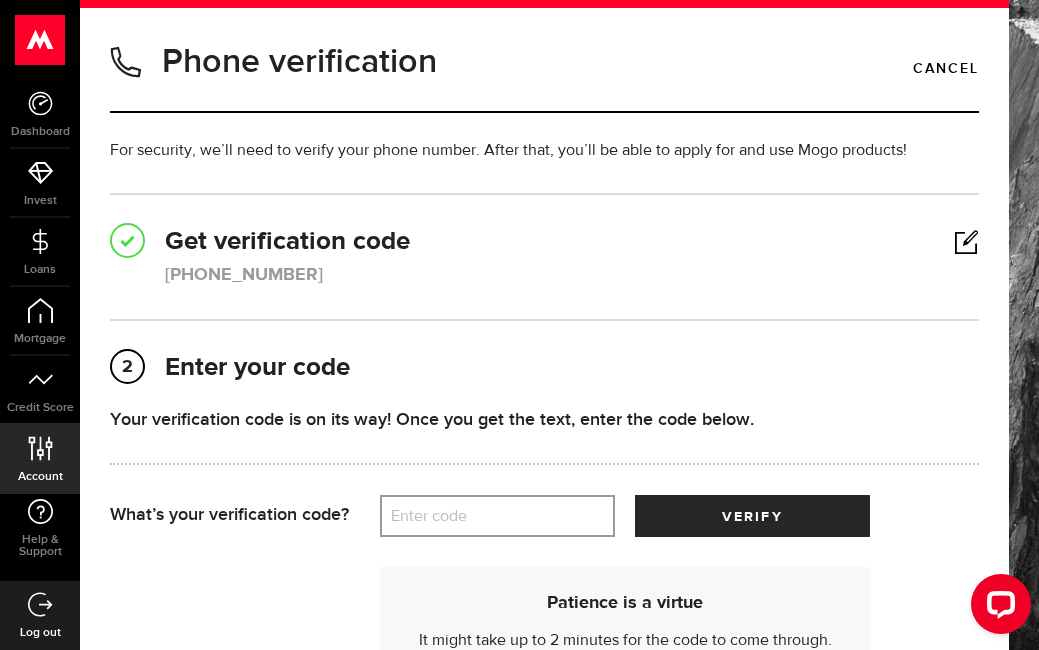 click on "Enter code" at bounding box center [497, 516] 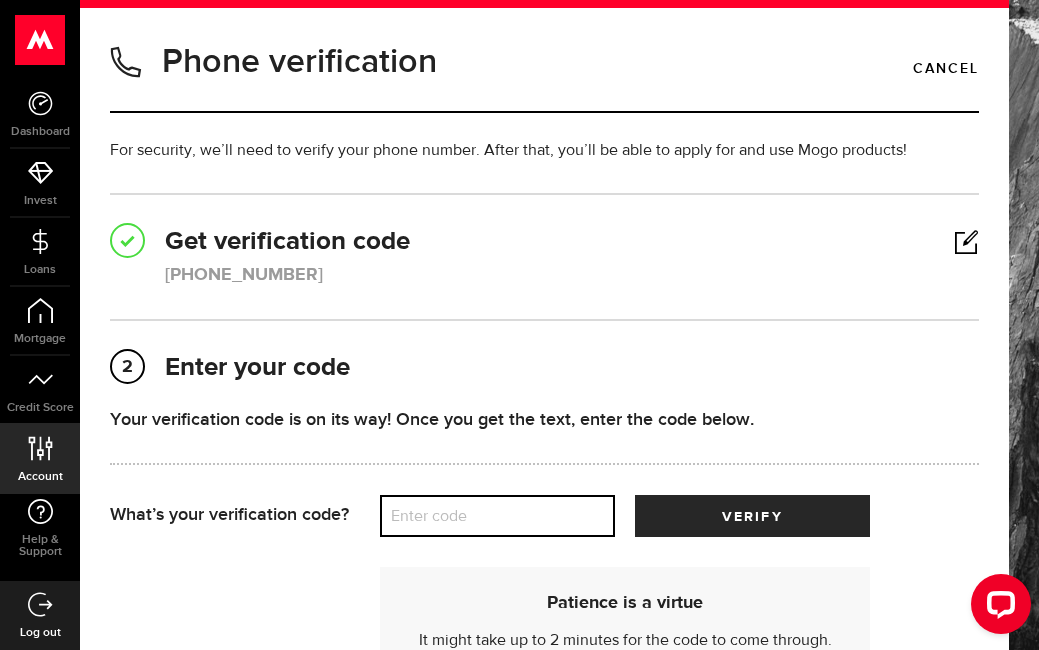 click on "Enter code" at bounding box center [497, 516] 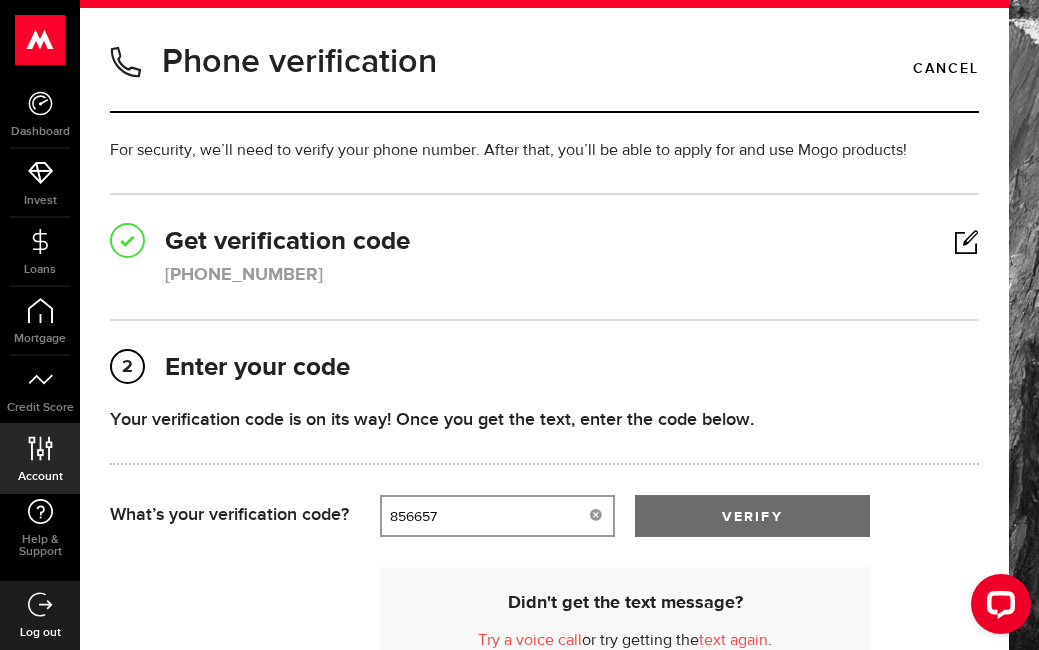 click on "verify" at bounding box center (752, 516) 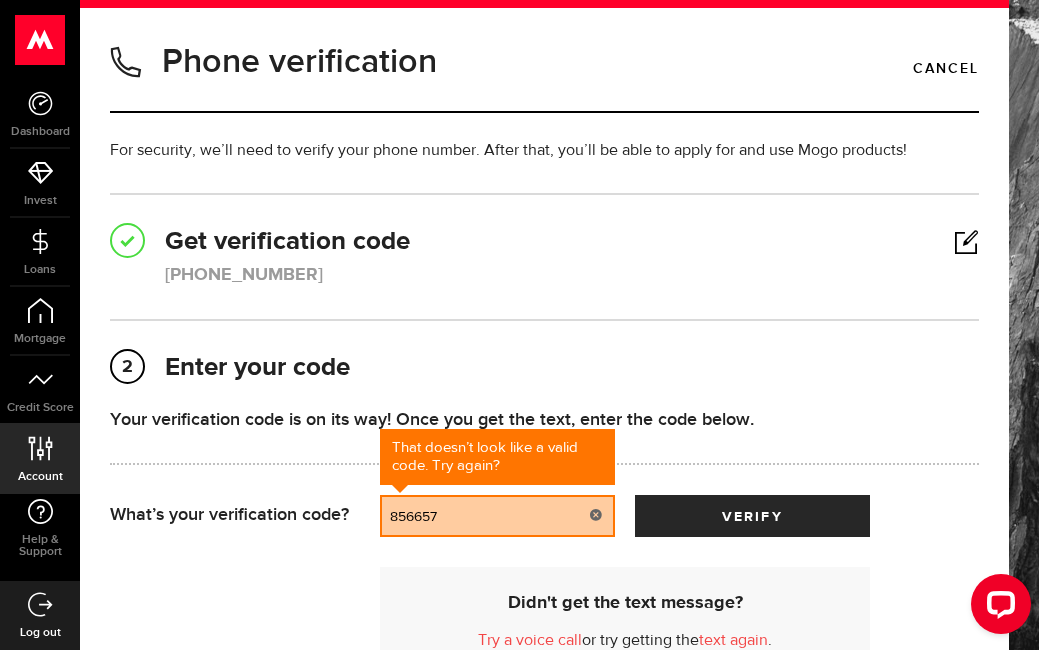 click on "856657" at bounding box center (497, 516) 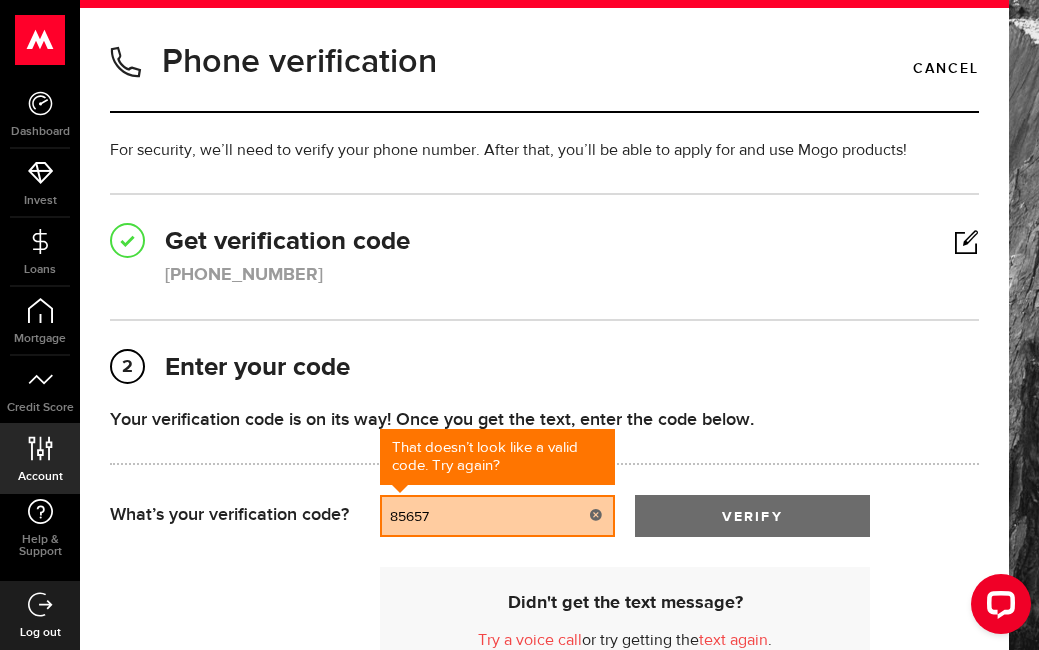 type on "85657" 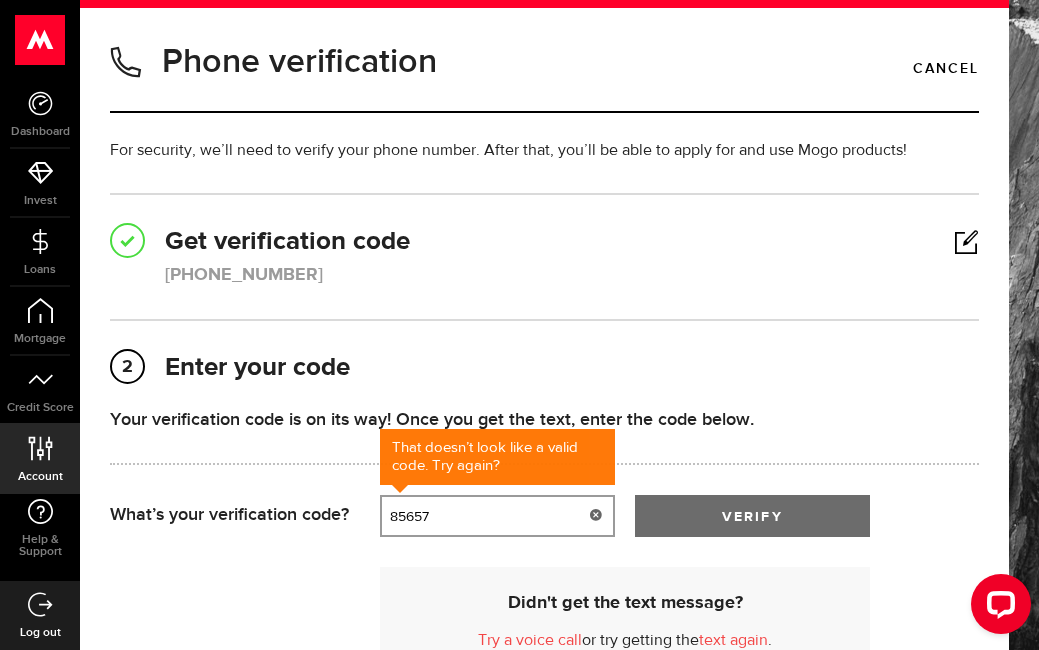 click on "verify" at bounding box center [752, 516] 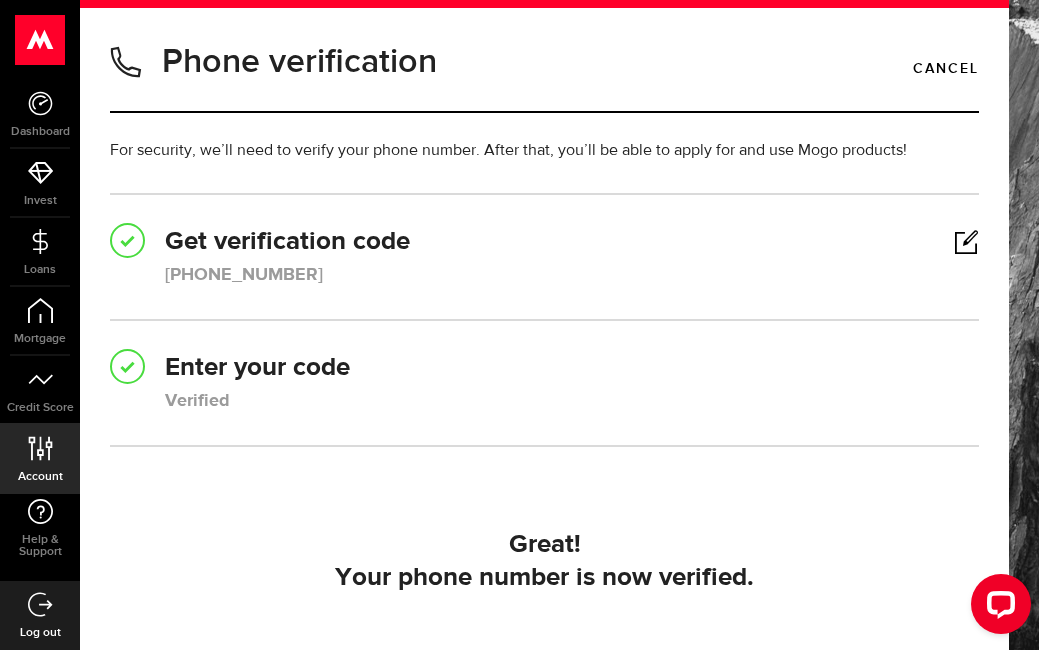 click on "Great!" at bounding box center (544, 545) 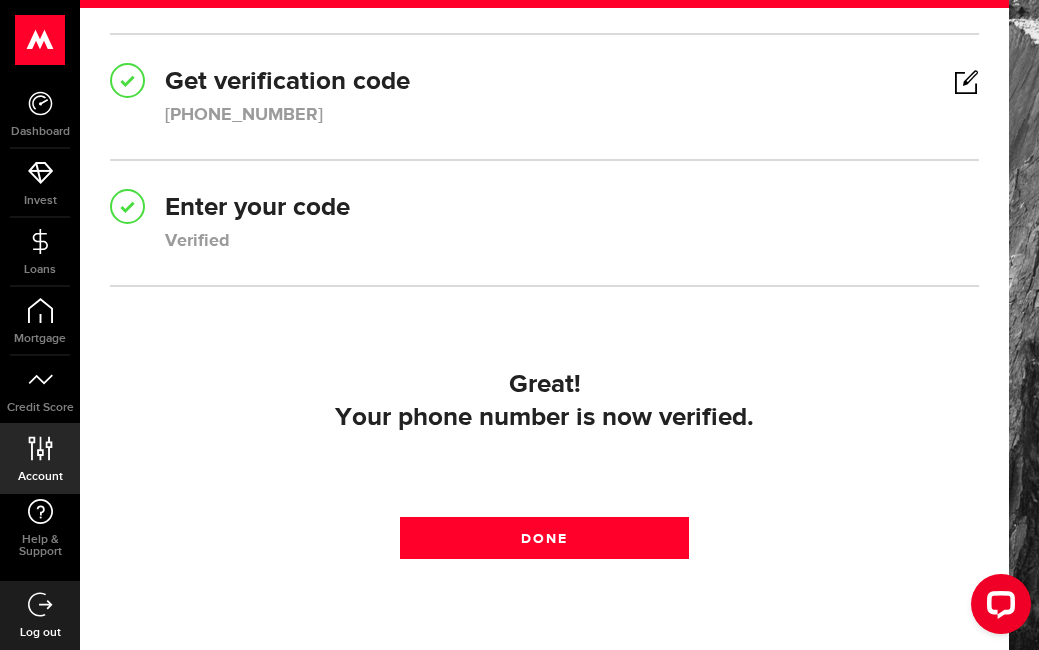 scroll, scrollTop: 200, scrollLeft: 0, axis: vertical 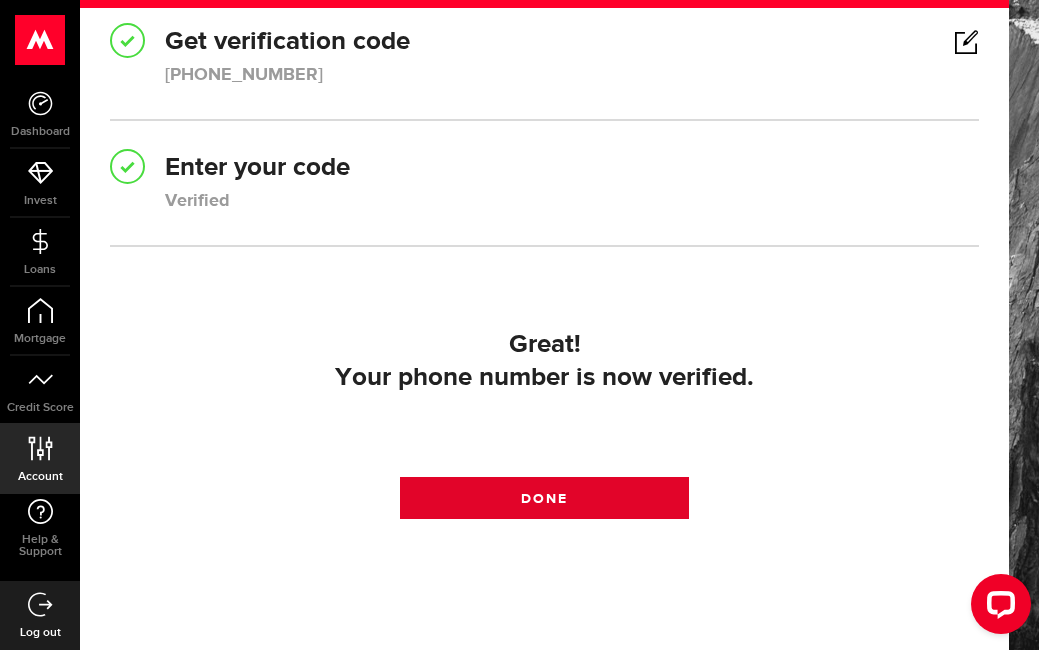 click on "Done" at bounding box center (545, 498) 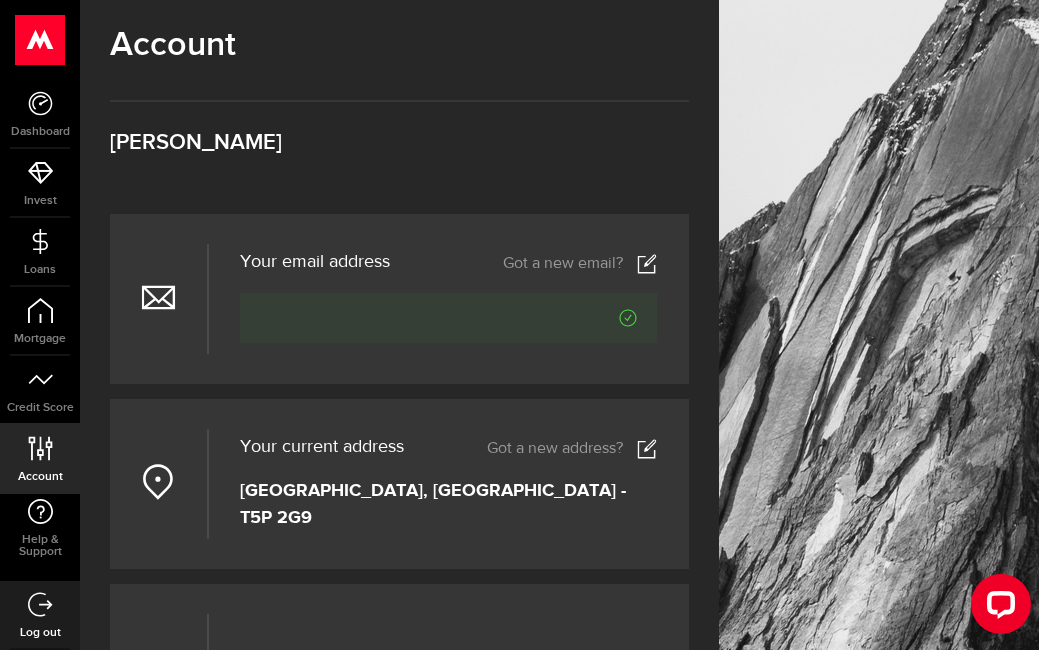 scroll, scrollTop: 0, scrollLeft: 0, axis: both 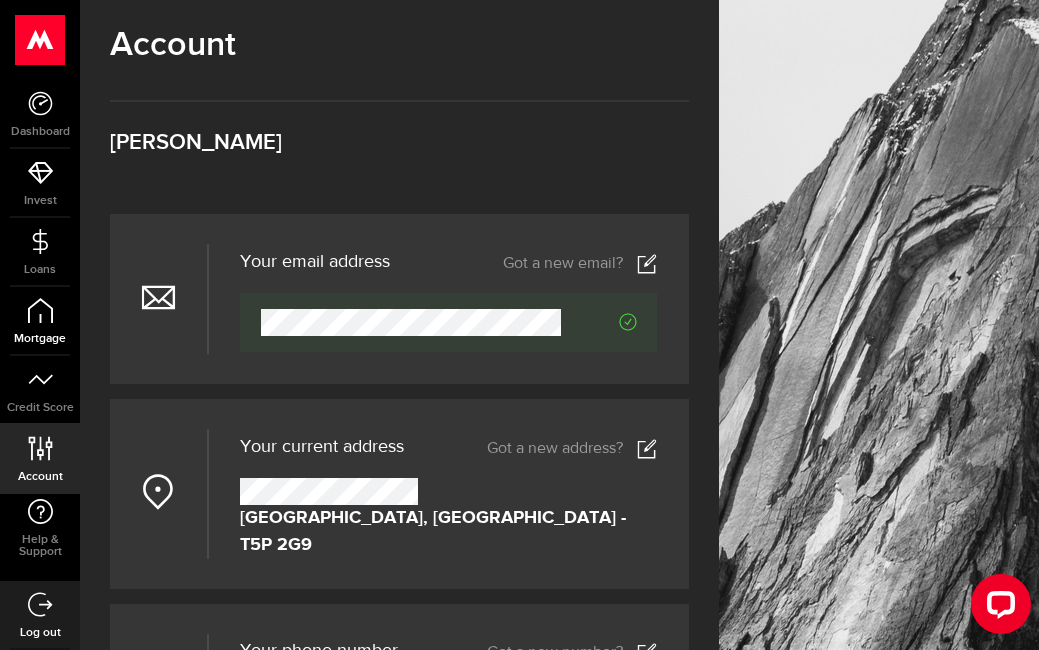 click on "Mortgage" at bounding box center (40, 321) 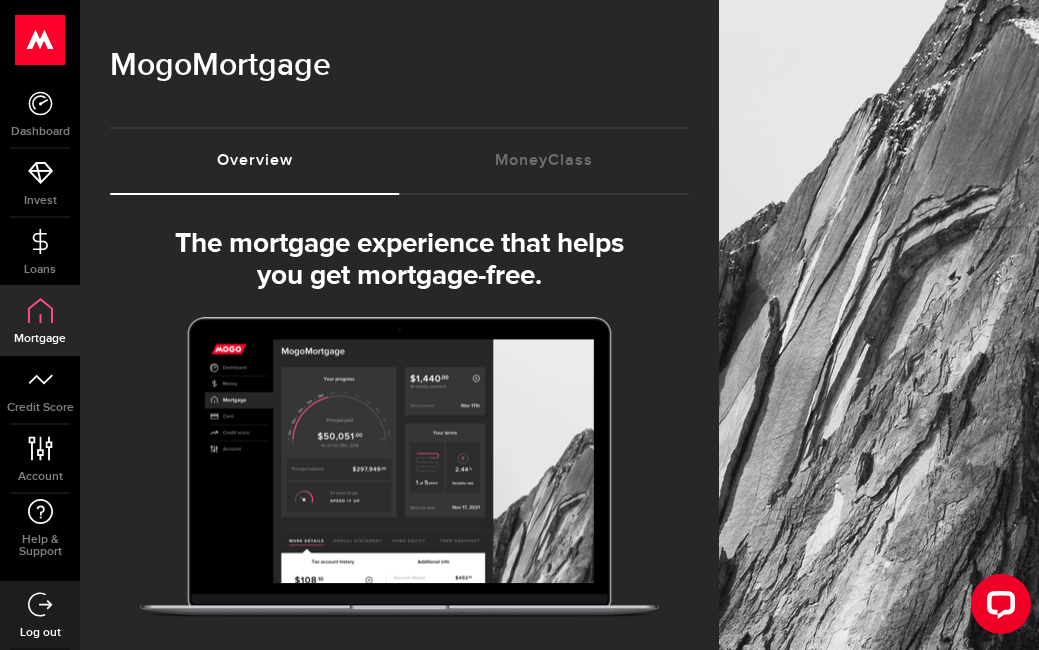 select on "3knYdhfXw4iYoq2m0WGQES" 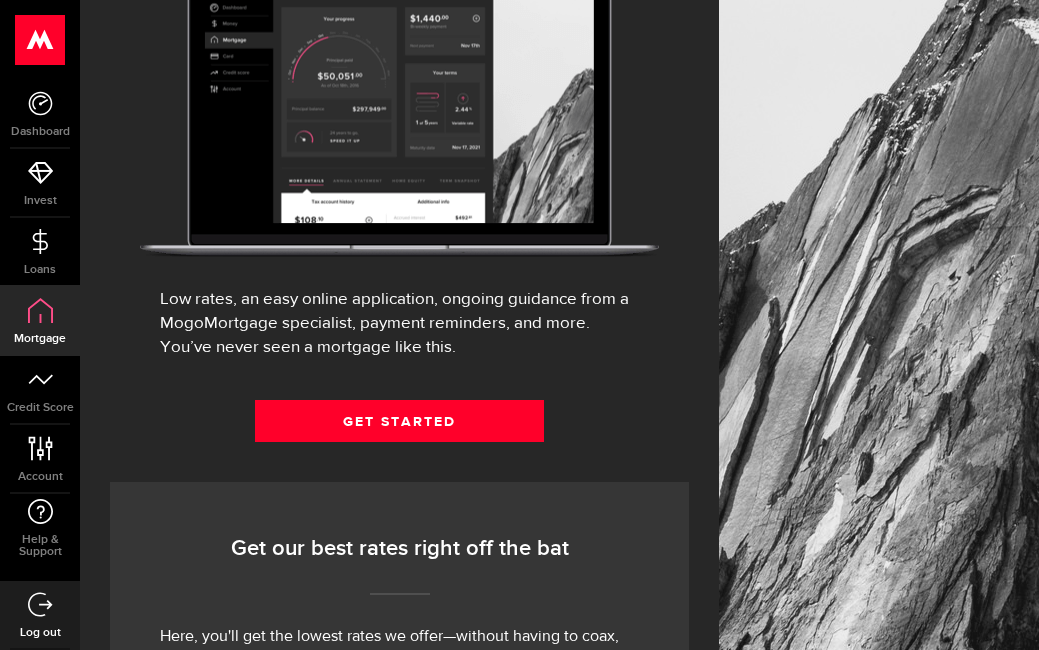 scroll, scrollTop: 400, scrollLeft: 0, axis: vertical 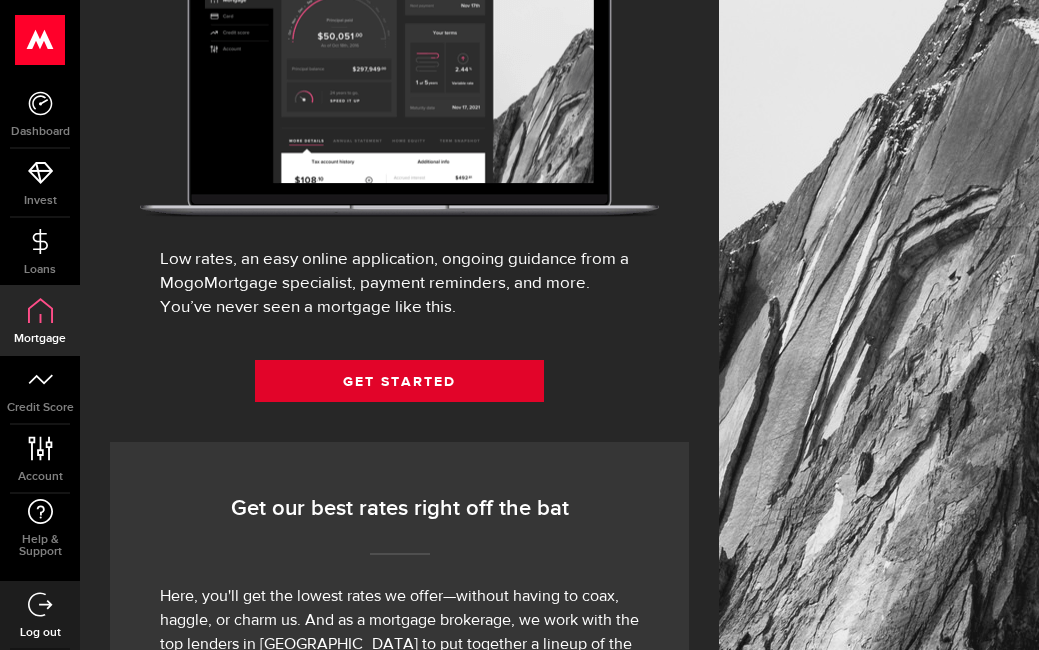 click on "Get Started" at bounding box center [400, 381] 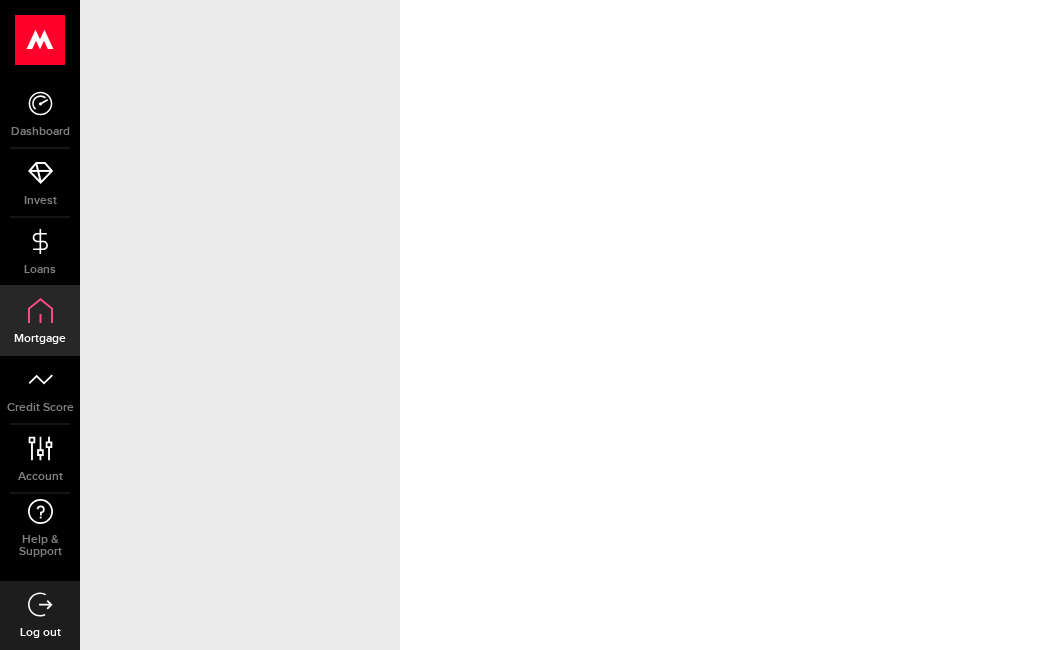 scroll, scrollTop: 0, scrollLeft: 0, axis: both 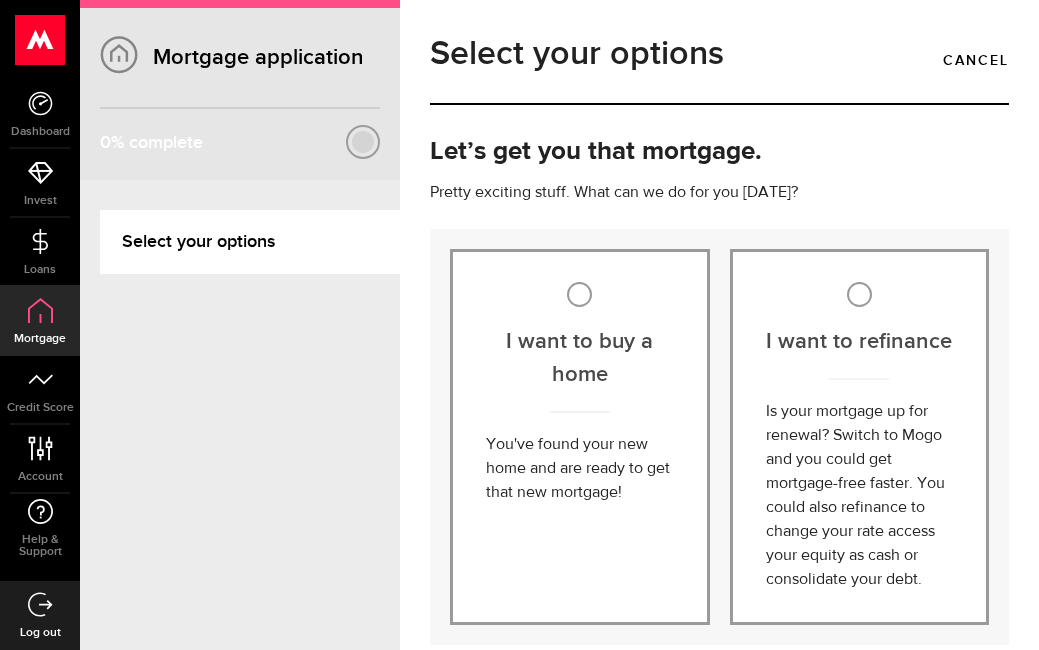 click on "Pretty exciting stuff. What can we do for you [DATE]?" at bounding box center [719, 193] 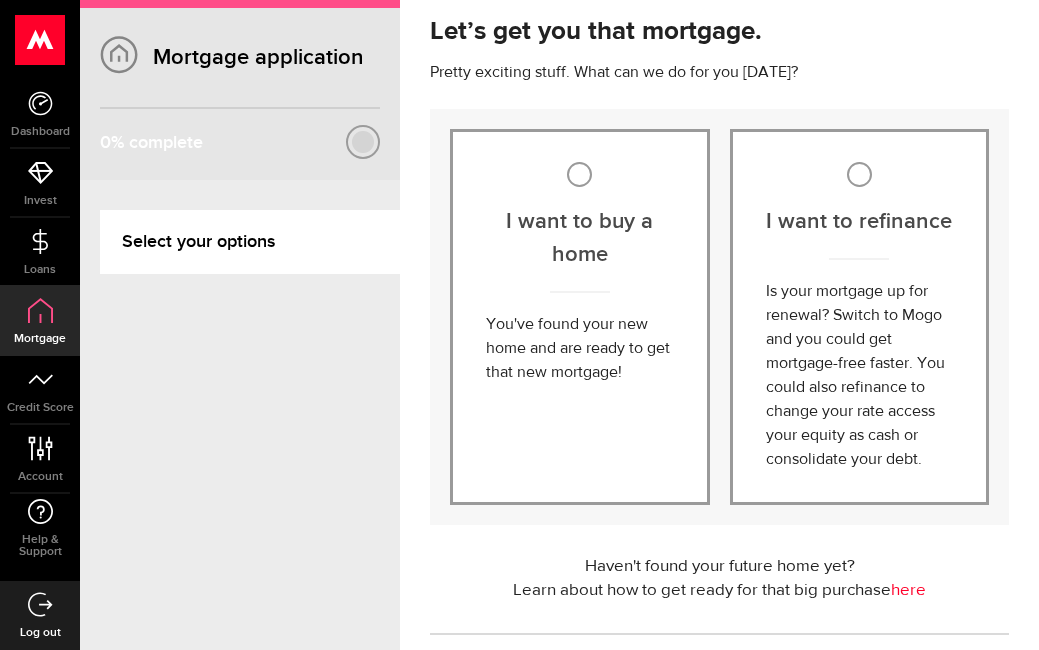 scroll, scrollTop: 160, scrollLeft: 0, axis: vertical 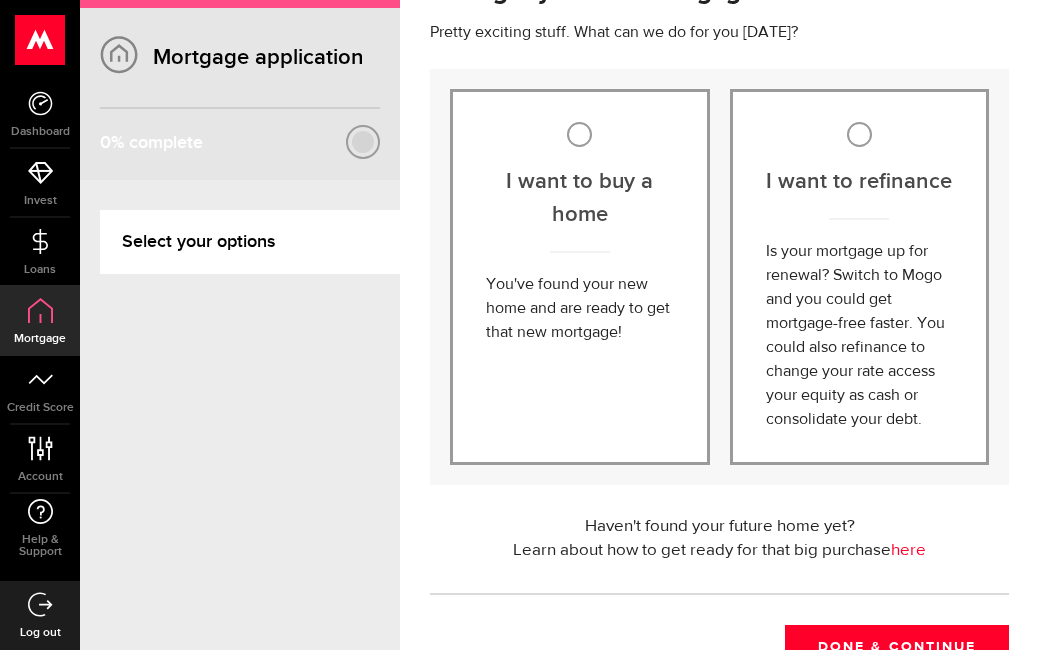 click on "I want to buy a home" at bounding box center (579, 134) 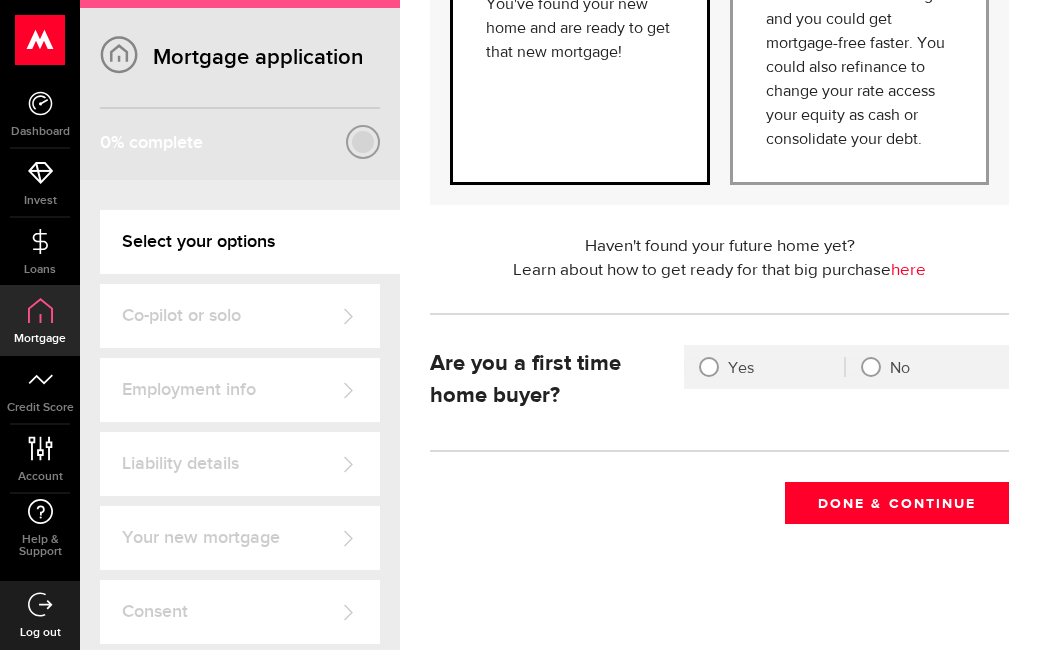 scroll, scrollTop: 446, scrollLeft: 0, axis: vertical 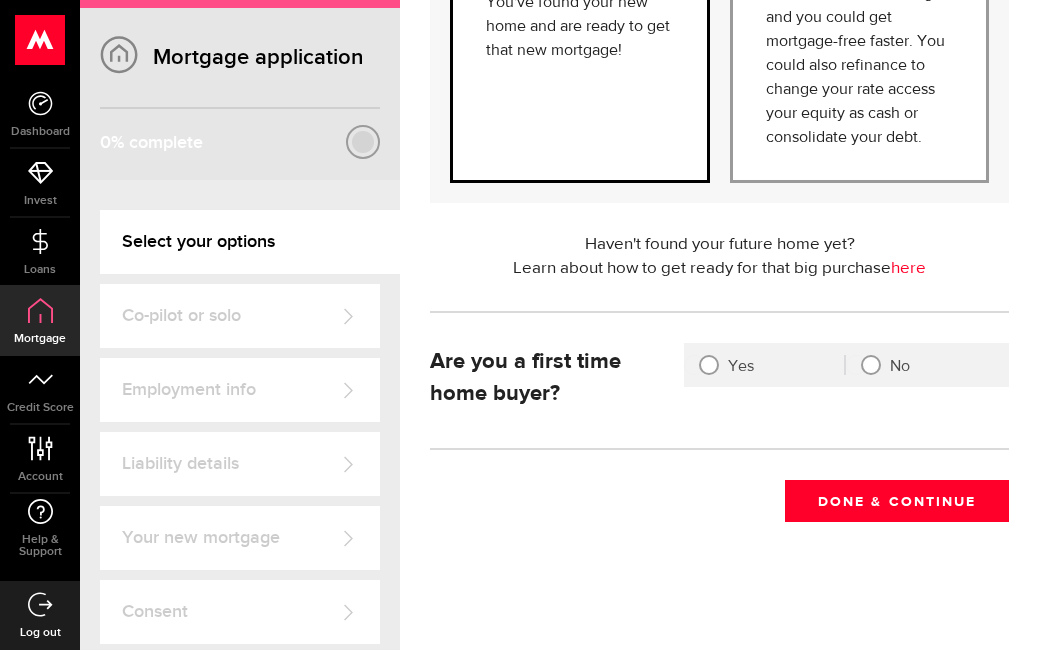 click at bounding box center [709, 365] 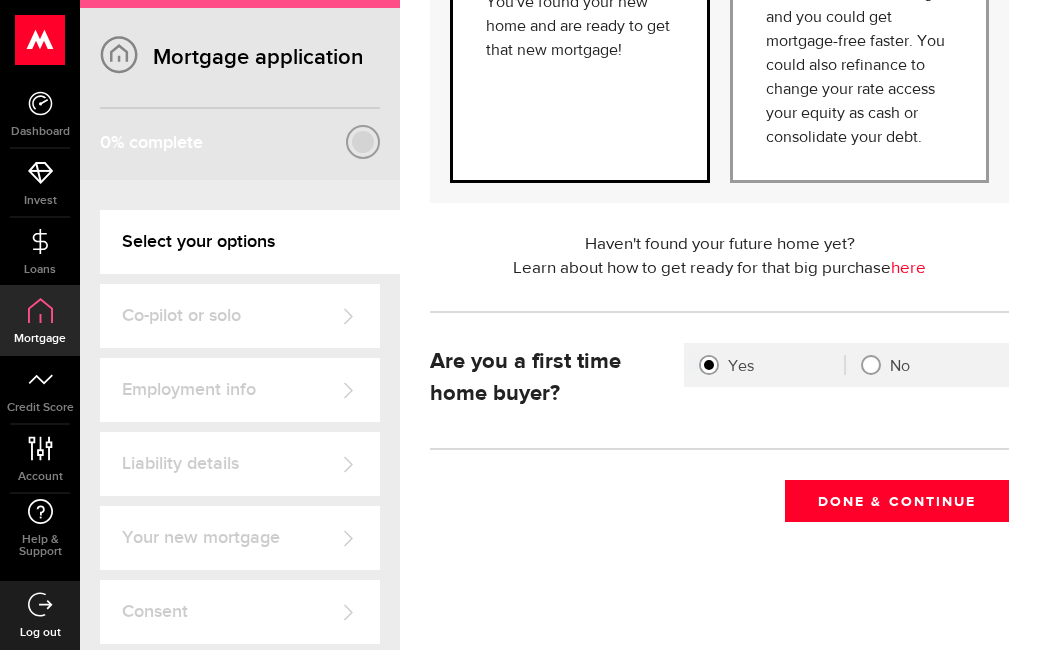 scroll, scrollTop: 418, scrollLeft: 0, axis: vertical 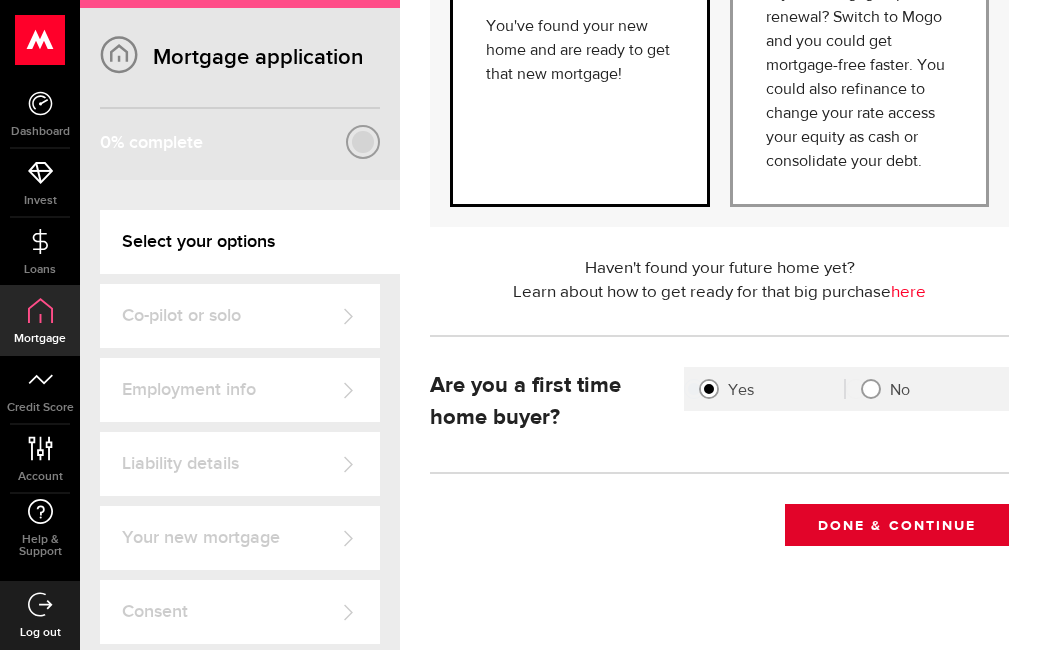 click on "Done & Continue" at bounding box center [897, 525] 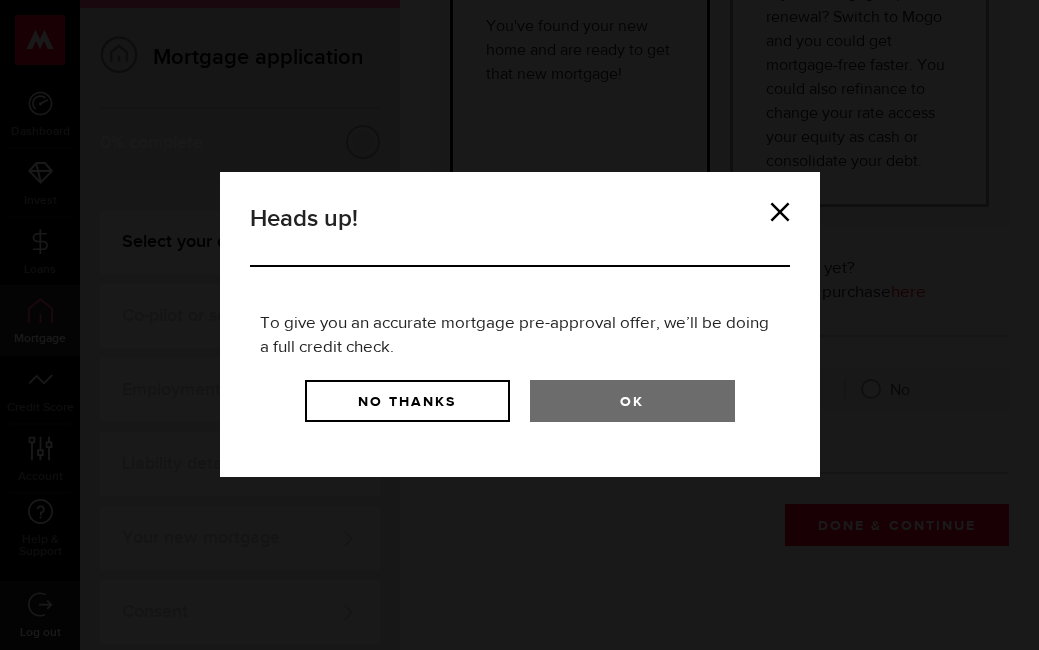 click on "Ok" at bounding box center (632, 401) 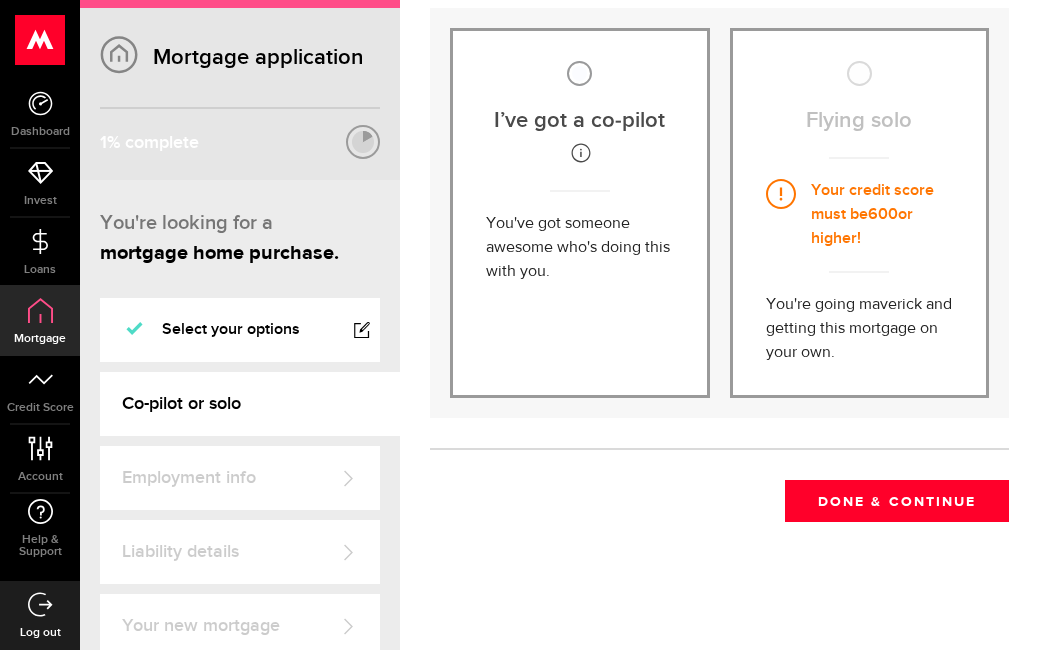 scroll, scrollTop: 0, scrollLeft: 0, axis: both 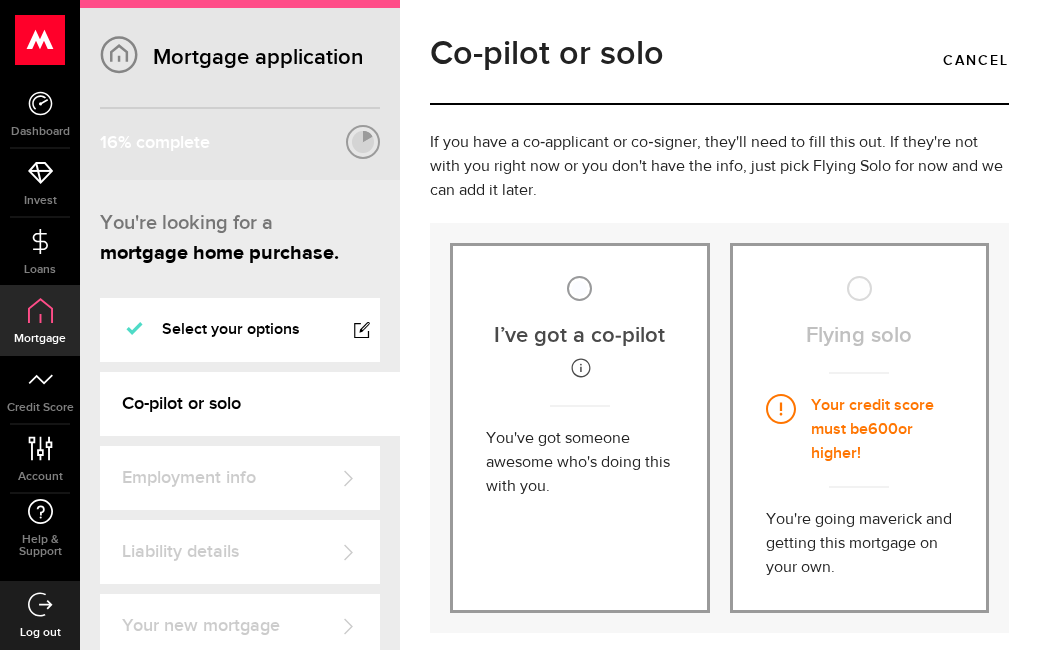 click on "I’ve got a co‑pilot" at bounding box center [579, 288] 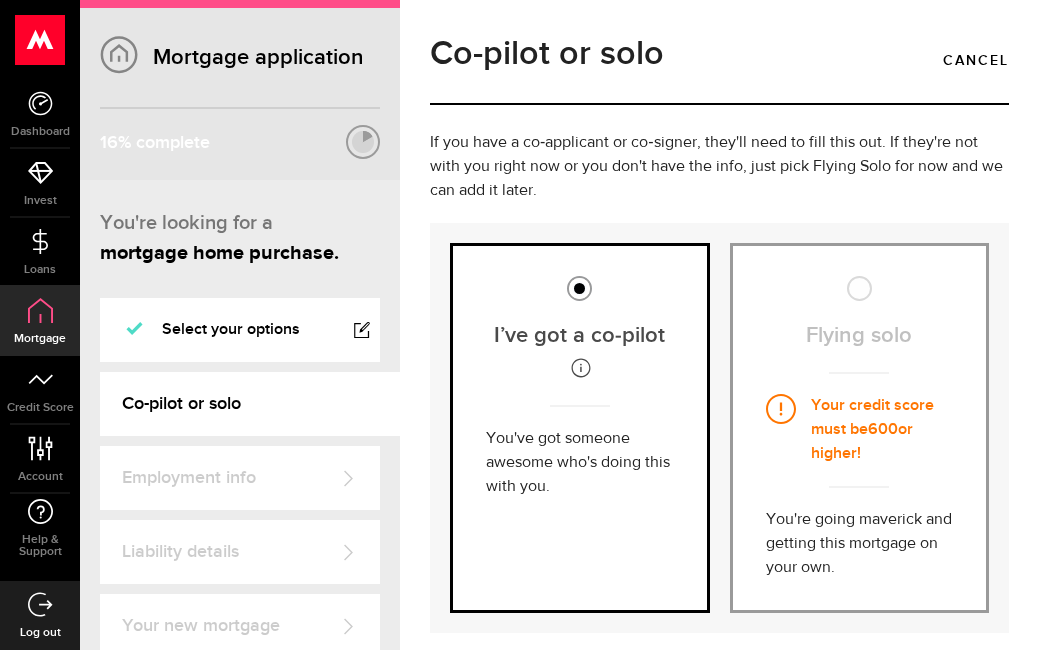 click on "I’ve got a co‑pilot  You've got someone awesome who's doing this with you. Flying solo Your credit score must be  600  or higher! You're going maverick and getting this mortgage on your own." at bounding box center (719, 428) 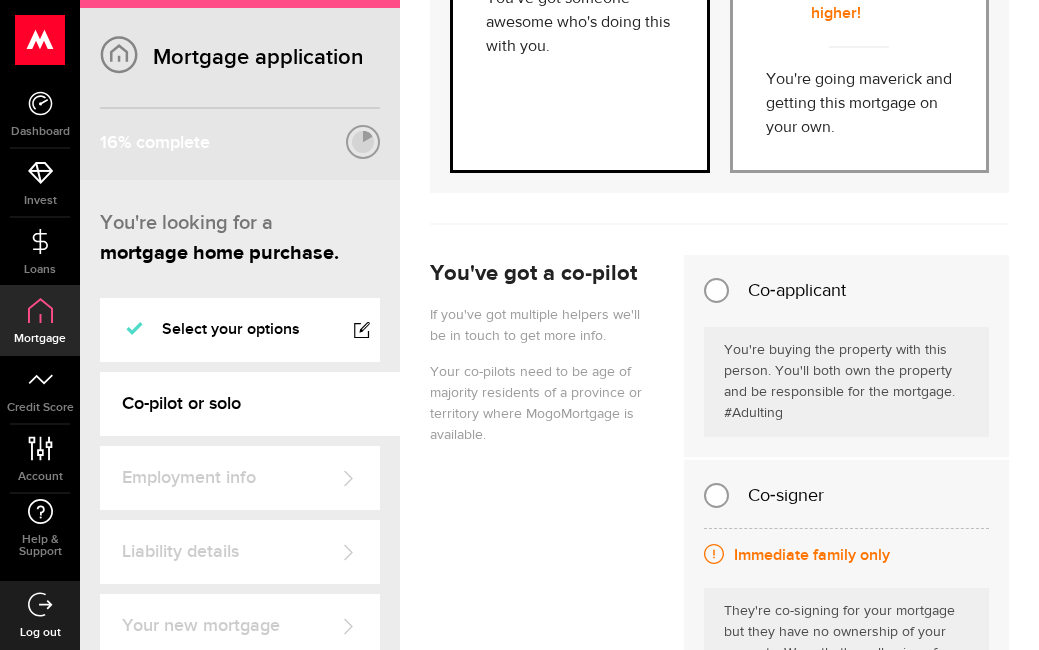 scroll, scrollTop: 520, scrollLeft: 0, axis: vertical 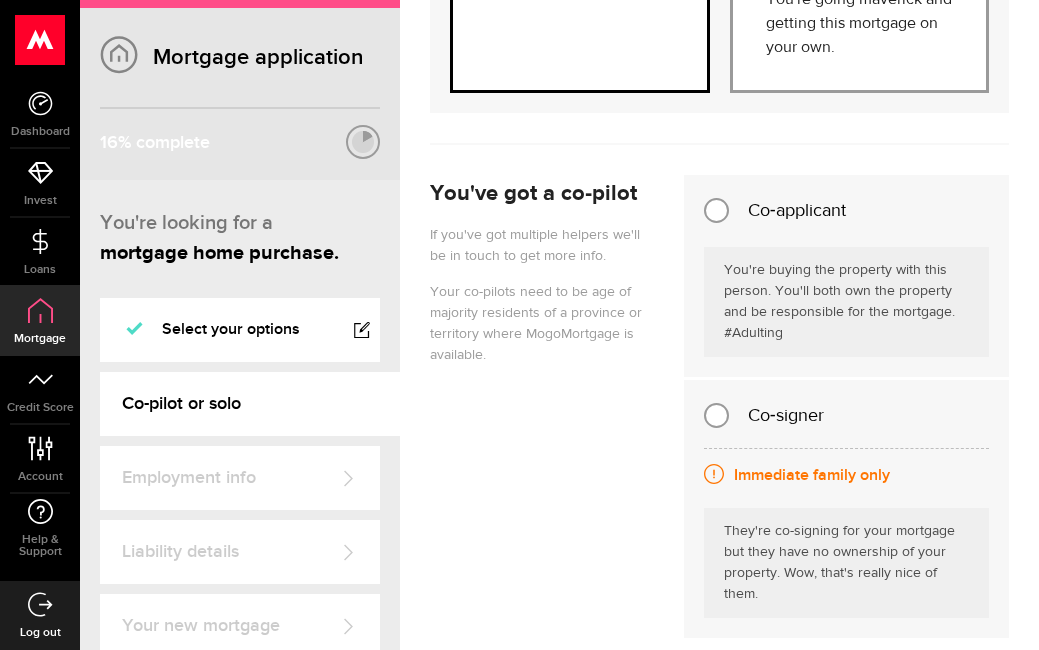 click on "Co‑signer" at bounding box center [716, 415] 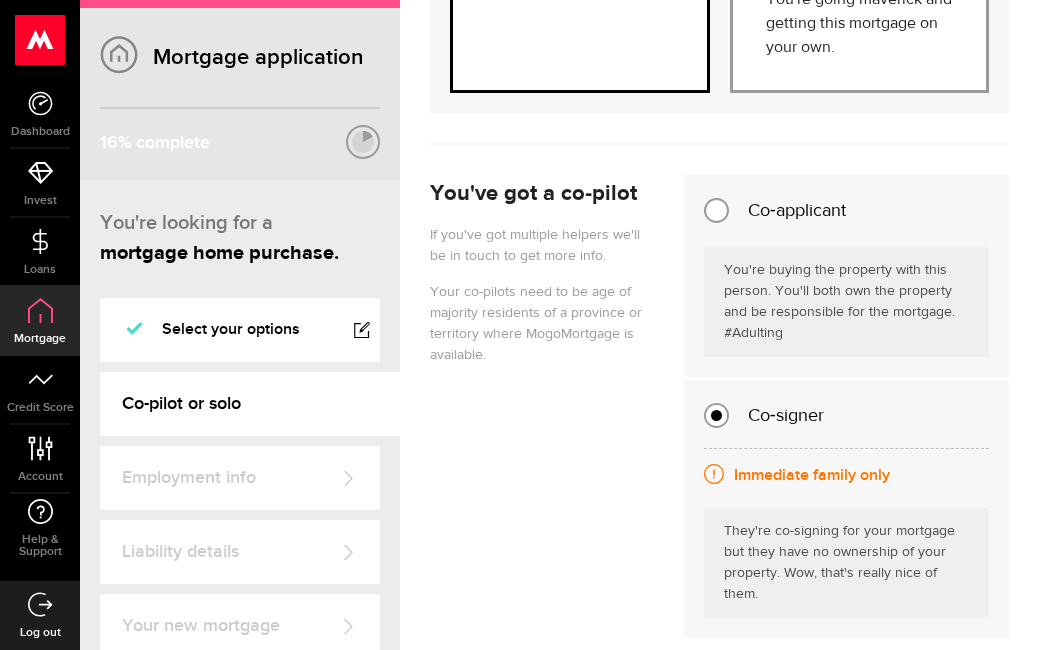 click on "You've got a co‑pilot If you've got multiple helpers we'll be in touch to get more info. Your co-pilots need to be age of majority residents of a province or territory where MogoMortgage is available. Are you adding someone? Co‑applicant You're buying the property with this person. You'll both own the property and be responsible for the mortgage. #Adulting Co‑signer Immediate family only They're co-signing for your mortgage but they have no ownership of your property. Wow, that's really nice of them." at bounding box center (719, 414) 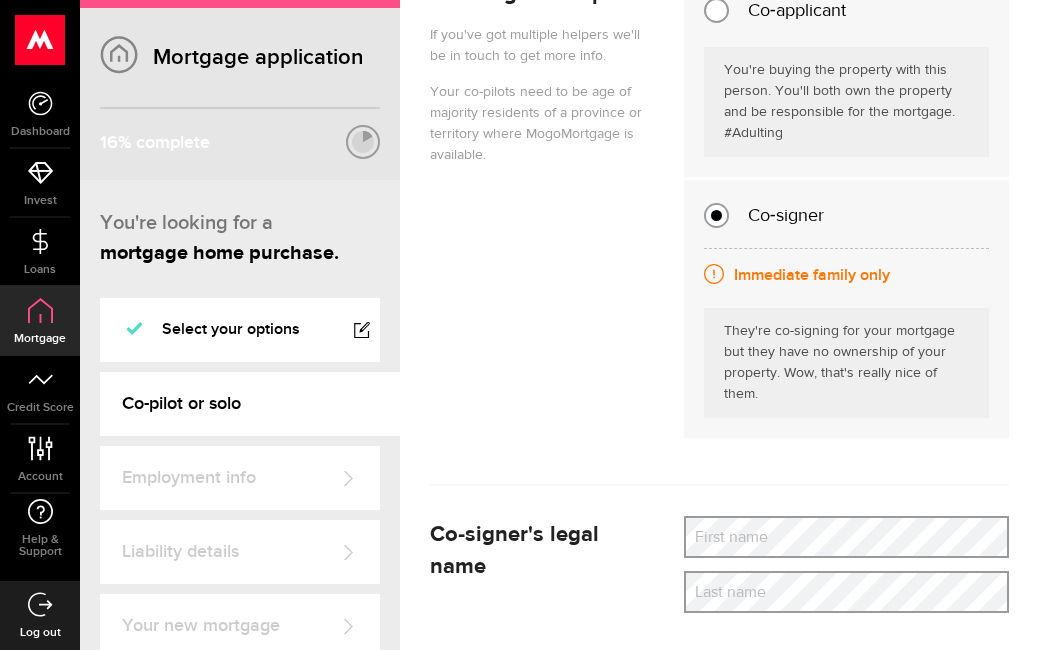 scroll, scrollTop: 800, scrollLeft: 0, axis: vertical 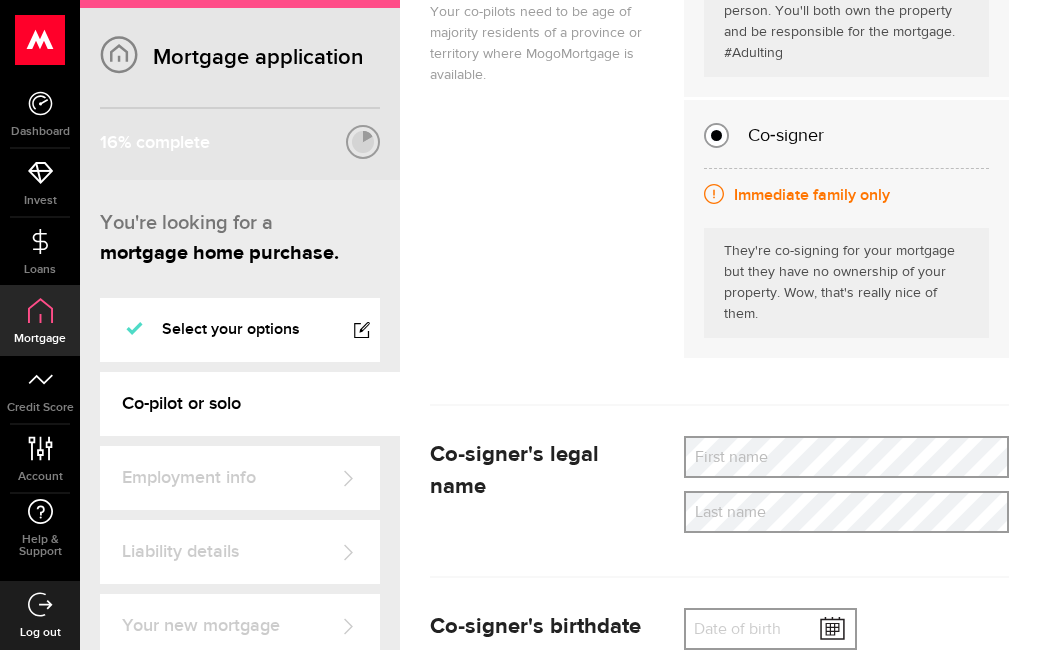 click on "First name" at bounding box center (846, 457) 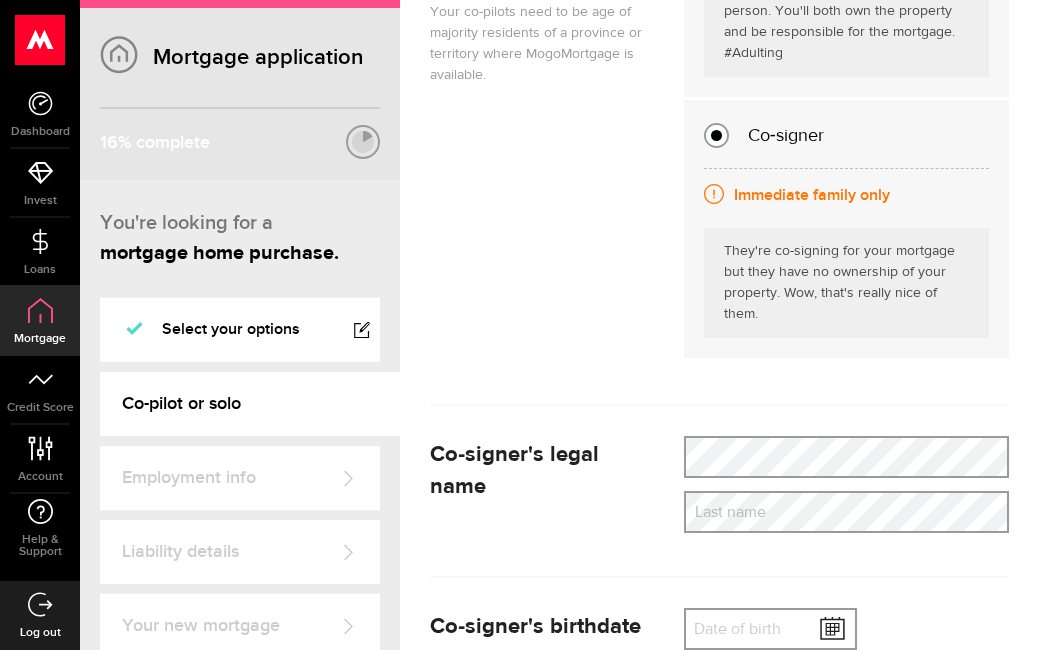 click on "Last name" at bounding box center (846, 512) 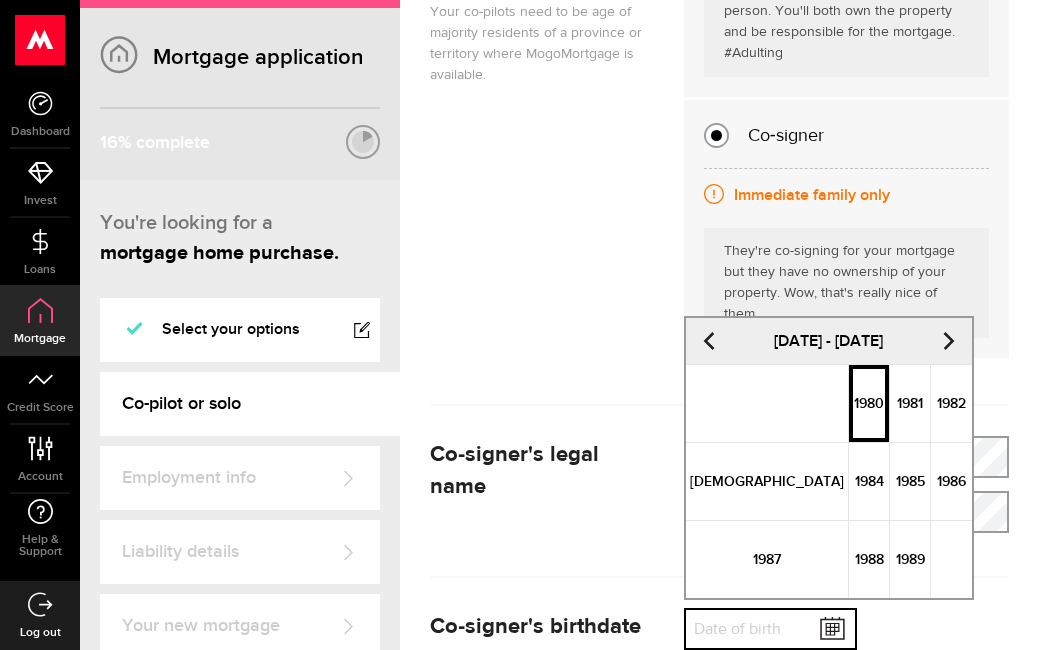 click on "1980" at bounding box center (869, 403) 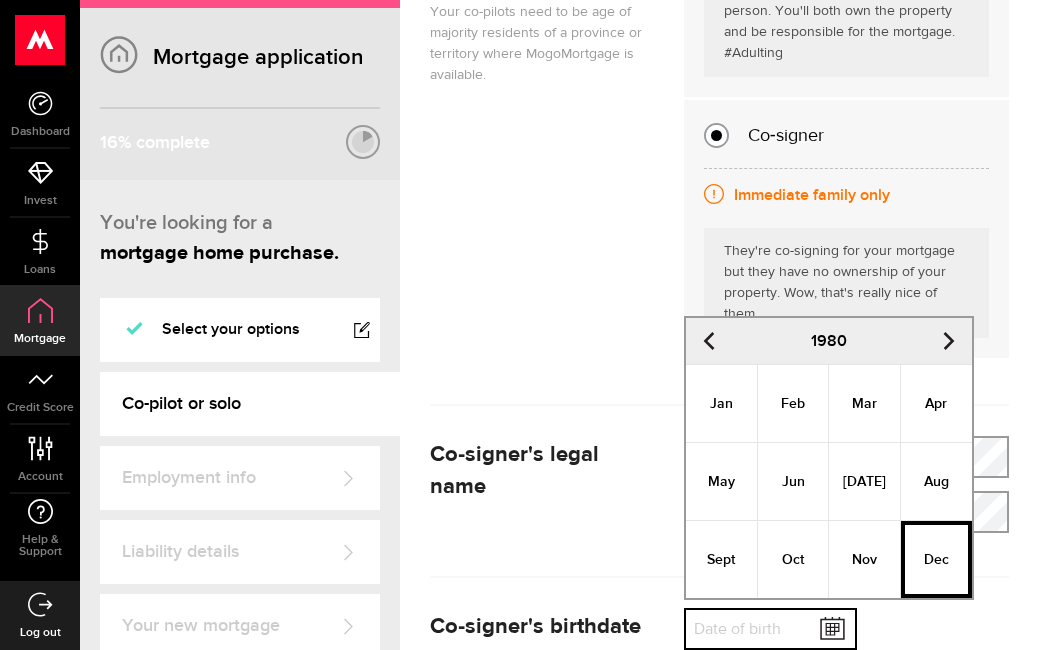 click on "Dec" at bounding box center (936, 559) 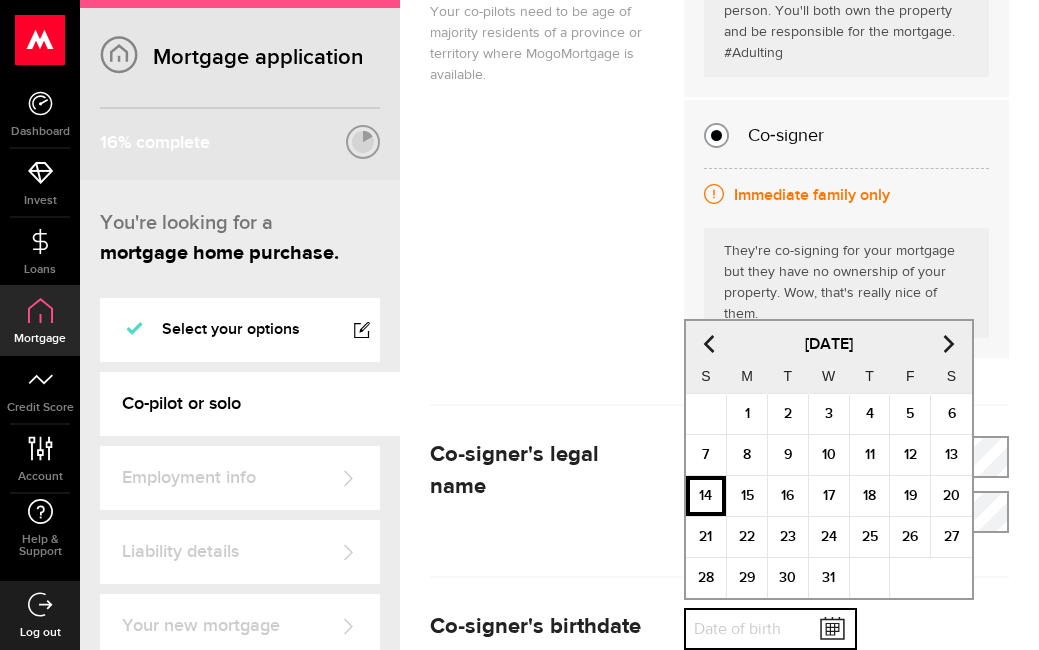 click on "14" at bounding box center (706, 496) 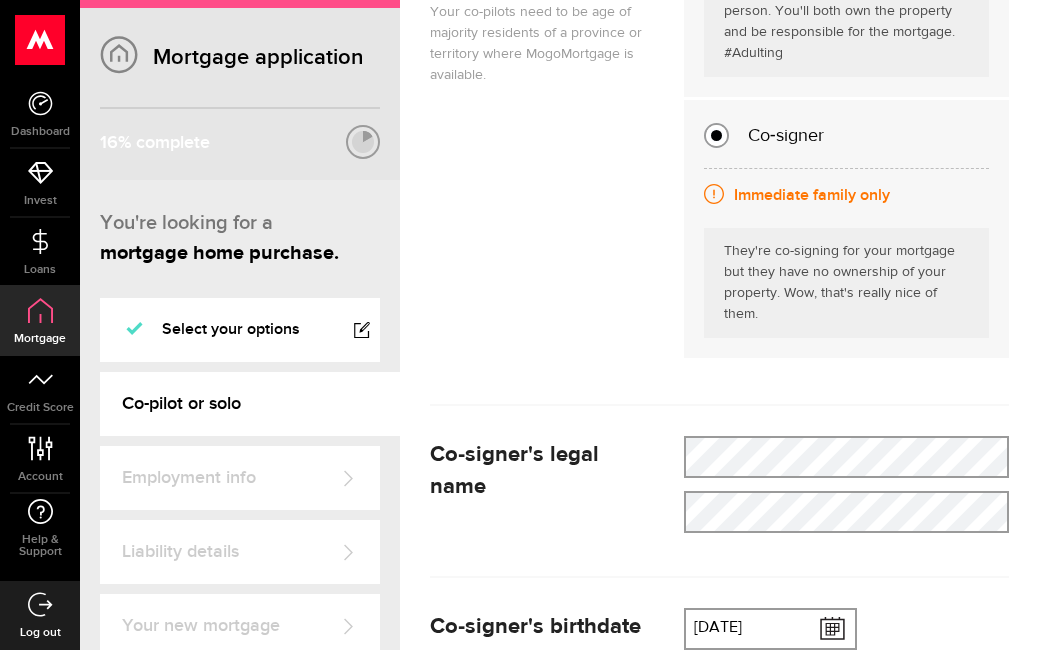 click at bounding box center [719, 577] 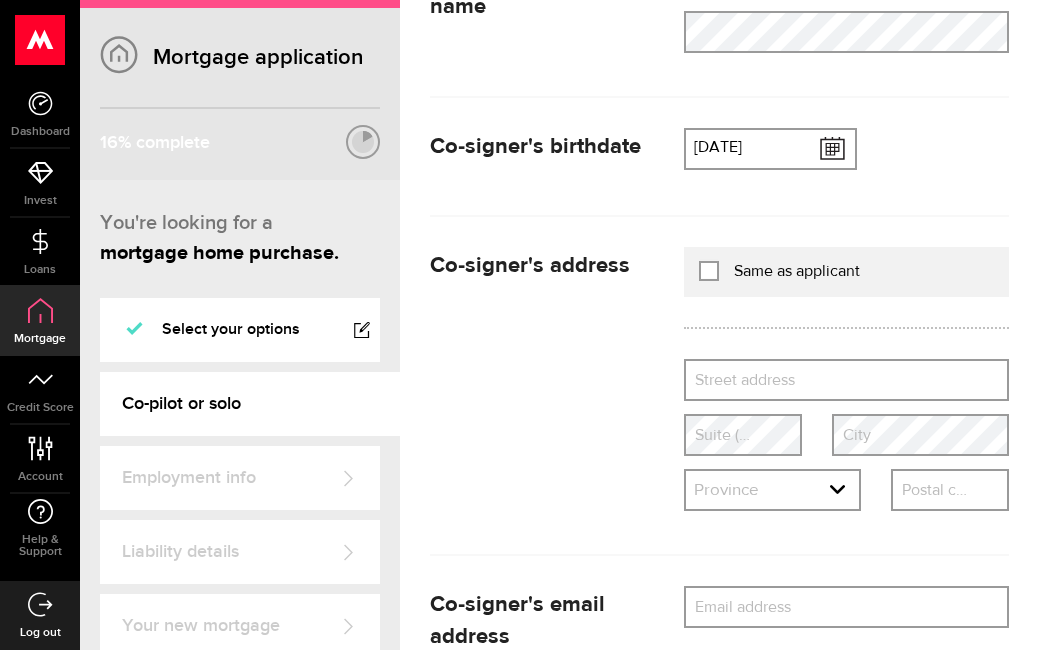 scroll, scrollTop: 1320, scrollLeft: 0, axis: vertical 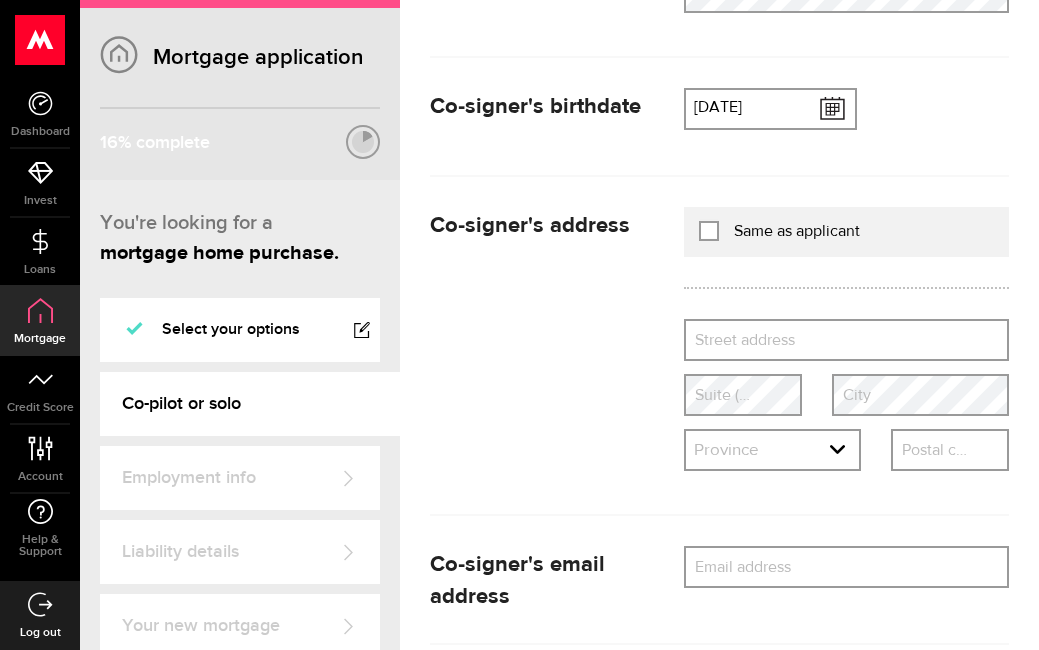 click on "Street address" at bounding box center [846, 340] 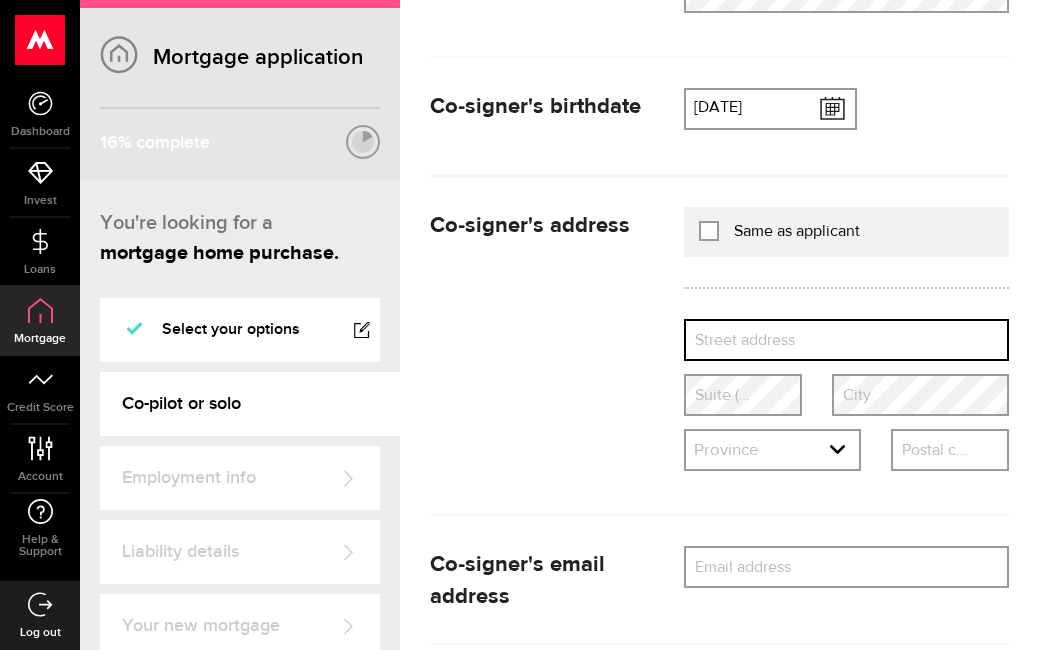 click on "Street address" at bounding box center [846, 340] 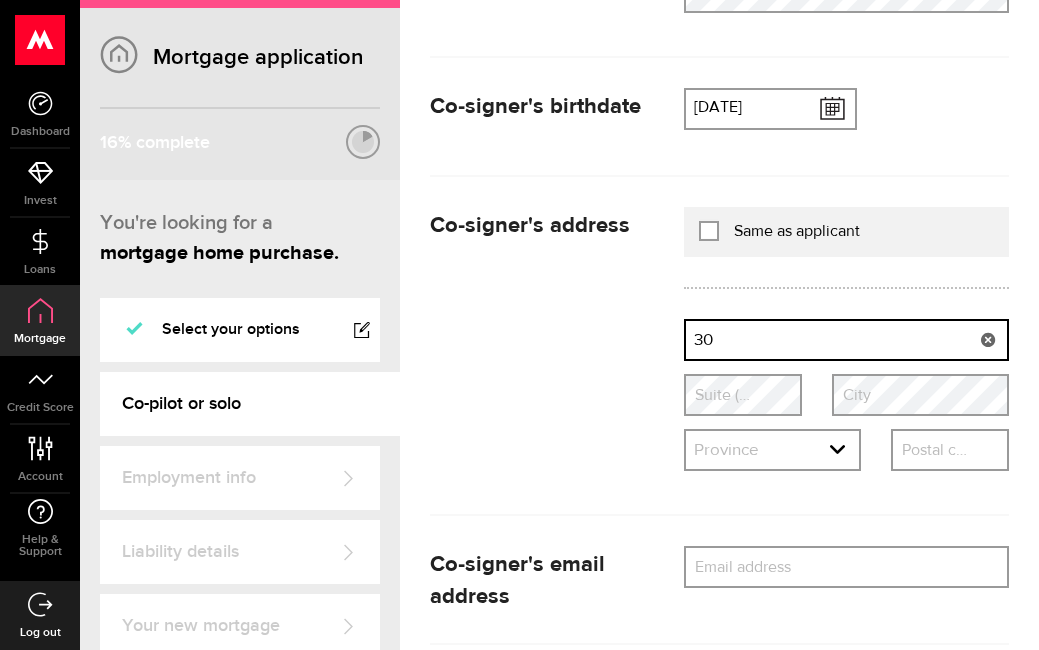 type on "3" 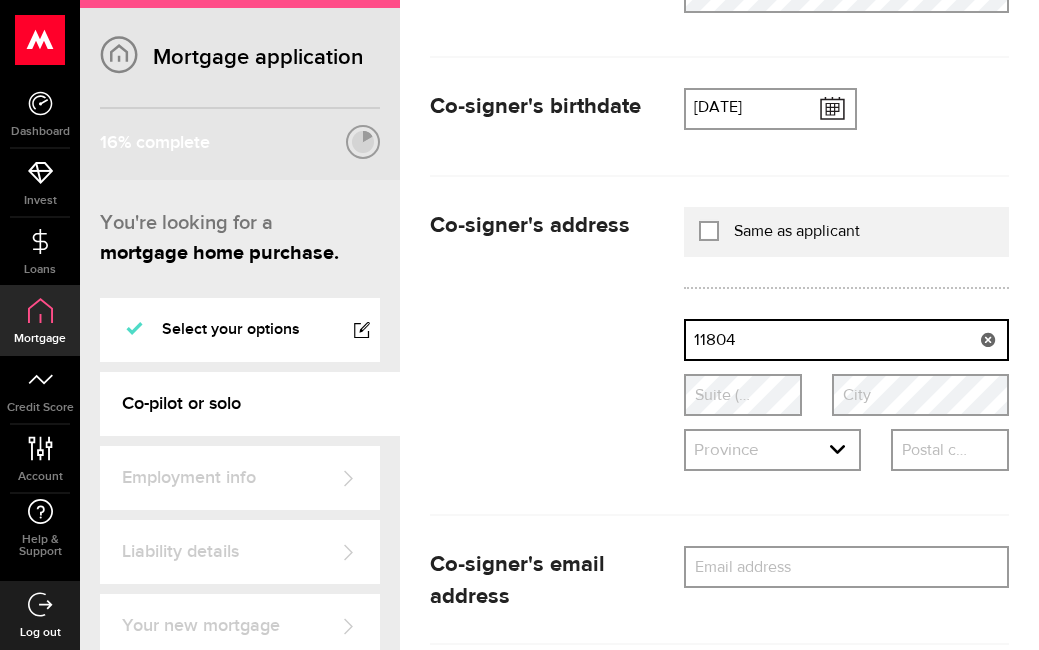 click on "11804" at bounding box center [846, 340] 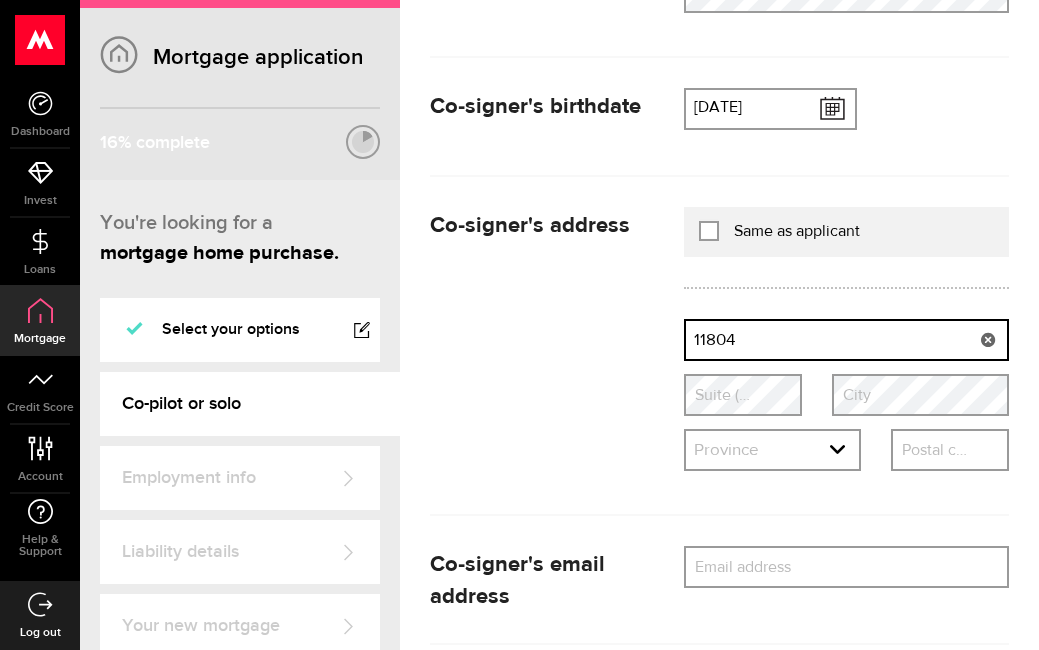 click on "11804" at bounding box center [846, 340] 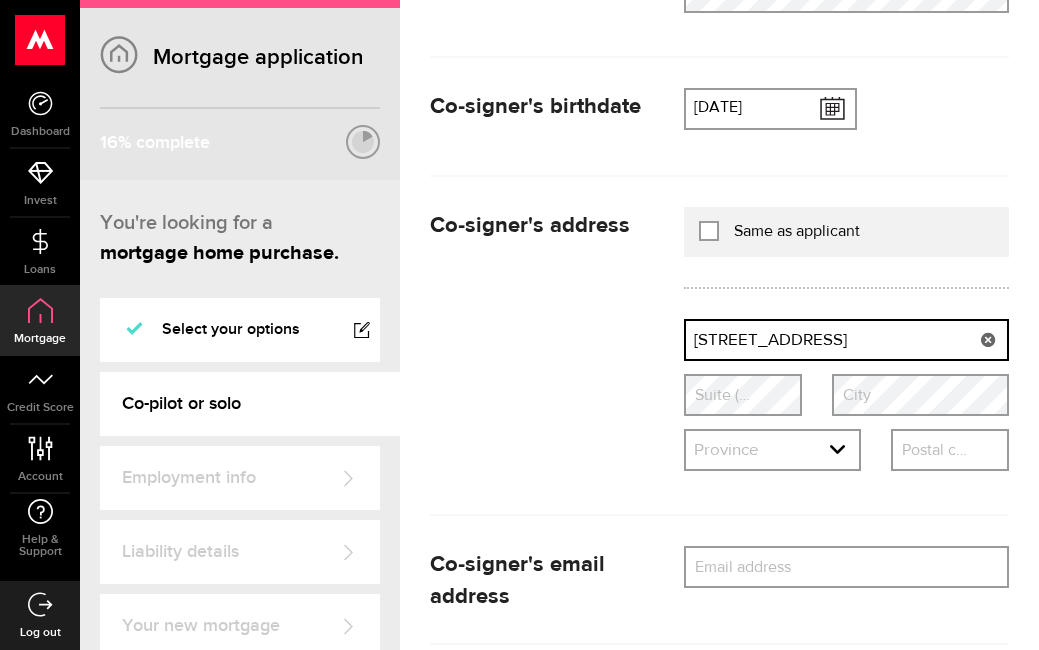 type on "[STREET_ADDRESS]" 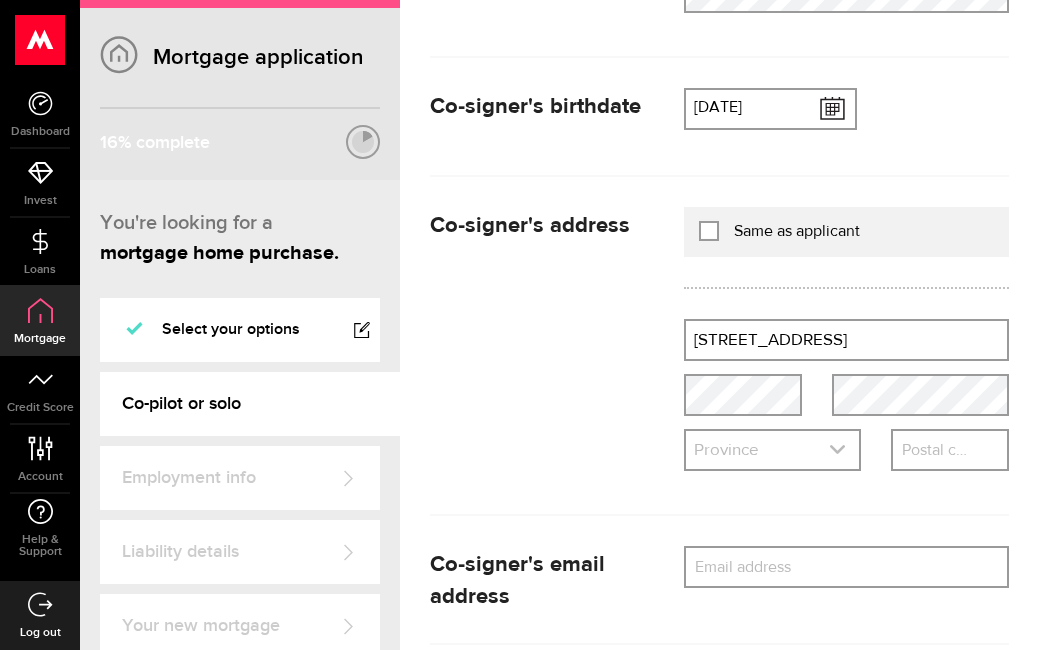 click 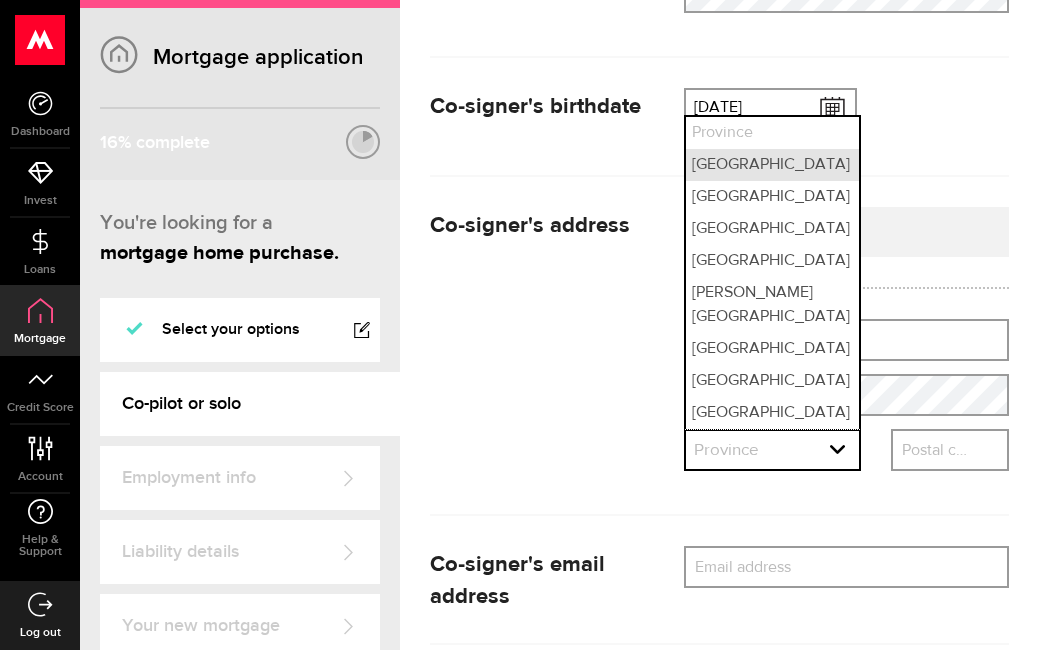 click on "[GEOGRAPHIC_DATA]" at bounding box center [772, 165] 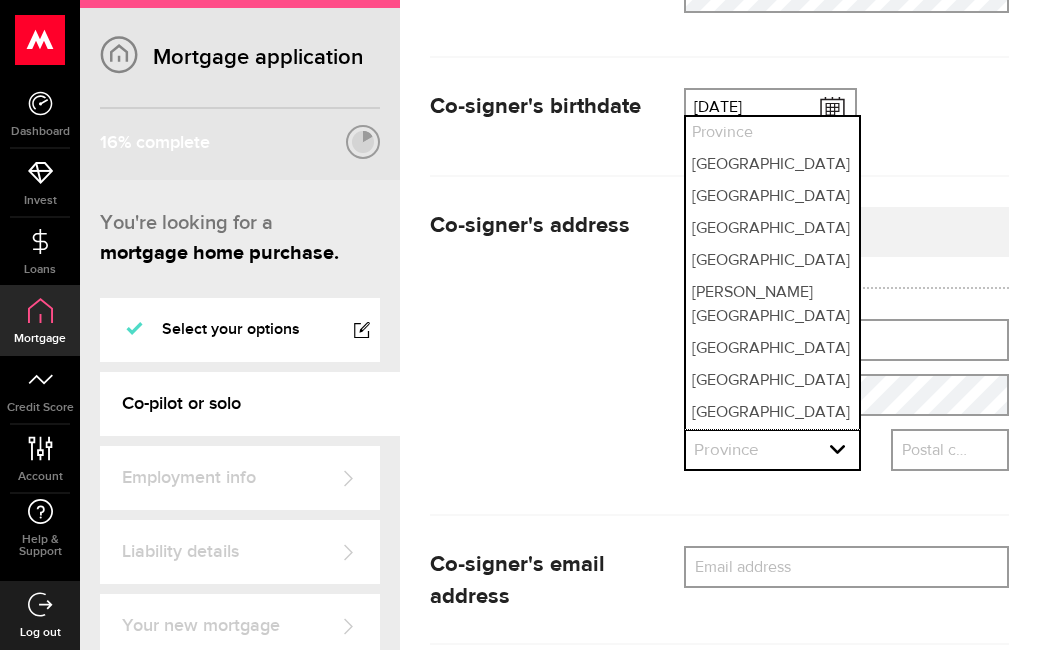 select on "AB" 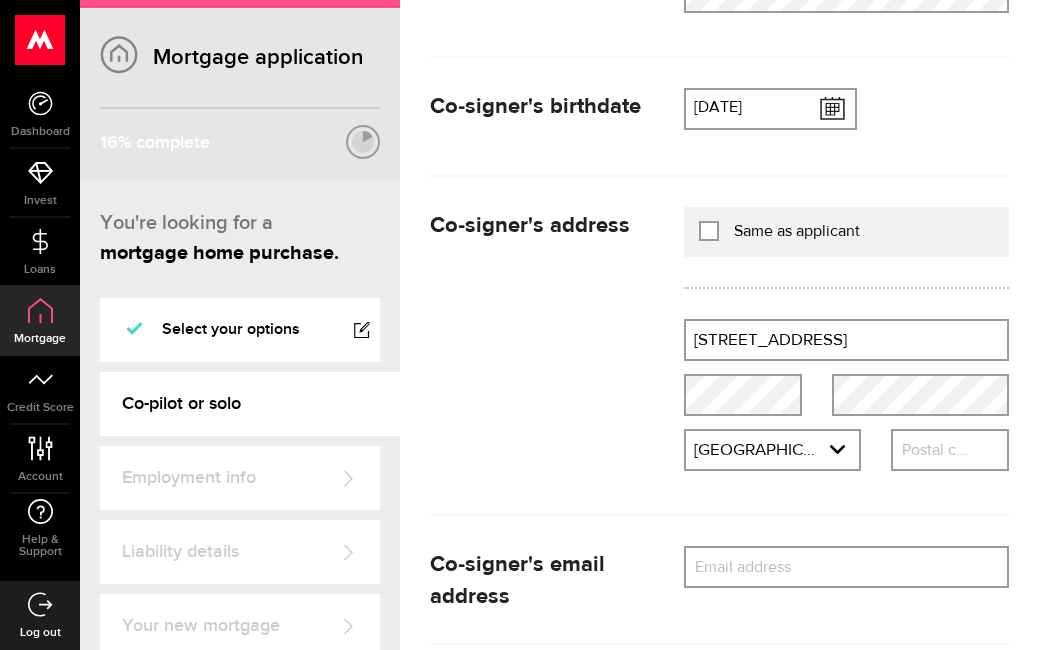 click on "Postal code" at bounding box center [950, 450] 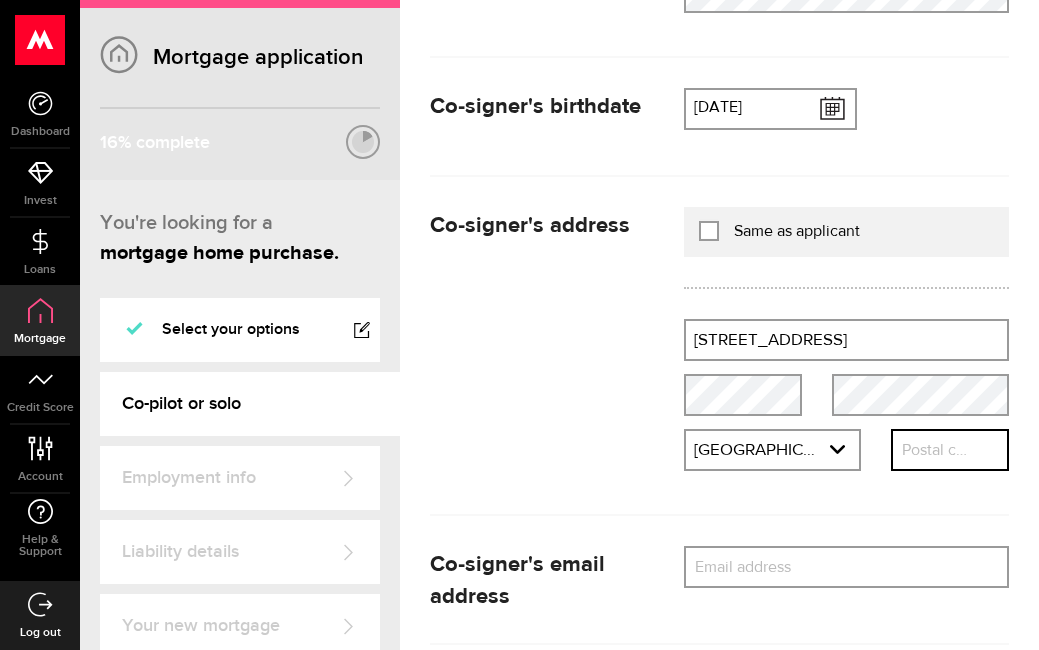 click on "Postal code" at bounding box center (950, 450) 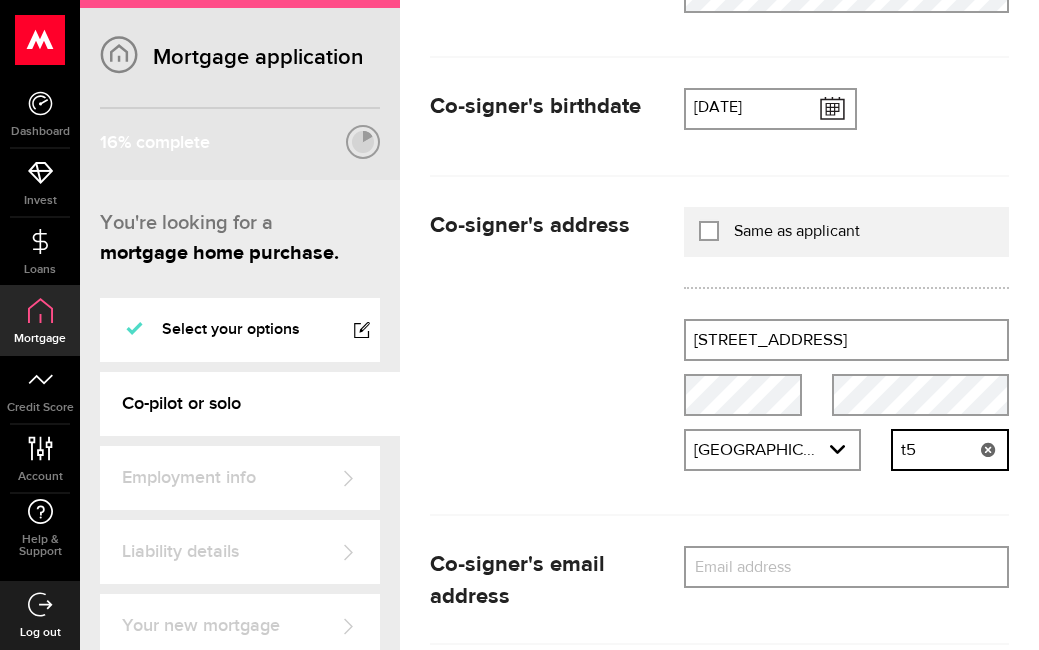 type on "t" 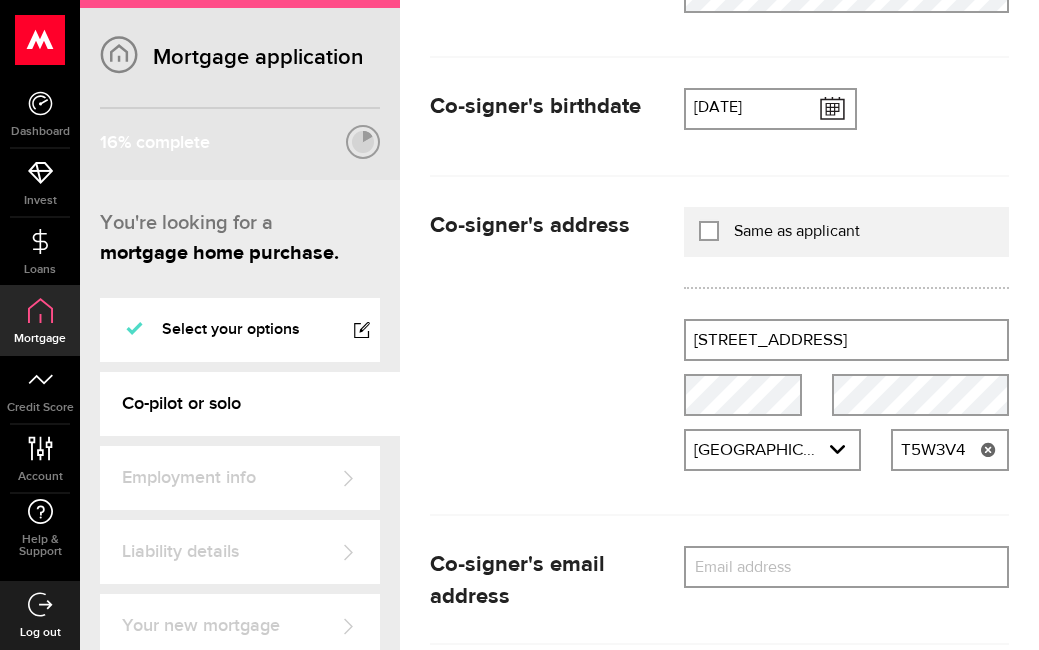 type on "T5W 3V4" 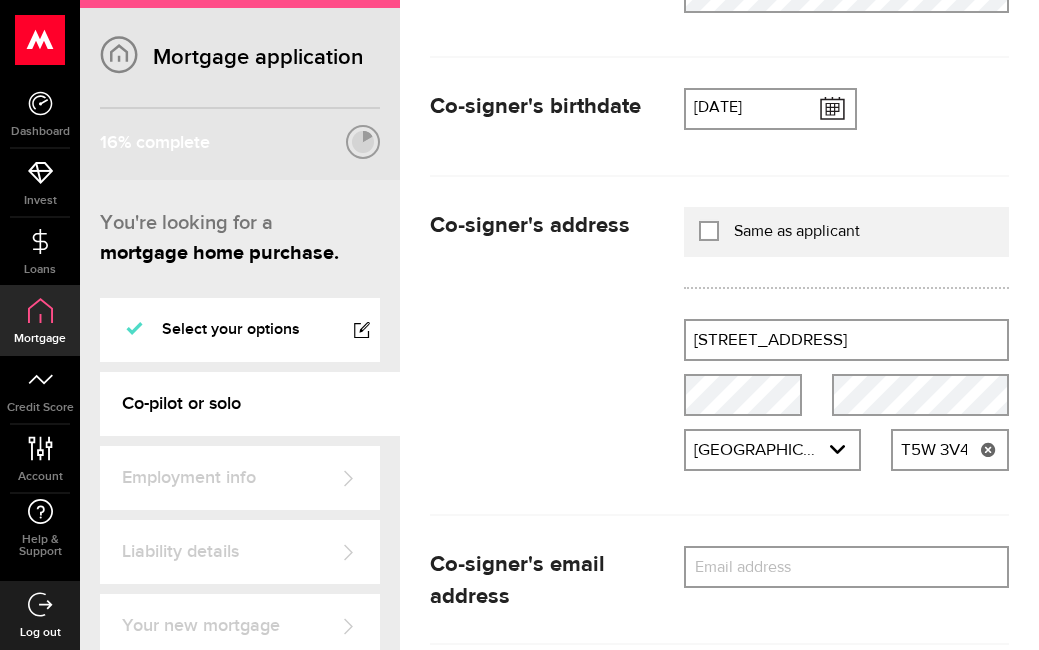 click on "Email address" at bounding box center (846, 567) 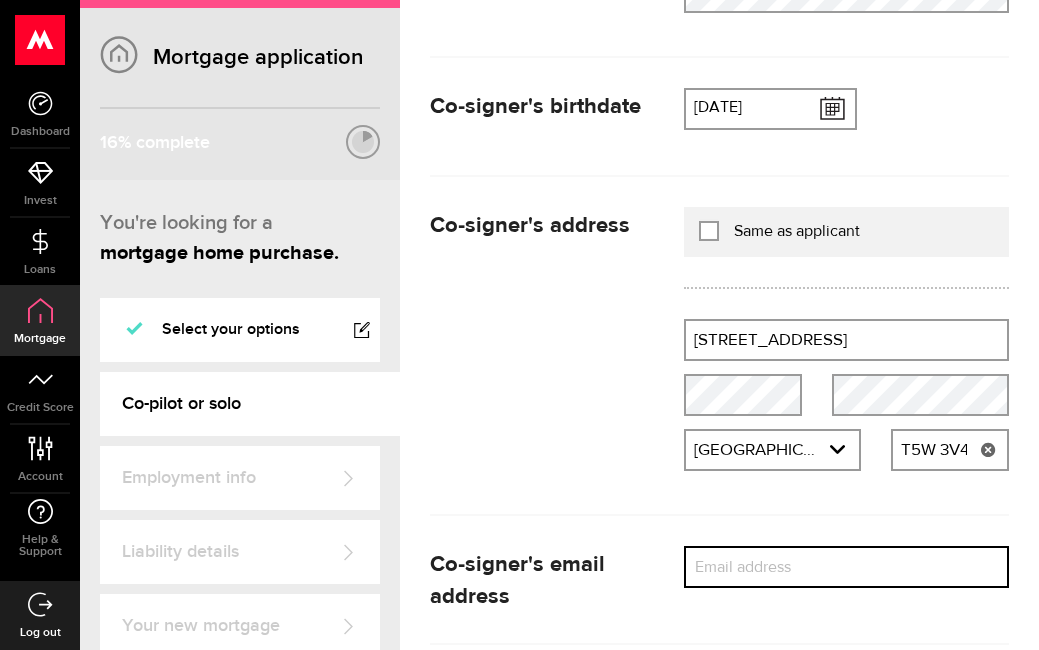 click on "Email address" at bounding box center [846, 567] 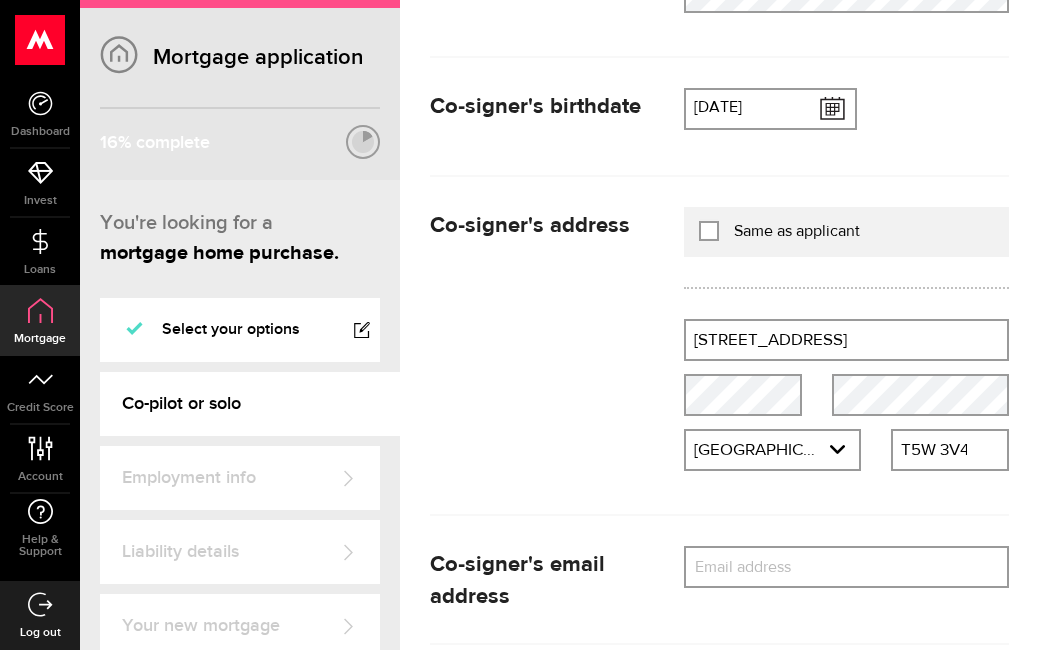 click on "Co‑applicant's address Co‑signer's address Same as applicant Street address What's your co-pilot's address? [STREET_ADDRESS] City What city does your co-pilot live in? Province What province does your co-pilot live in? [GEOGRAPHIC_DATA] [GEOGRAPHIC_DATA] [GEOGRAPHIC_DATA] [GEOGRAPHIC_DATA] [GEOGRAPHIC_DATA] [PERSON_NAME][GEOGRAPHIC_DATA] [GEOGRAPHIC_DATA] [GEOGRAPHIC_DATA] [GEOGRAPHIC_DATA] Province [GEOGRAPHIC_DATA] [GEOGRAPHIC_DATA] [GEOGRAPHIC_DATA] [GEOGRAPHIC_DATA] [PERSON_NAME][GEOGRAPHIC_DATA] [GEOGRAPHIC_DATA] [GEOGRAPHIC_DATA] [GEOGRAPHIC_DATA] Postal code What's your co-pilot's postal code? T5W 3V4" at bounding box center [719, 314] 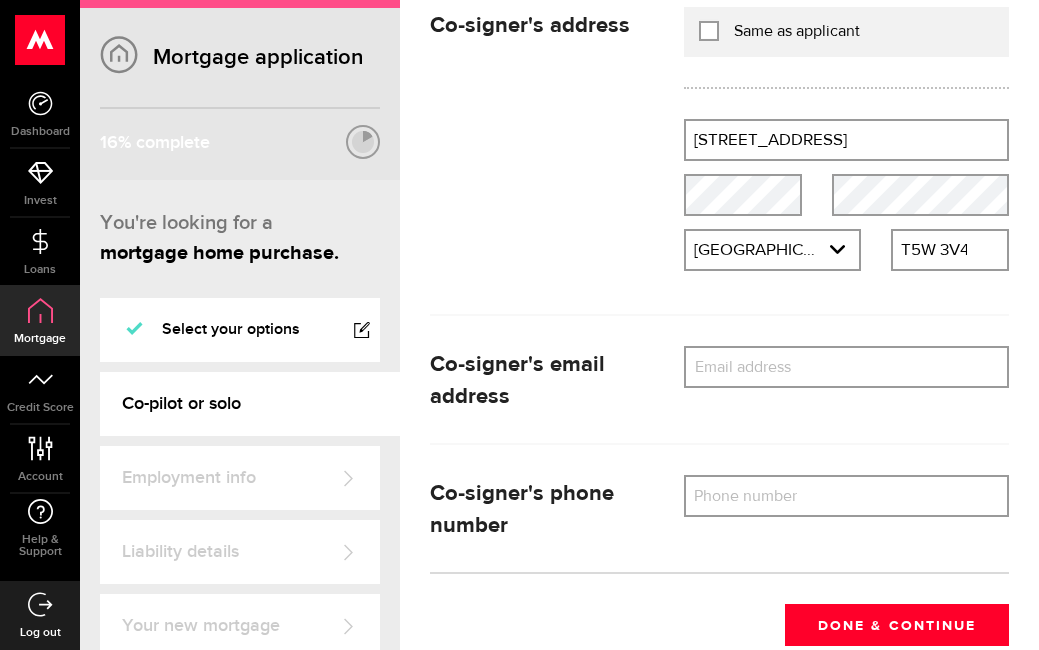 scroll, scrollTop: 1600, scrollLeft: 0, axis: vertical 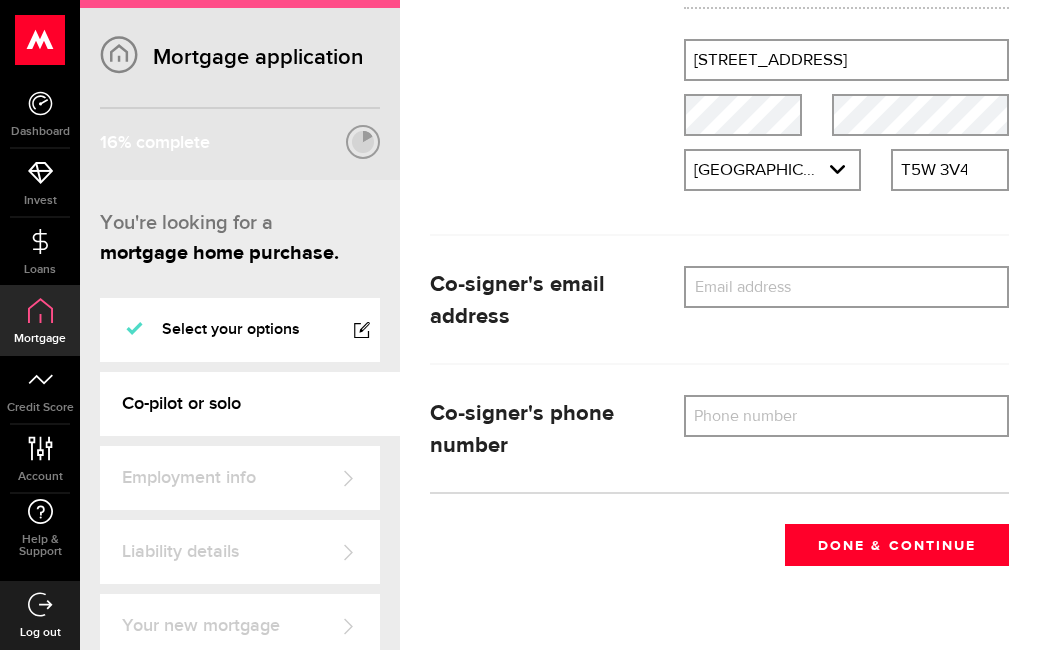 click on "Co‑applicant's email address Co‑signer's email address Email address What's your co-pilot's email? Your co-pilot has to have their own email here to continue the process!" at bounding box center [719, 268] 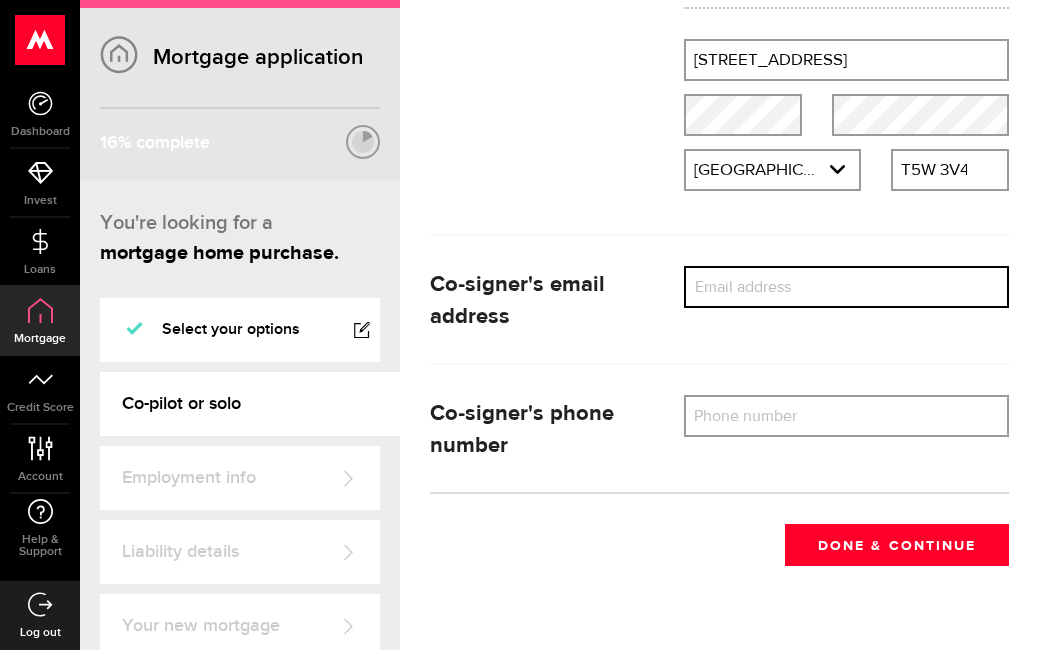 click on "Email address" at bounding box center [846, 287] 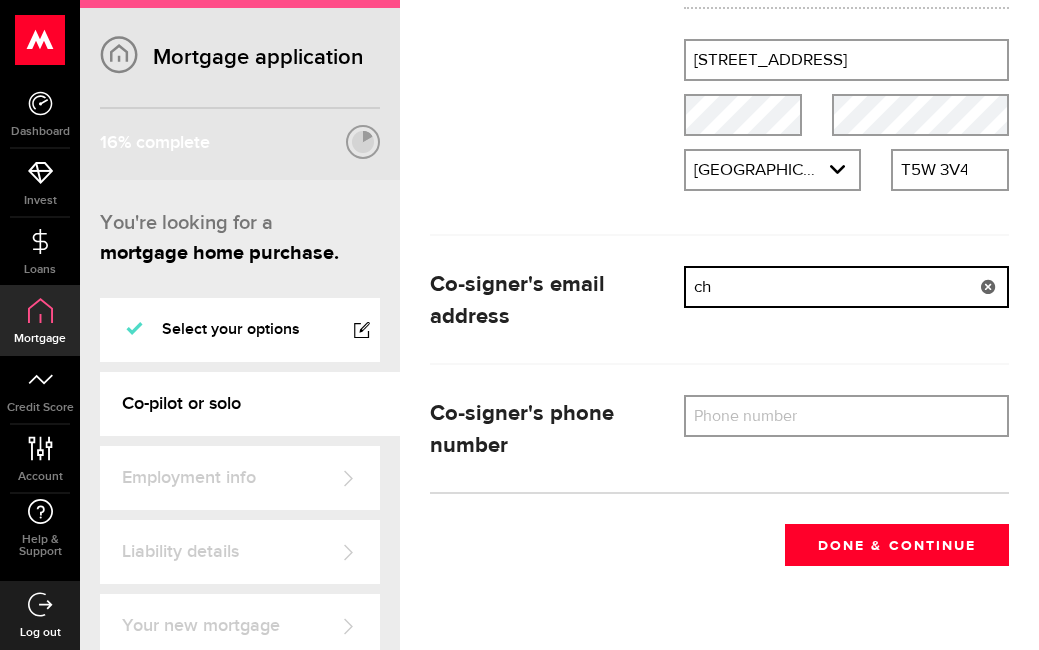 type on "c" 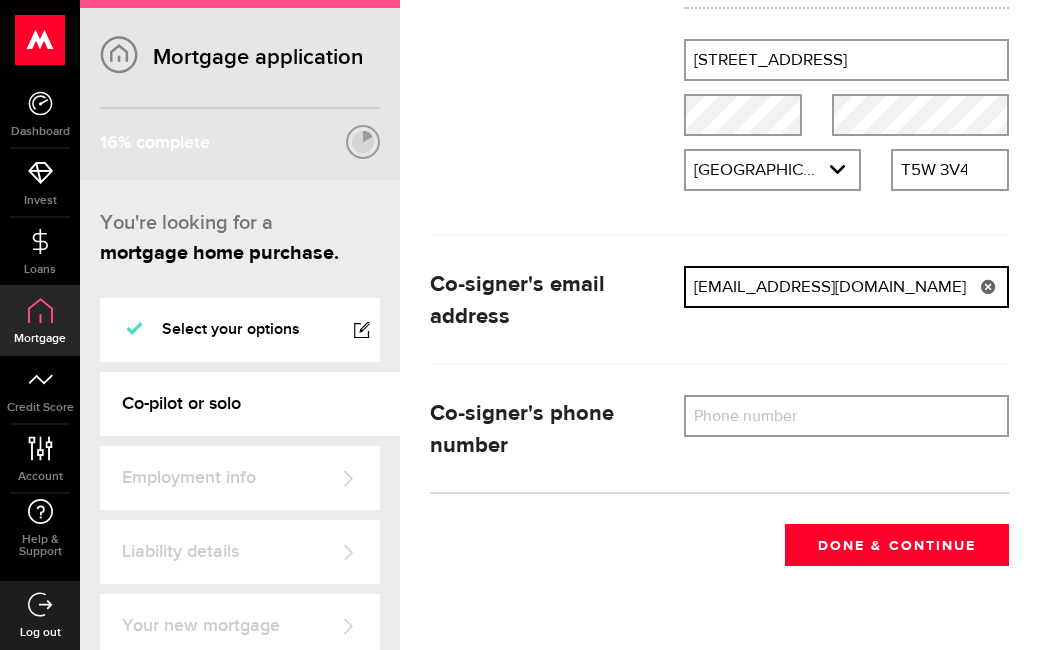type on "[EMAIL_ADDRESS][DOMAIN_NAME]" 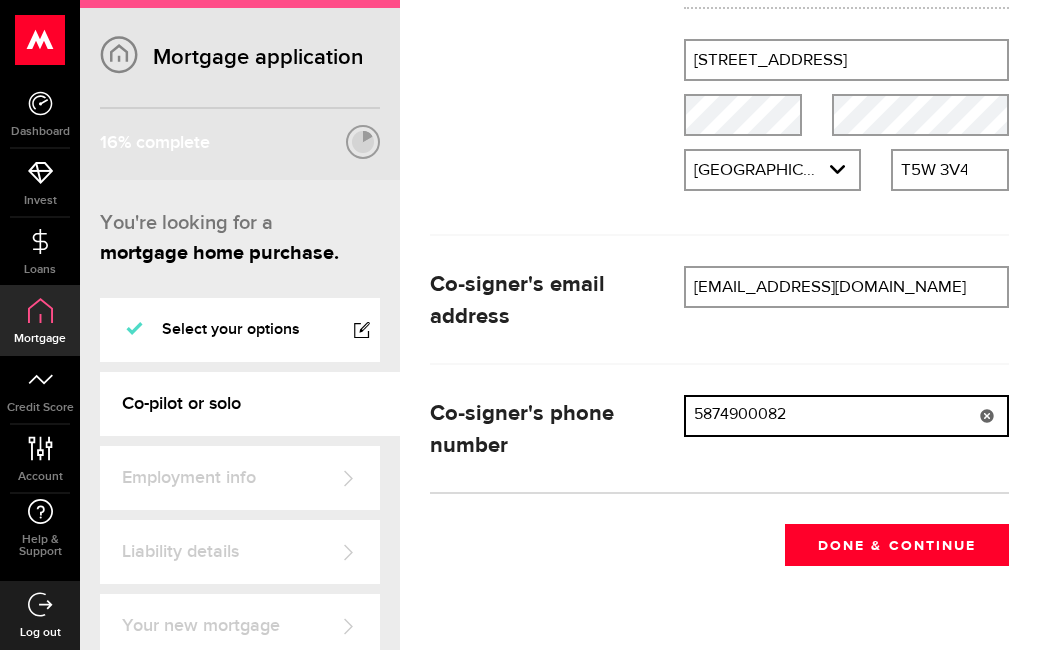 type on "5874900082" 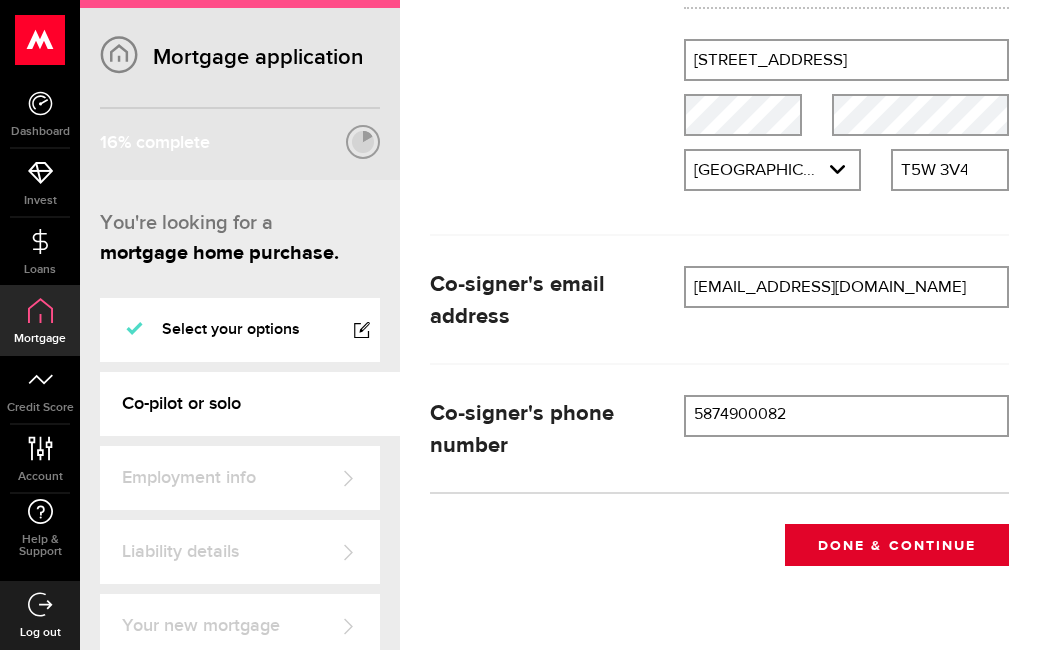 click on "Done & Continue" at bounding box center [897, 545] 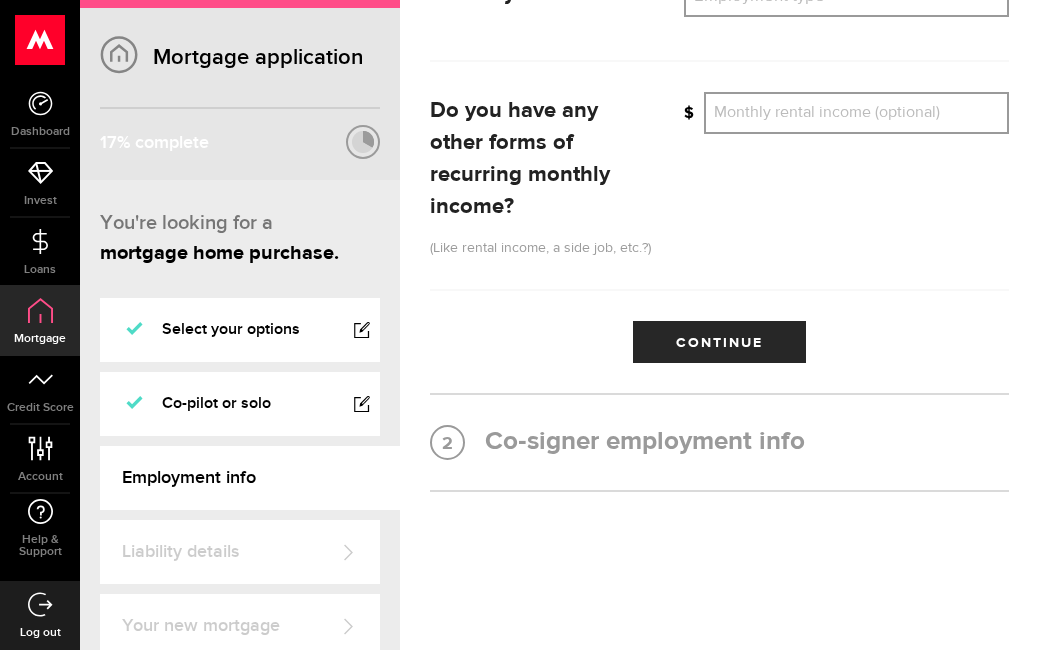 scroll, scrollTop: 0, scrollLeft: 0, axis: both 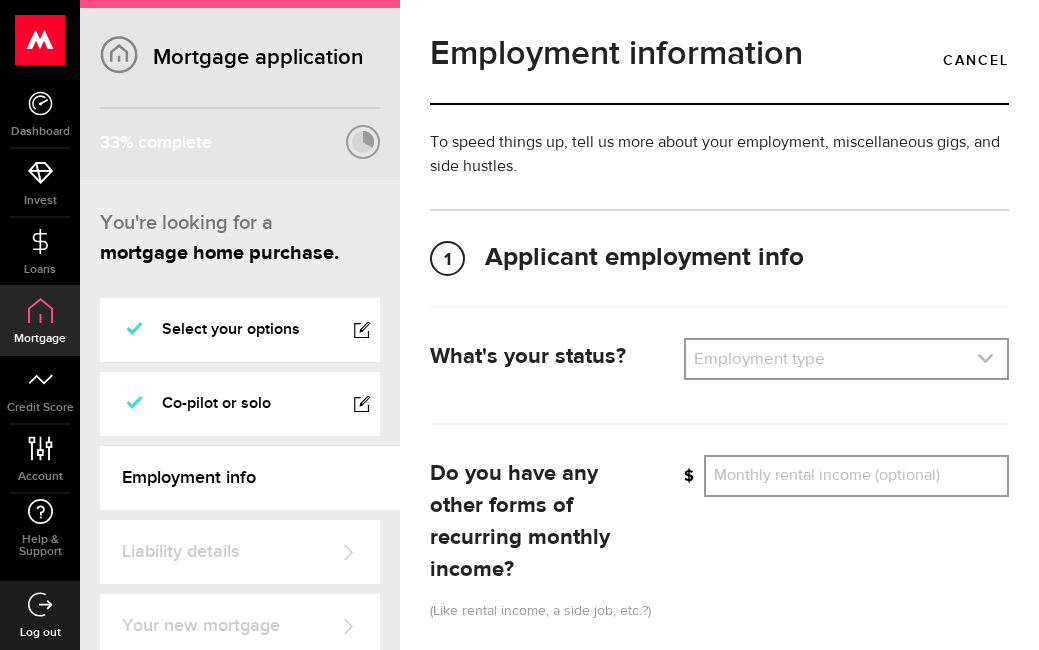 click at bounding box center [846, 359] 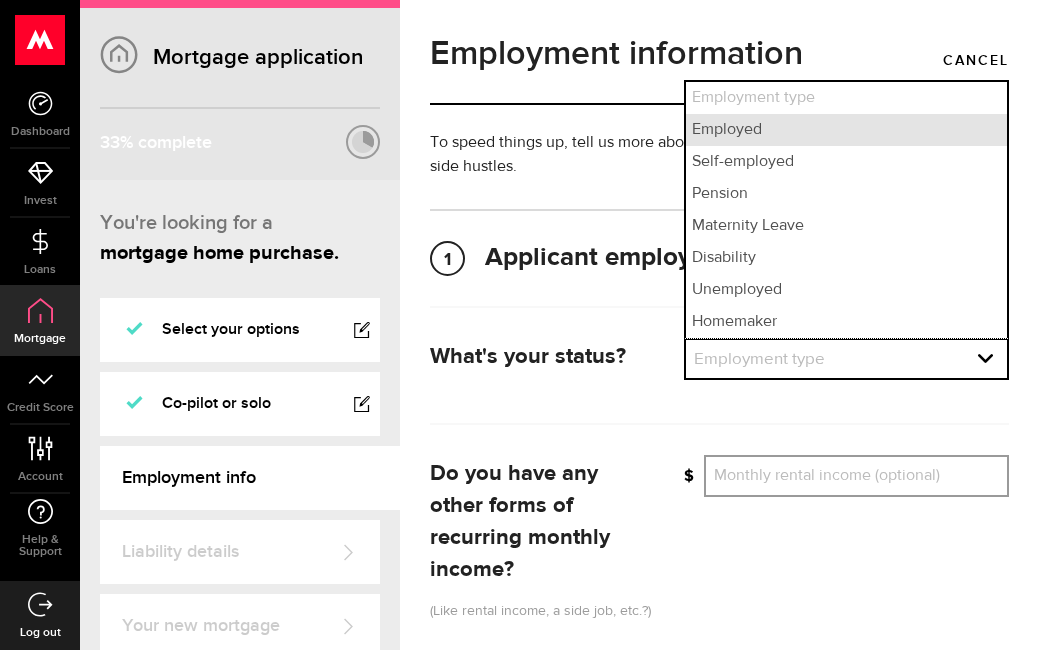 click on "Employed" at bounding box center [846, 130] 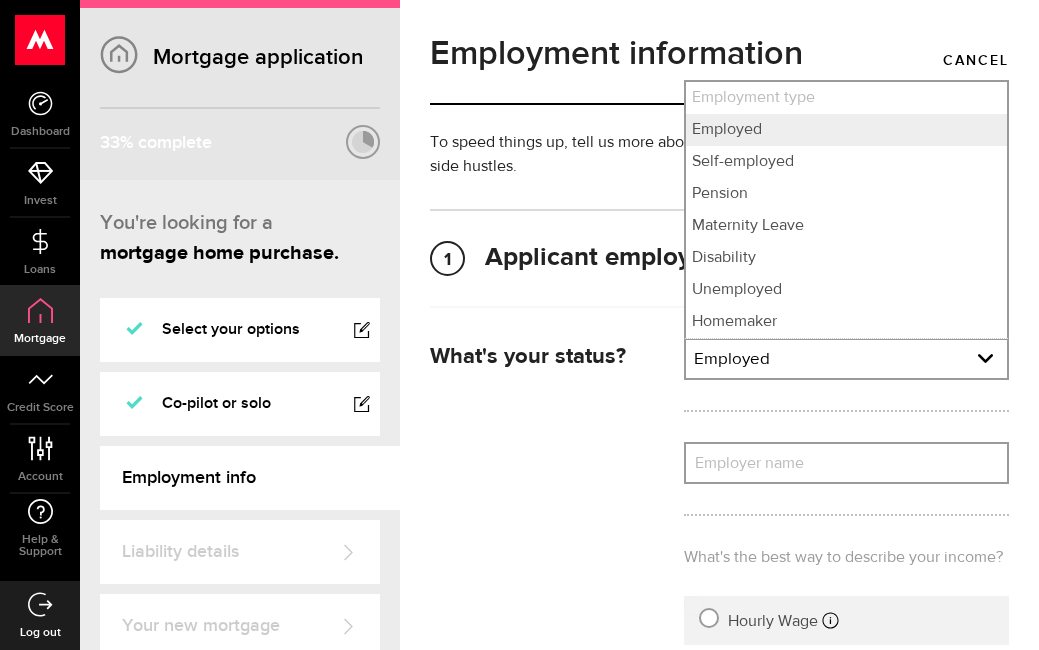 select on "employed" 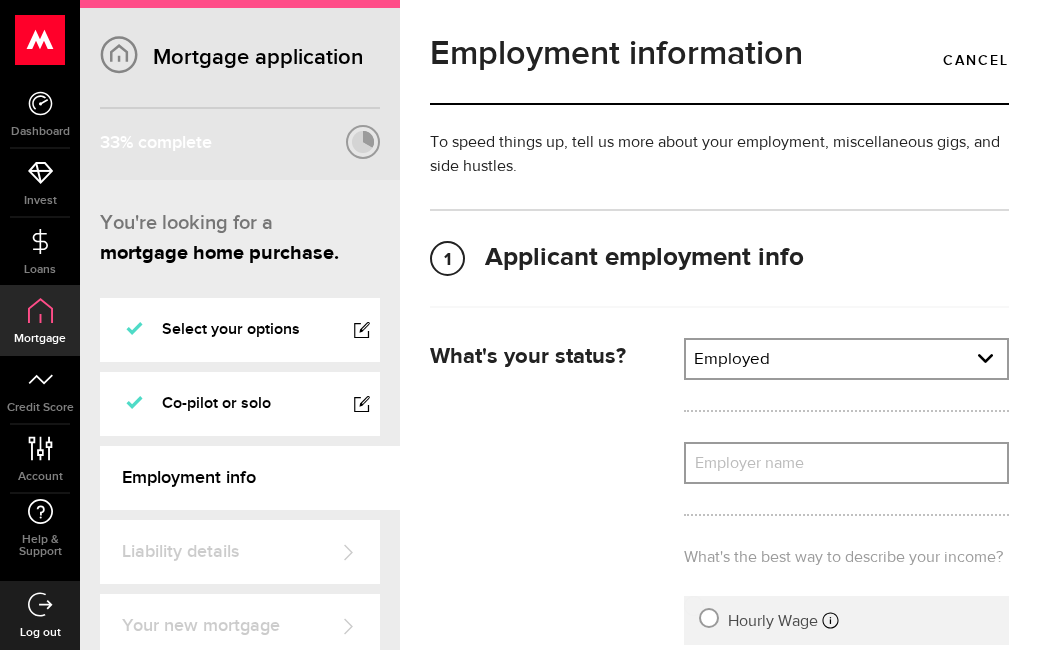 click on "Employer name" at bounding box center [846, 463] 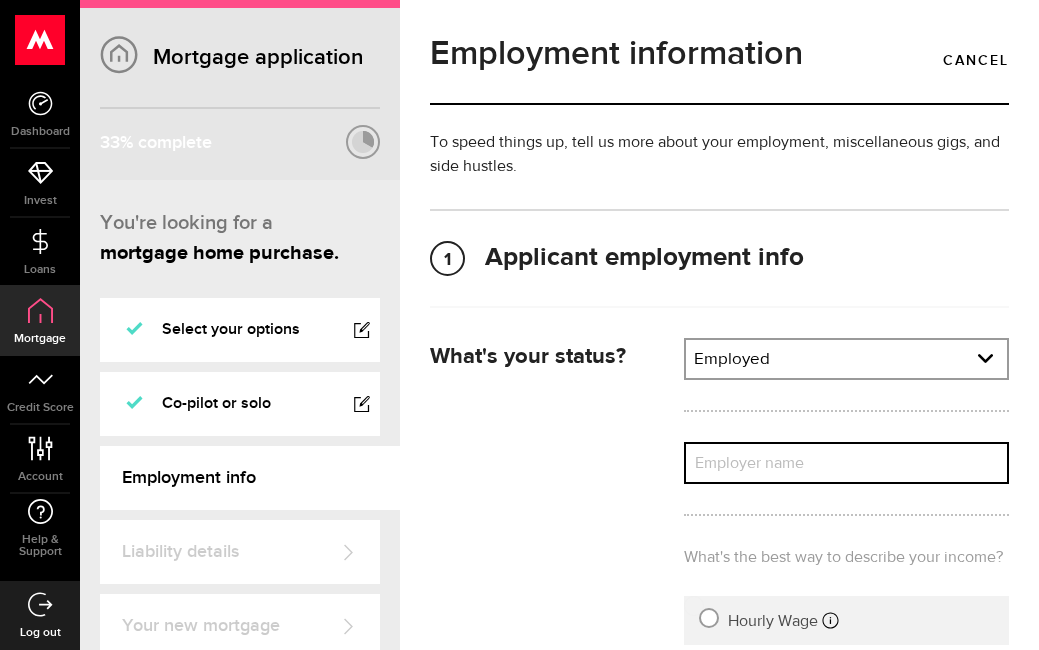 click on "Employer name" at bounding box center [846, 463] 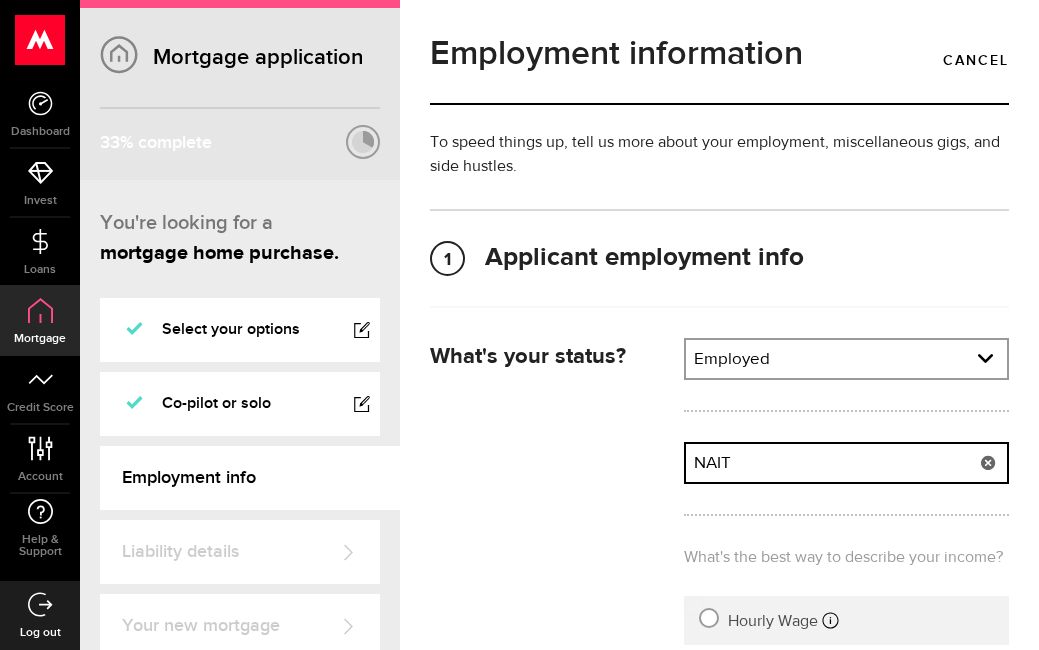type on "NAIT" 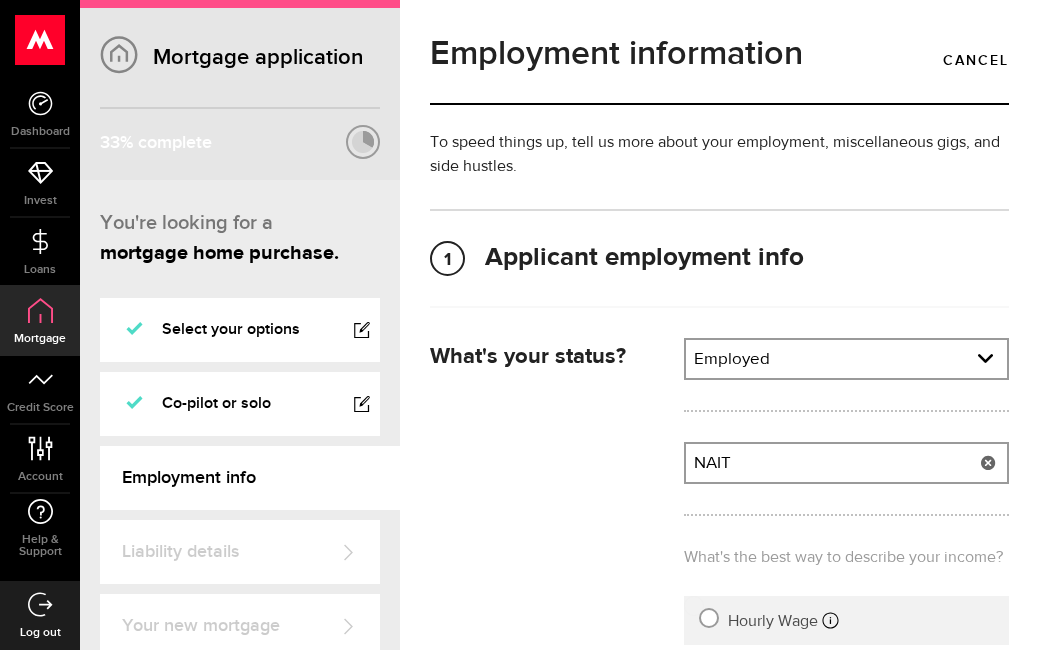 scroll, scrollTop: 627, scrollLeft: 0, axis: vertical 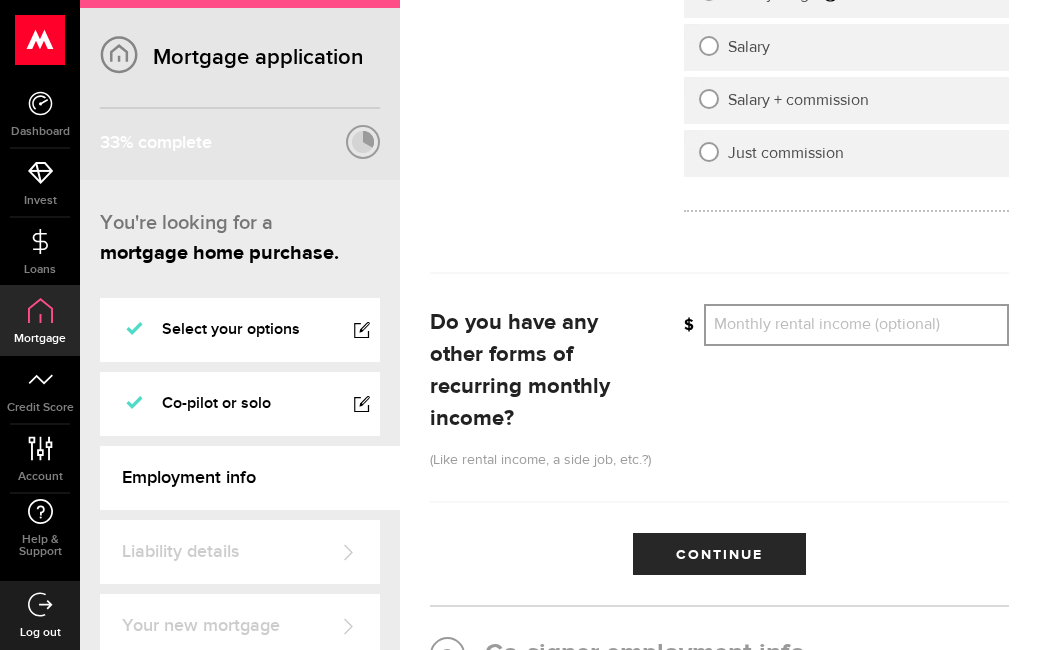 click at bounding box center (709, 46) 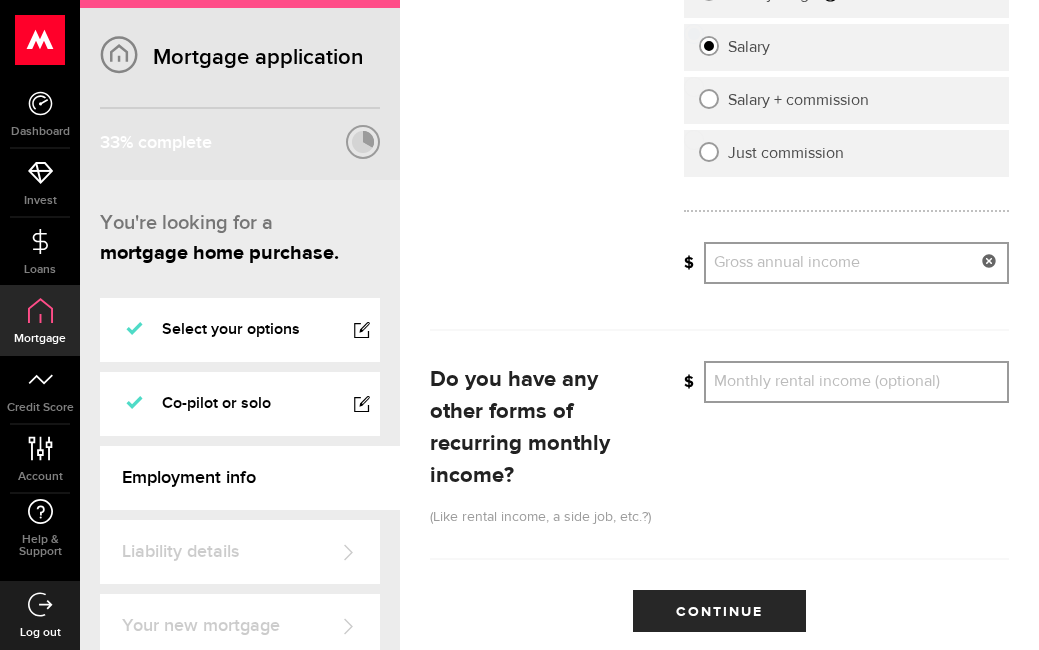 click on "Gross annual income Annual net income" at bounding box center (856, 263) 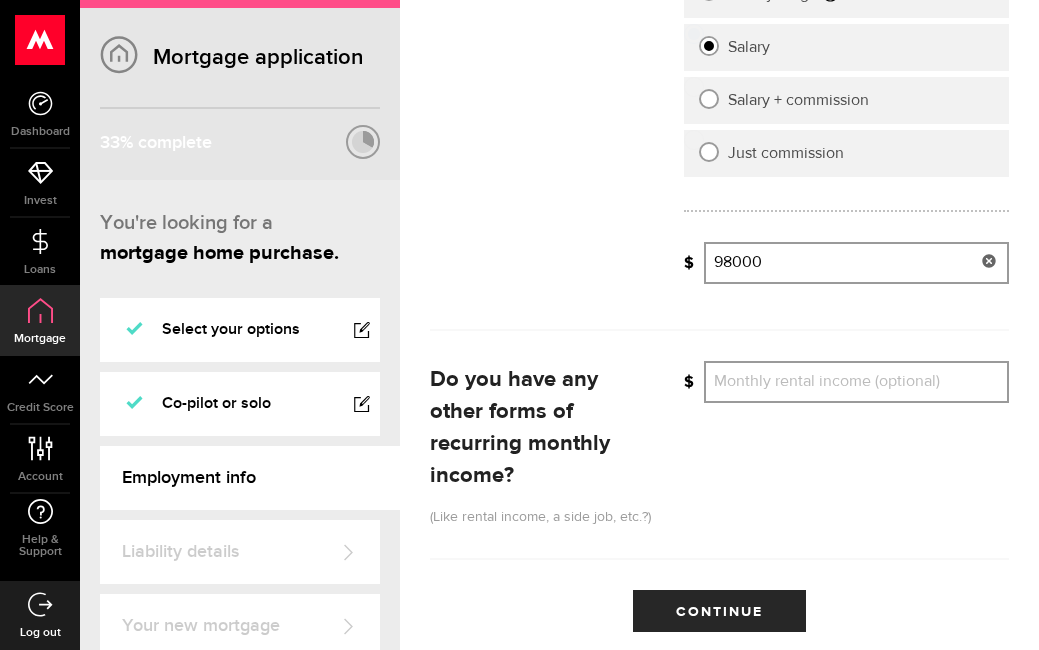 type on "98,000" 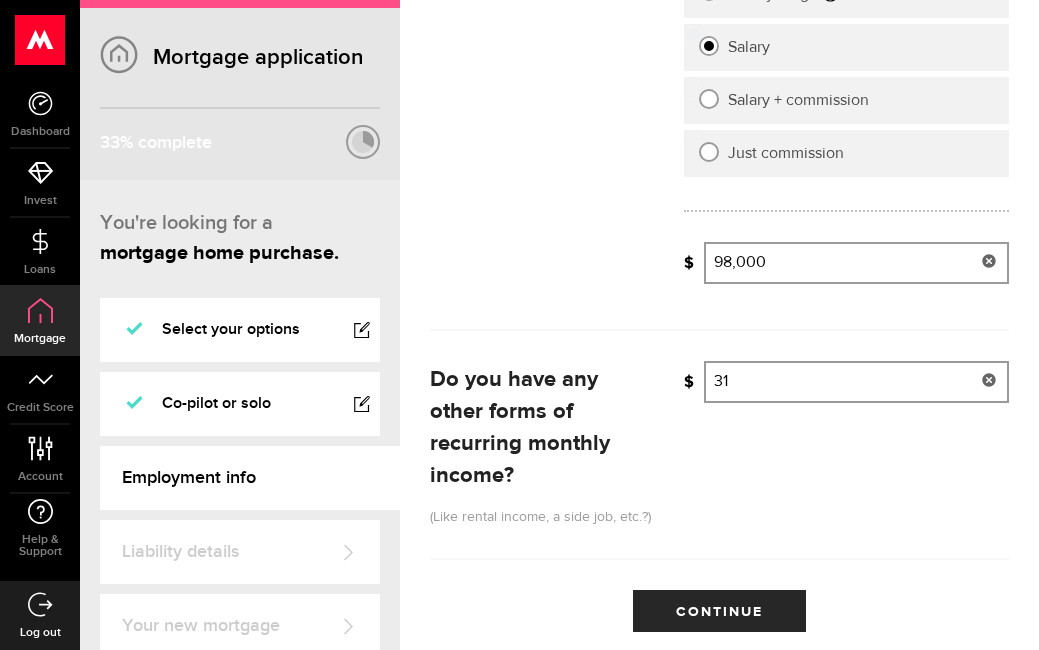 type on "3" 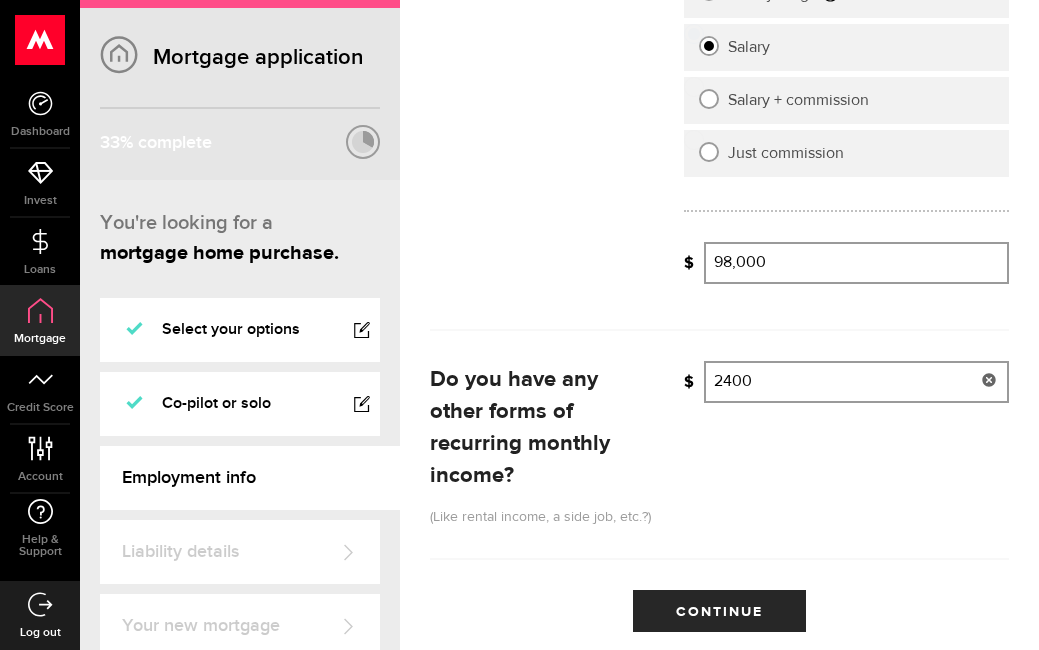 type on "2,400" 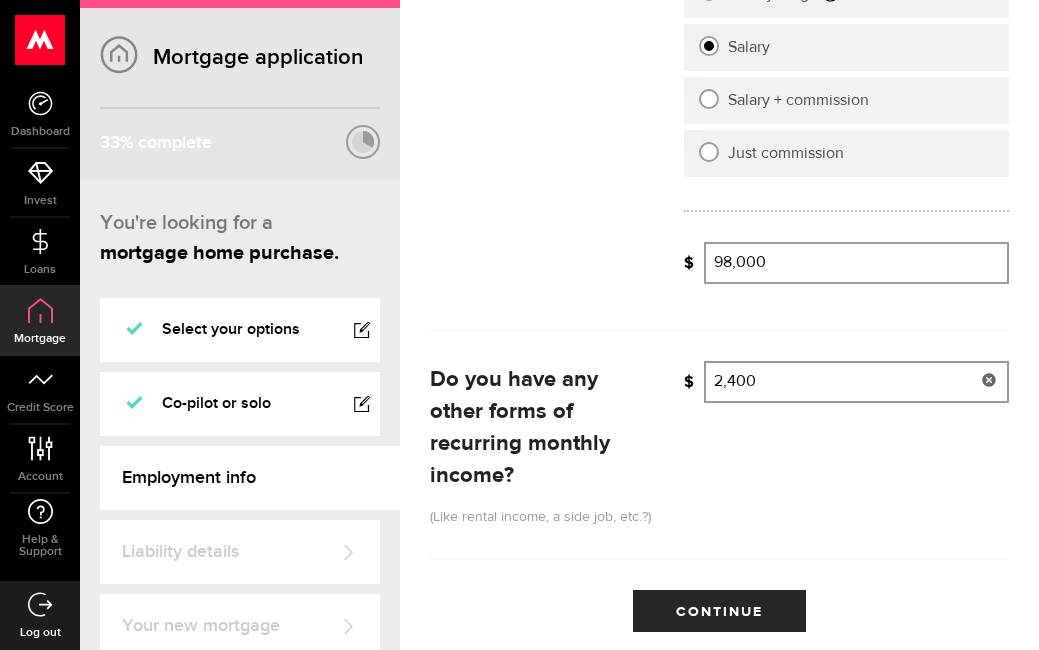 click on "Do you have any other forms of recurring monthly income? (Like rental income, a side job, etc.?) Does your co-pilot have any other forms of recurring monthly income? (Like rental income, a side job, etc.?) Please enter a valid rental income 2,400 Monthly rental income (optional)" at bounding box center [719, 444] 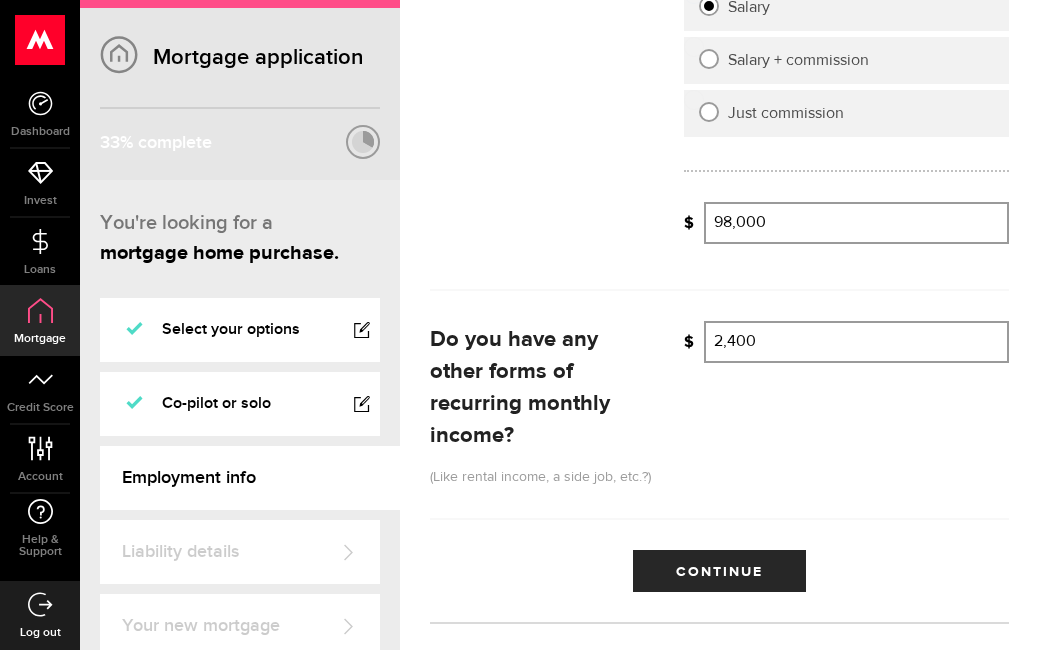scroll, scrollTop: 747, scrollLeft: 0, axis: vertical 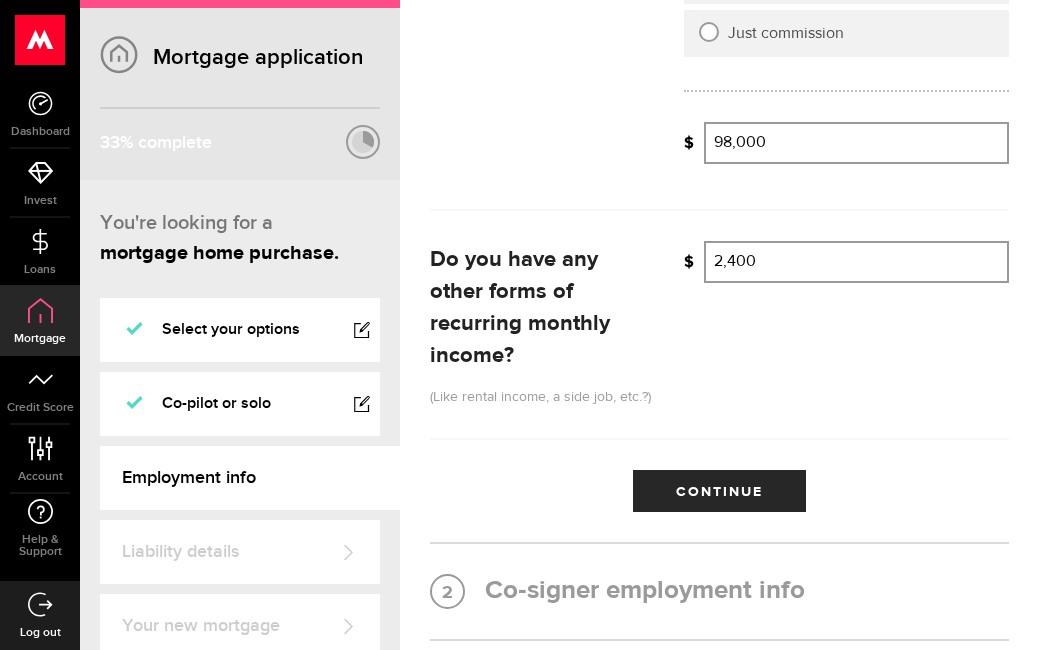 click on "What's your status? Co‑applicant's employment status Co‑signer's employment status Employment type What's your employment situation like? Employed Employment type Employed [DEMOGRAPHIC_DATA] Pension Maternity Leave Disability [DEMOGRAPHIC_DATA] Homemaker Employment type Employed [DEMOGRAPHIC_DATA] Pension Maternity Leave Disability Unemployed Homemaker Employer name What's your employer's name? NAIT What's the best way to describe your income? What's the best way to describe your co‑applicant income? What's the best way to describe your co‑signer’s income? How do you get paid? Hourly Wage  Salary Salary + commission Just commission Enter your gross income (the wages that your employer pays you—before deductions). What's your average paycheck? Gross average paycheque Frequency How often do you get paid? Frequency Frequency Weekly Bi-weekly Semi-monthly Monthly Frequency Weekly Bi-weekly Semi-monthly Monthly What's your annual income? 98,000 Gross annual income Annual net income Do you make commission? 2,400 Continue" at bounding box center (719, 35) 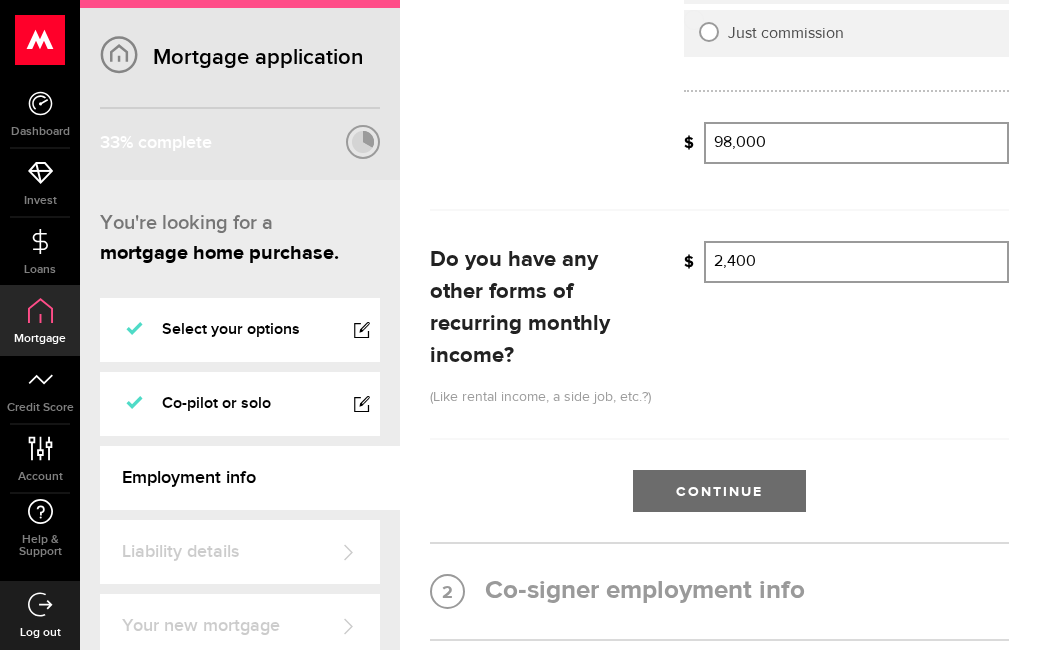 click on "Continue" at bounding box center (719, 491) 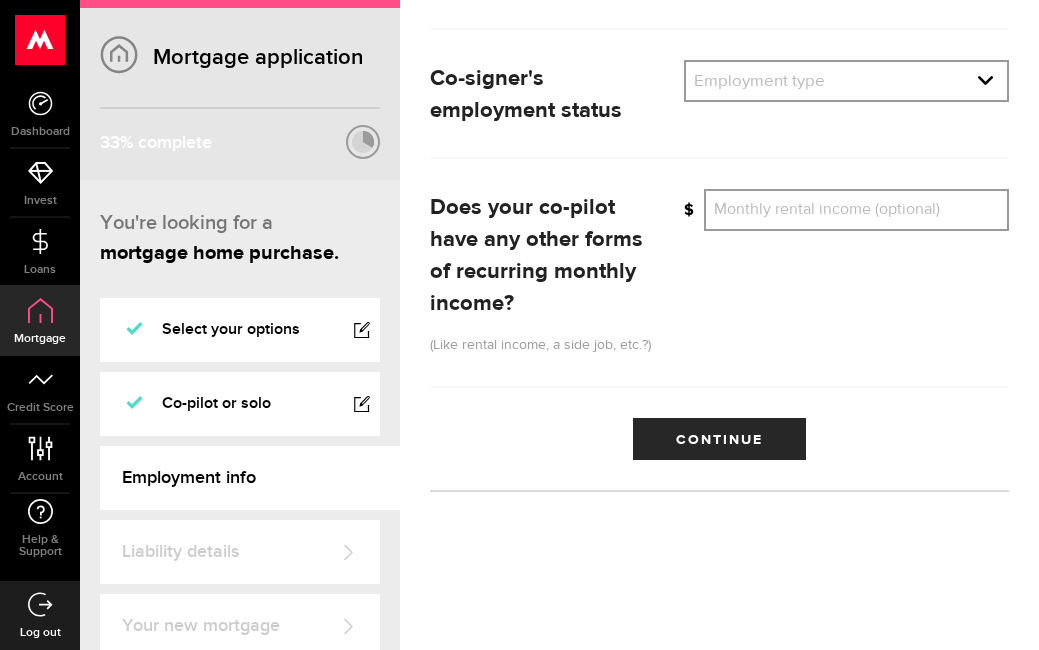 scroll, scrollTop: 403, scrollLeft: 0, axis: vertical 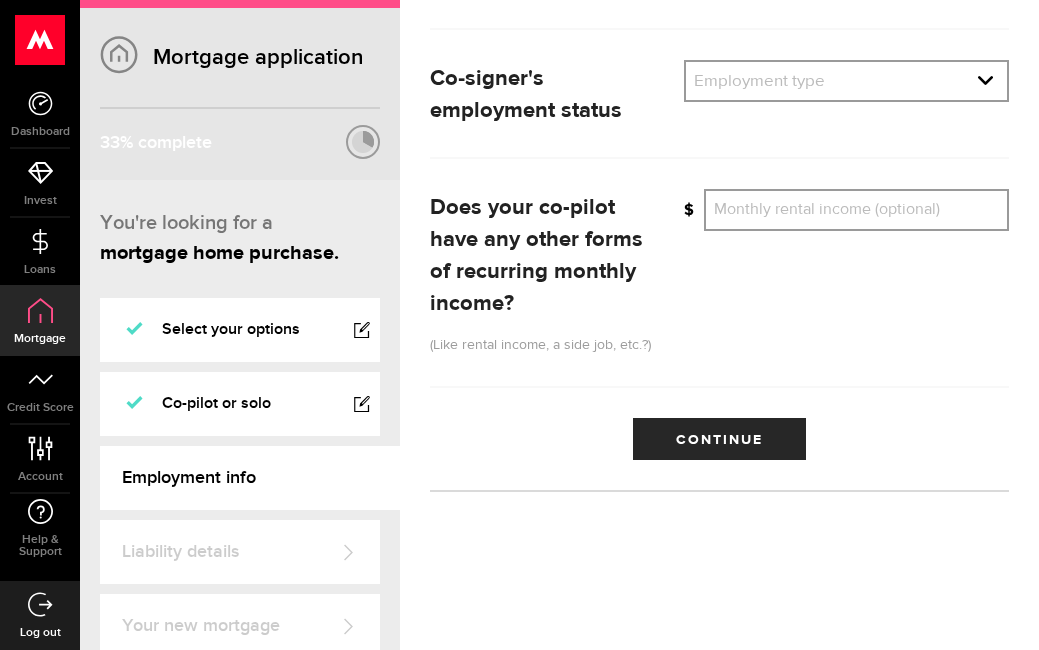 click on "What's your status? Co‑applicant's employment status Co‑signer's employment status Employment type What's your co‑pilot's employment situation like? Employment type Employment type Employed [DEMOGRAPHIC_DATA] Pension Maternity Leave Disability [DEMOGRAPHIC_DATA] Homemaker Employment type Employed [DEMOGRAPHIC_DATA] Pension Maternity Leave Disability Unemployed Homemaker Employer name Who's your co-pilot's employer? What's the best way to describe your income? What's the best way to describe your co‑applicant income? What's the best way to describe your co‑signer’s income? What's that income type again? Hourly Wage  Salary Salary + commission Just commission Enter your gross income (the wages that your employer pays you—before deductions). What's their average paycheck? Gross average paycheque Frequency How often do they get paid? Frequency Frequency Weekly Bi-weekly Semi-monthly Monthly Frequency Weekly Bi-weekly Semi-monthly Monthly What's their annual income? Gross annual income Annual net income Continue Save" at bounding box center (719, 244) 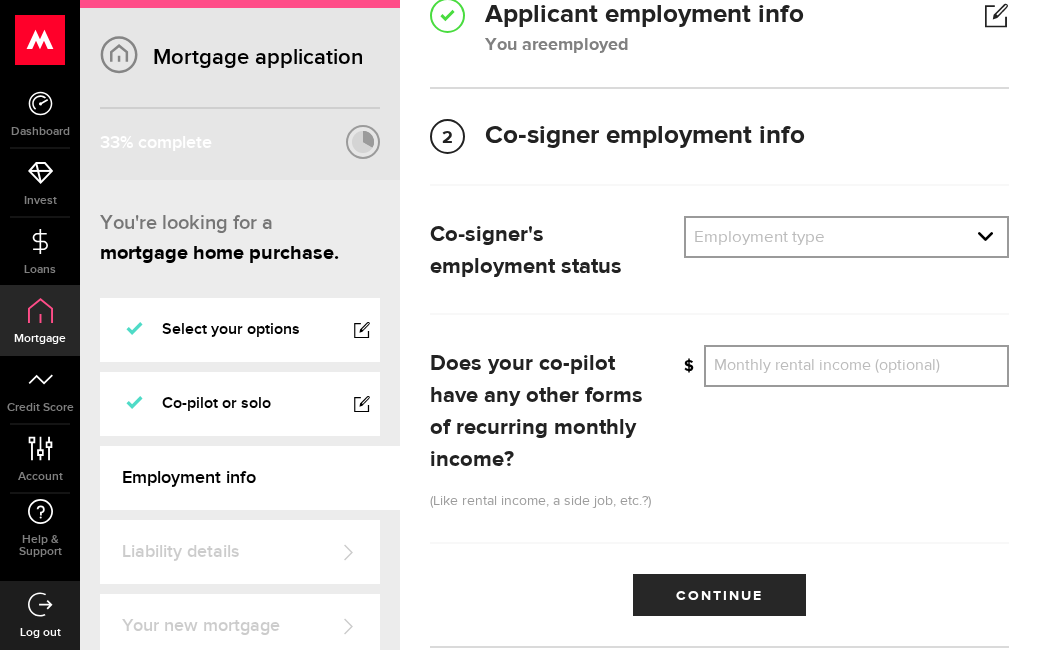 scroll, scrollTop: 283, scrollLeft: 0, axis: vertical 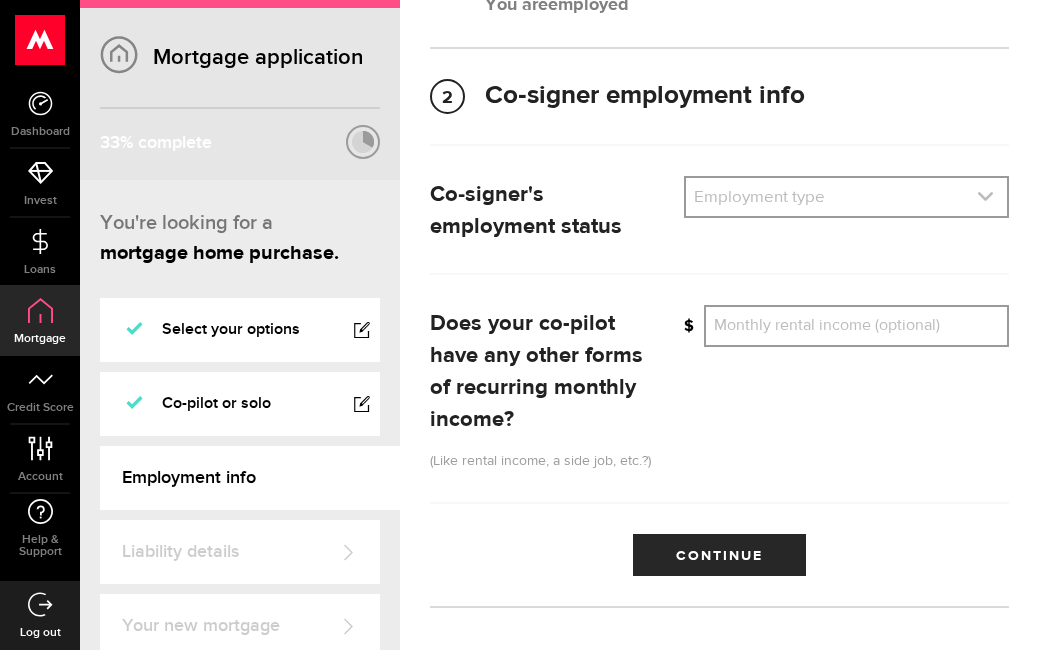 click at bounding box center (846, 197) 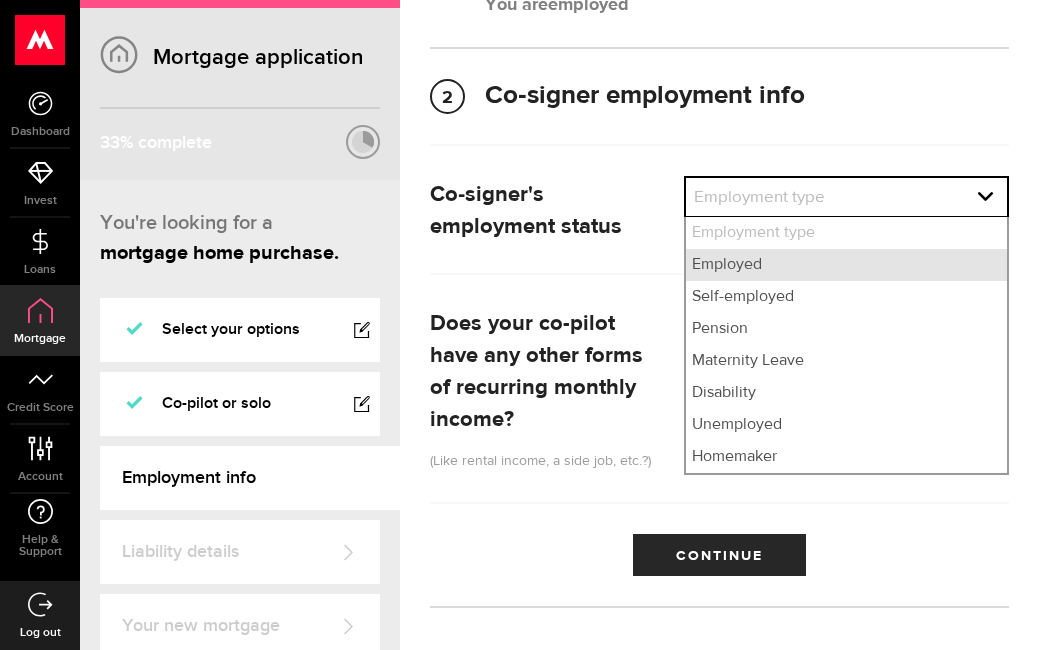 click on "Employed" at bounding box center (846, 265) 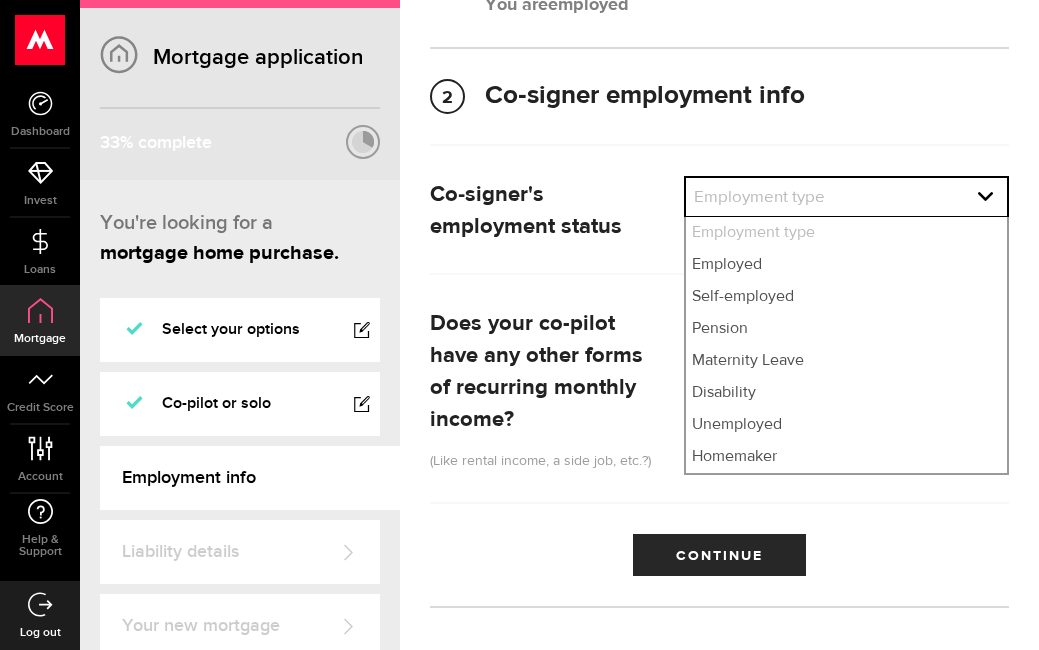 select on "employed" 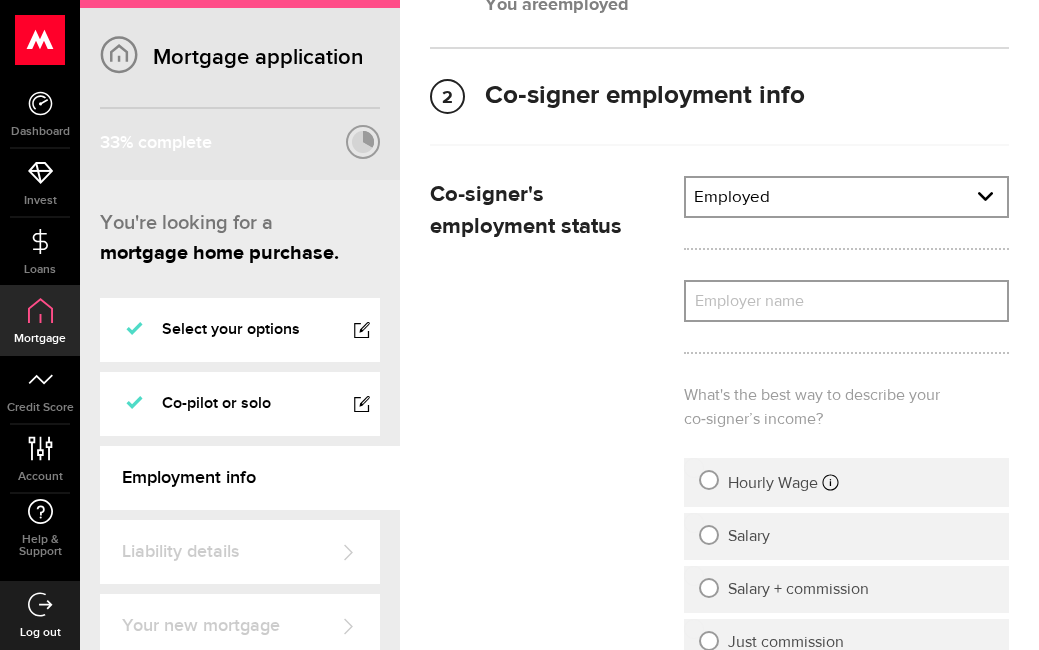 click on "Employer name" at bounding box center [846, 301] 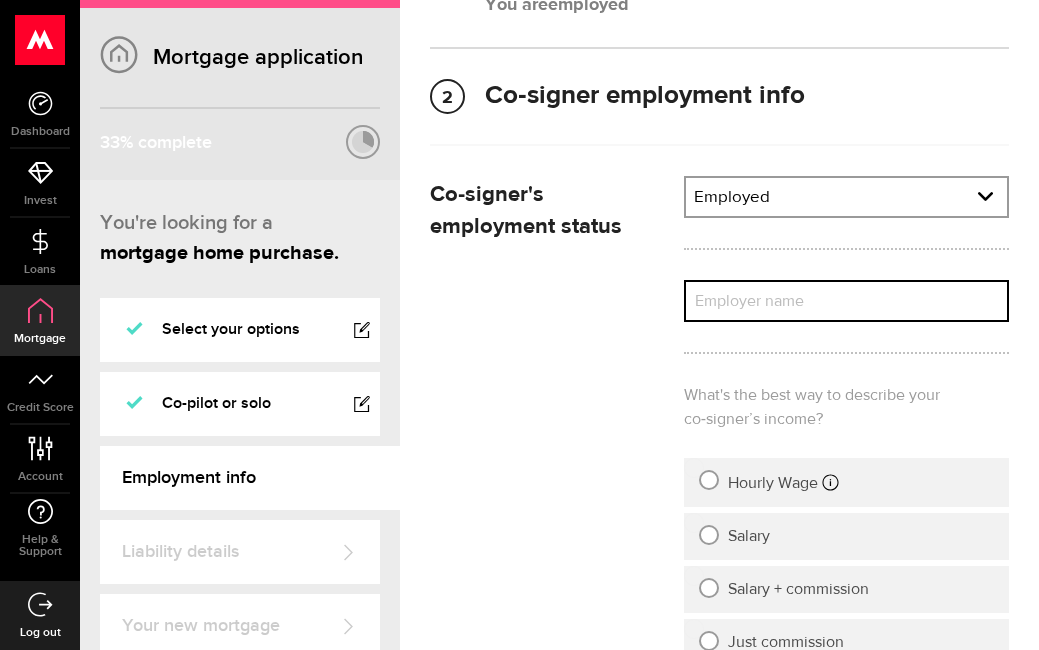 click on "Employer name" at bounding box center [846, 301] 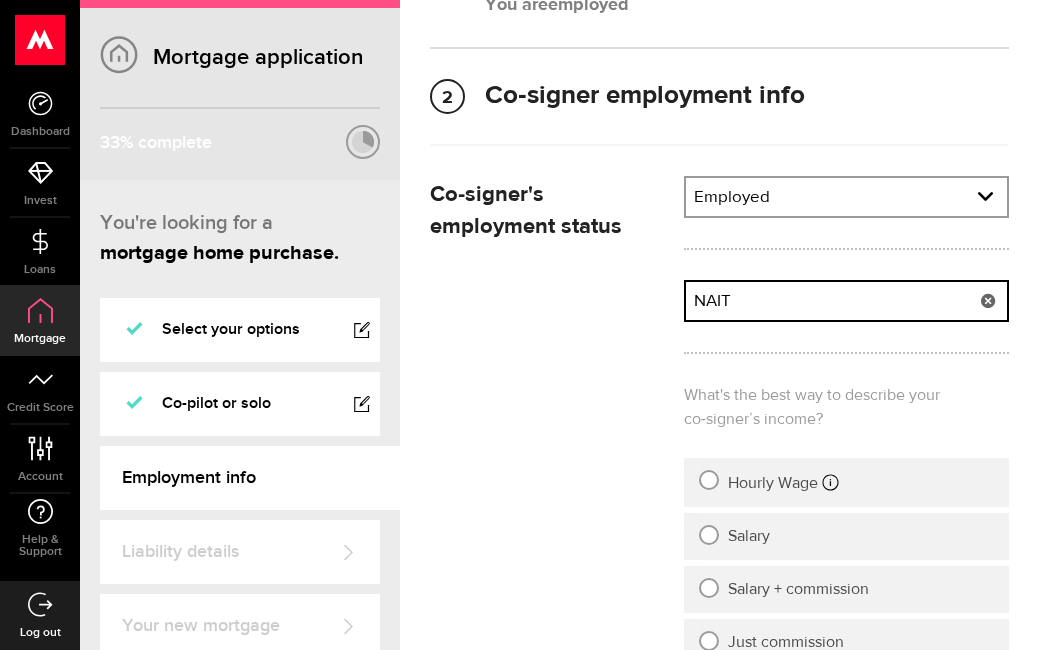 type on "NAIT" 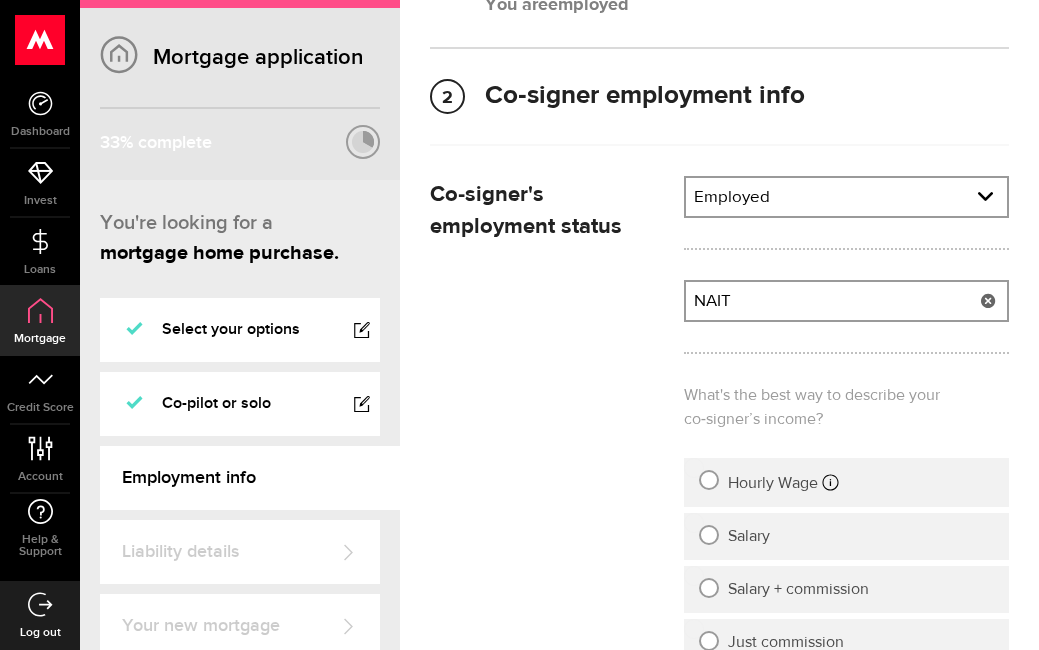 scroll, scrollTop: 772, scrollLeft: 0, axis: vertical 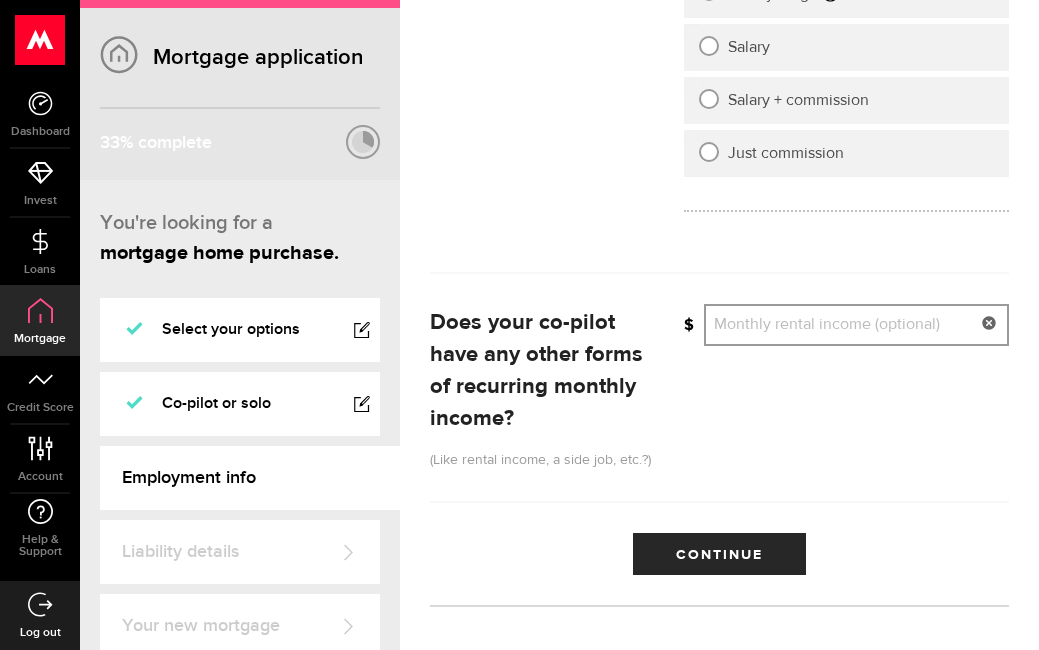 click at bounding box center (709, 99) 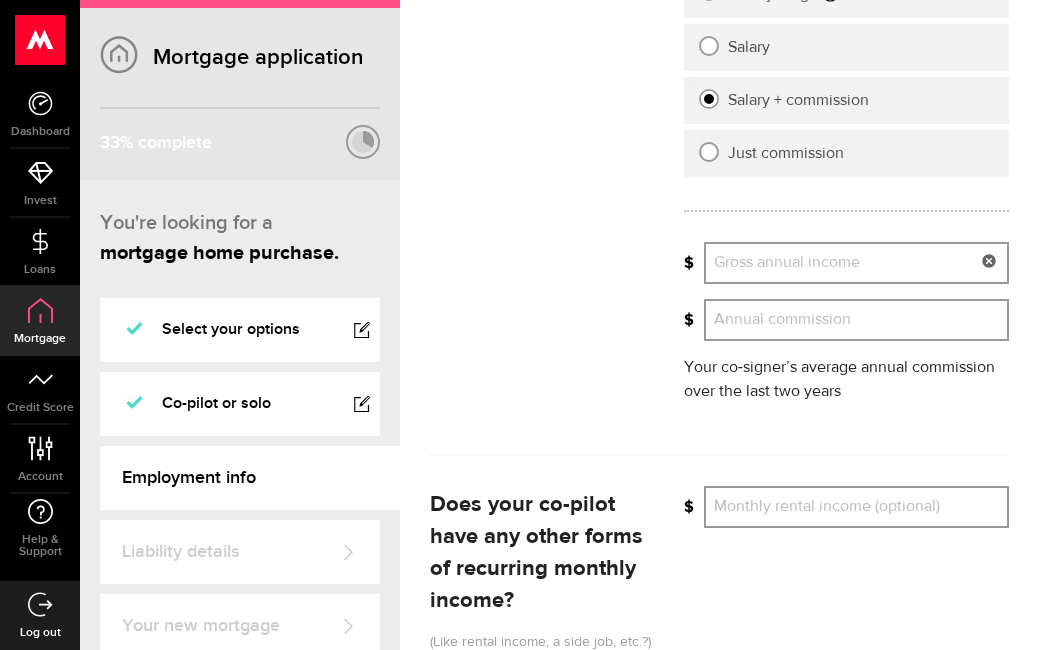 click on "Gross annual income Annual net income" at bounding box center [856, 263] 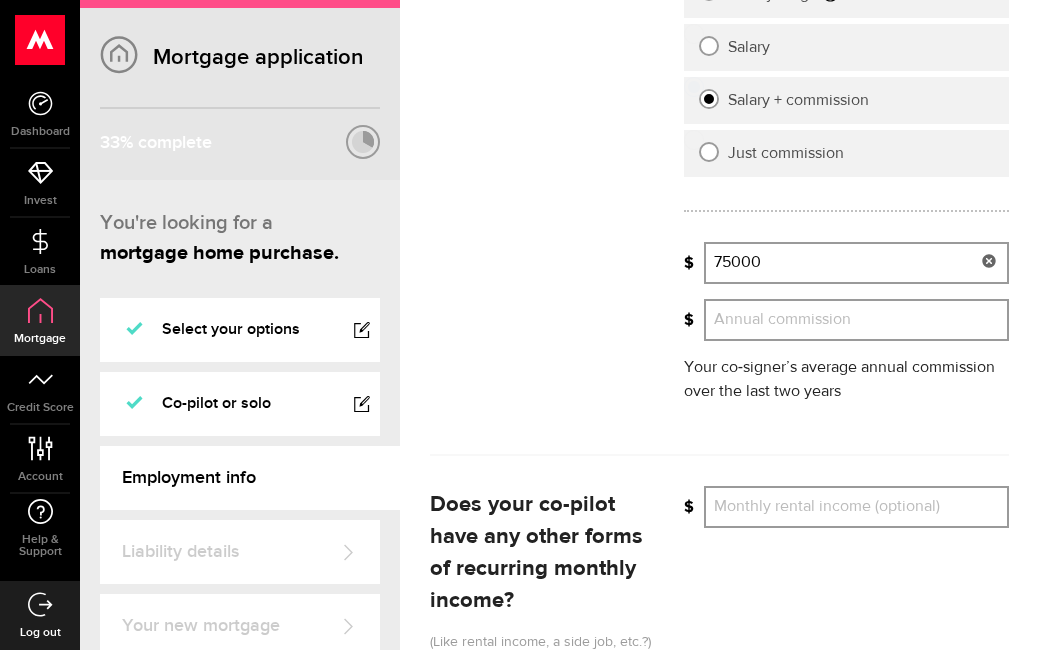 type on "75,000" 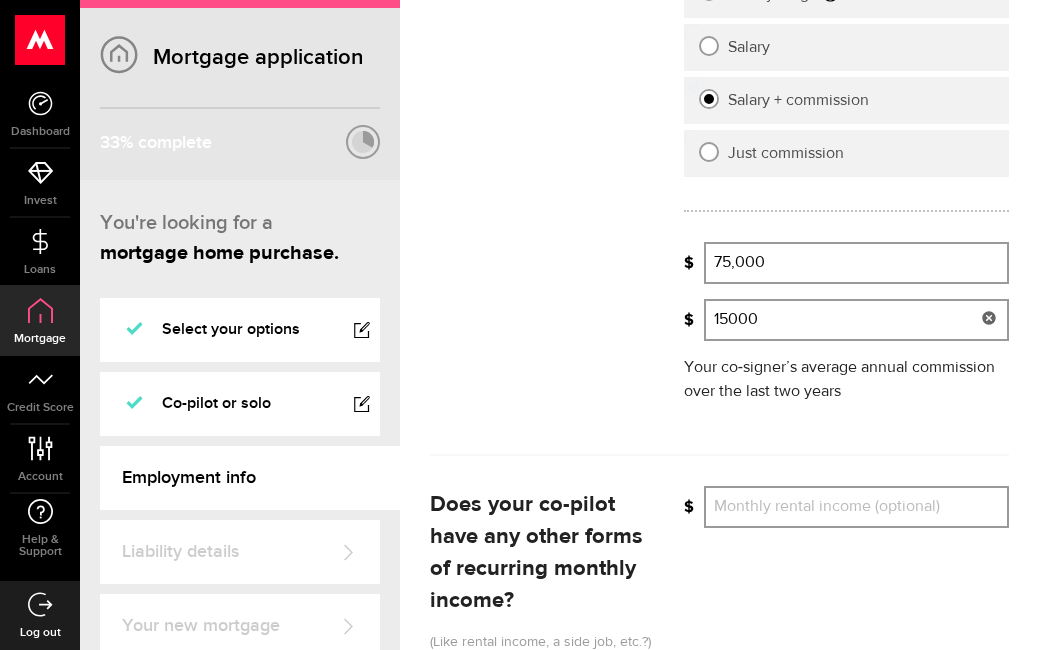 click on "15000" at bounding box center [856, 320] 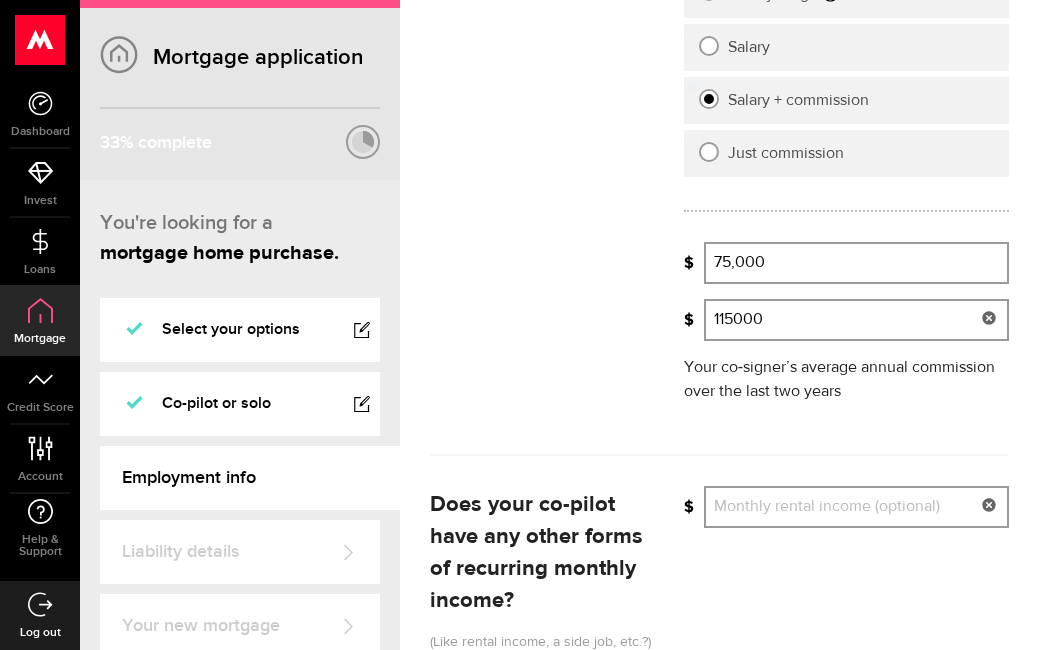 type on "115,000" 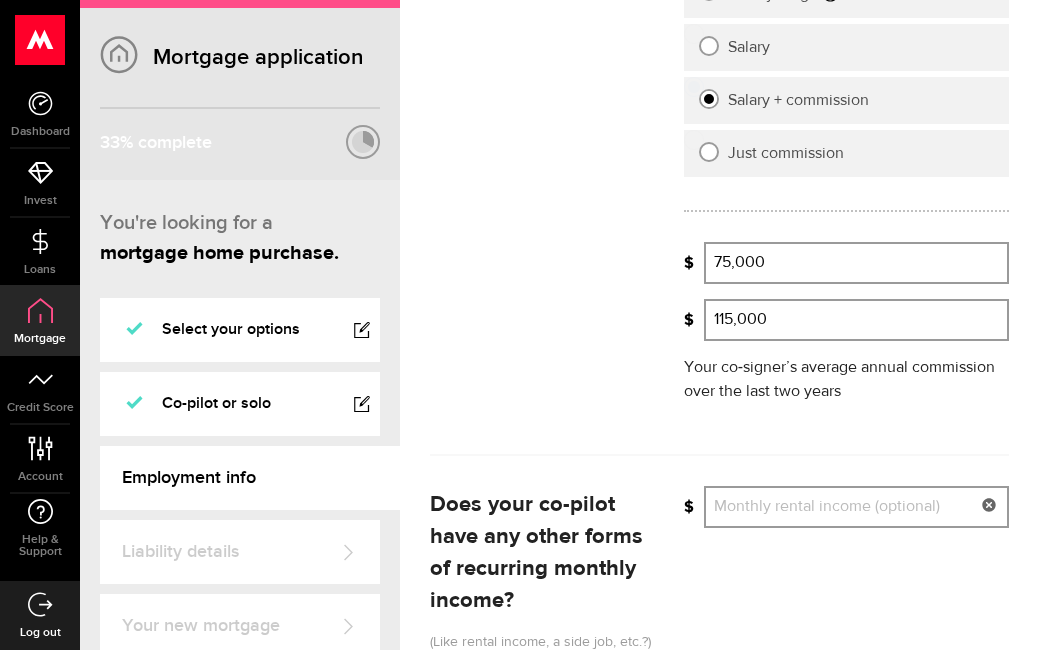click on "Monthly rental income (optional)" at bounding box center [856, 507] 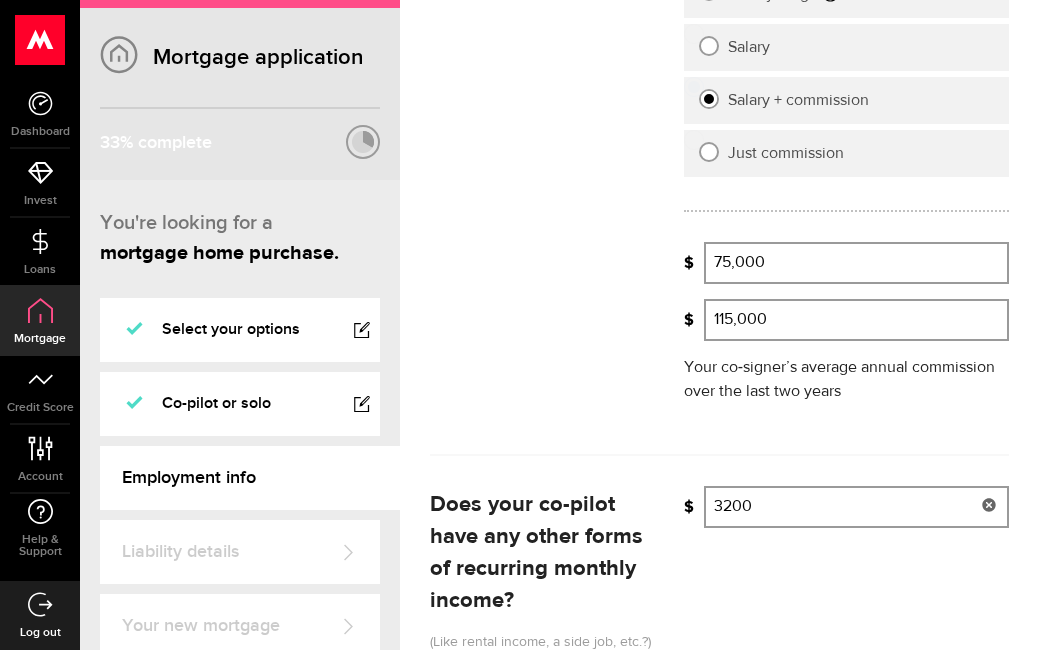 type on "3,200" 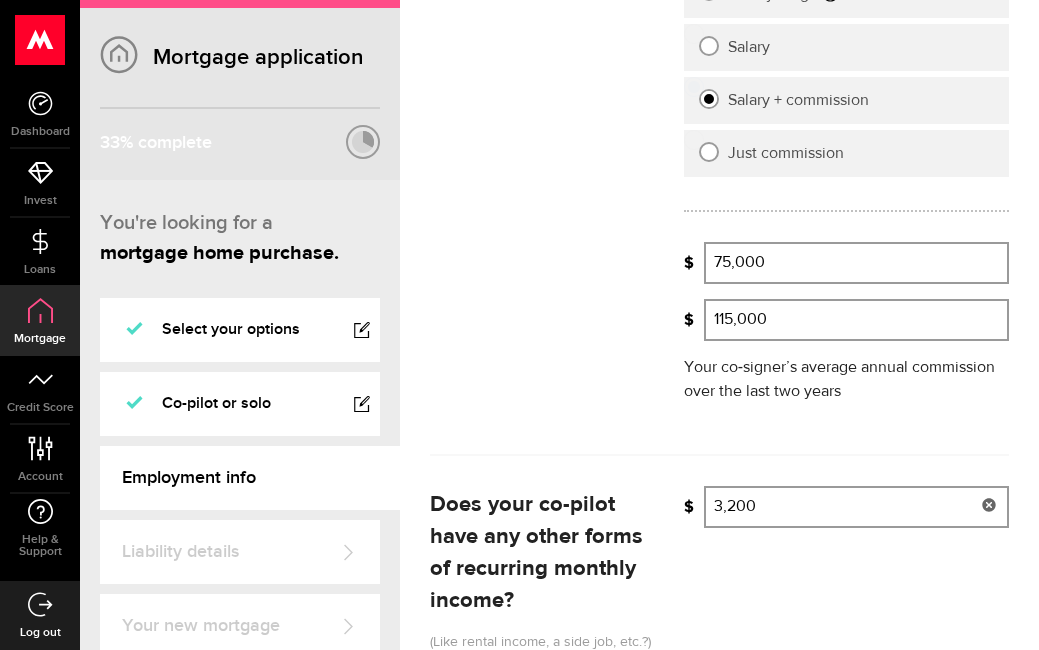 click on "Do you have any other forms of recurring monthly income? (Like rental income, a side job, etc.?) Does your co-pilot have any other forms of recurring monthly income? (Like rental income, a side job, etc.?) Please enter a valid rental income 3,200 Monthly rental income (optional)" at bounding box center (719, 569) 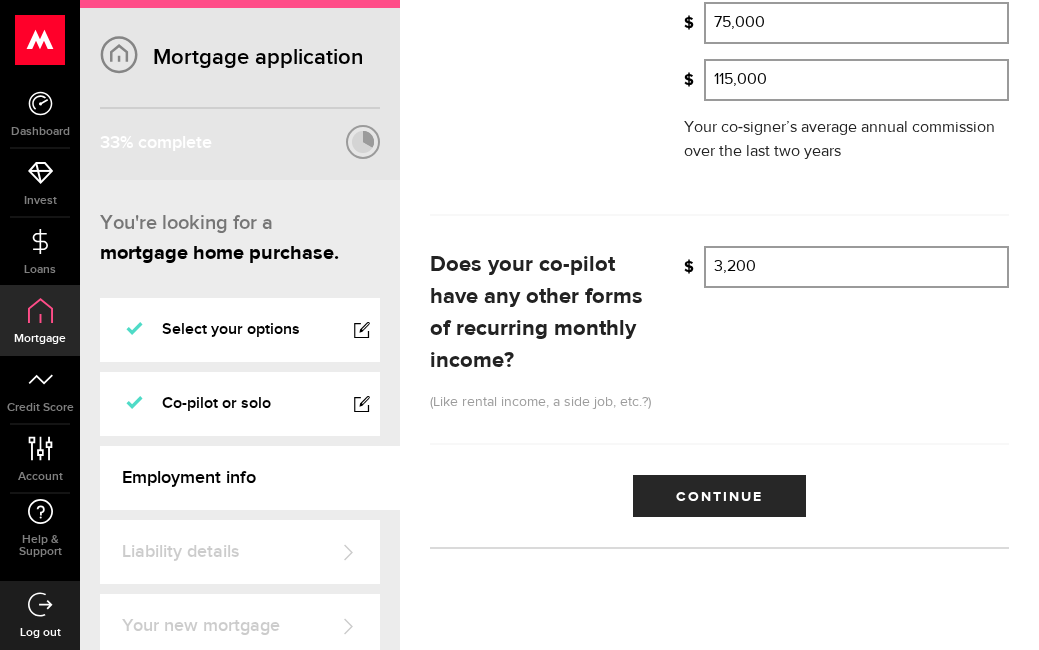 scroll, scrollTop: 1045, scrollLeft: 0, axis: vertical 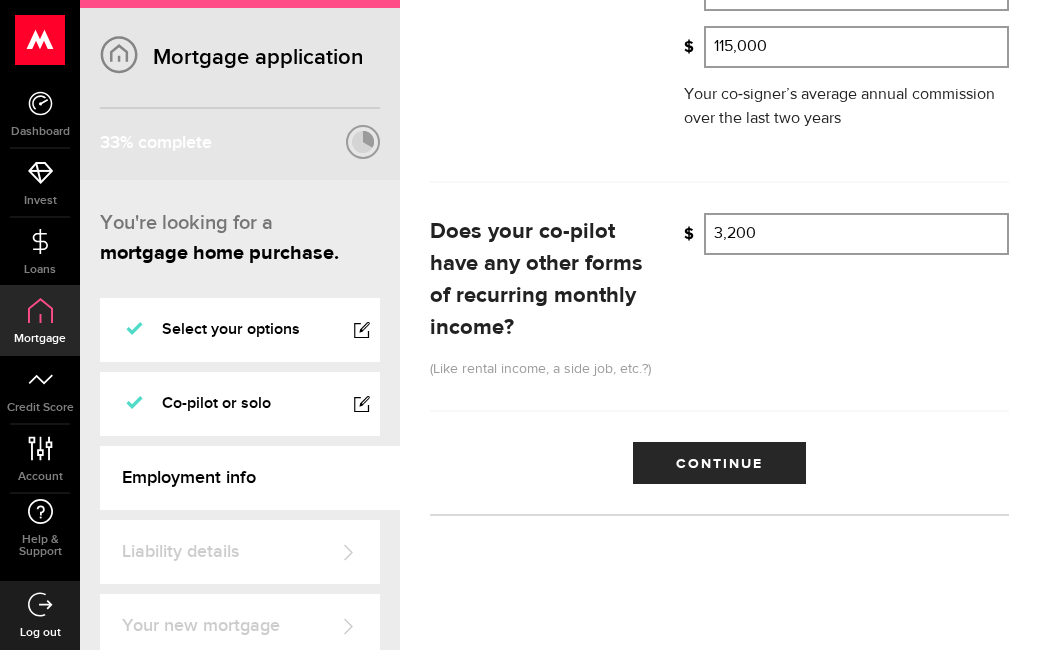 click on "What's your status? Co‑applicant's employment status Co‑signer's employment status Employment type What's your co‑pilot's employment situation like? Employed Employment type Employed [DEMOGRAPHIC_DATA] Pension Maternity Leave Disability [DEMOGRAPHIC_DATA] Homemaker Employment type Employed [DEMOGRAPHIC_DATA] Pension Maternity Leave Disability Unemployed Homemaker Employer name Who's your co-pilot's employer? NAIT What's the best way to describe your income? What's the best way to describe your co‑applicant income? What's the best way to describe your co‑signer’s income? What's that income type again? Hourly Wage  Salary Salary + commission Just commission Enter your gross income (the wages that your employer pays you—before deductions). What's their average paycheck? Gross average paycheque Frequency How often do they get paid? Frequency Frequency Weekly Bi-weekly Semi-monthly Monthly Frequency Weekly Bi-weekly Semi-monthly Monthly What's their annual income? 75,000 Gross annual income Annual net income 115,000" at bounding box center [719, -67] 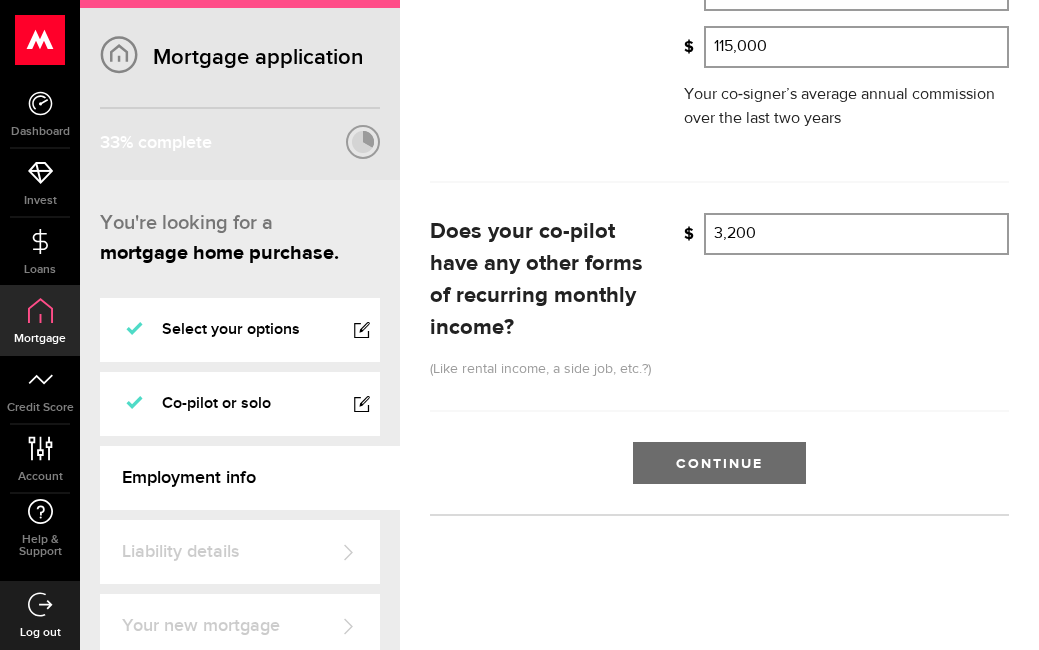 click on "Continue" at bounding box center (719, 463) 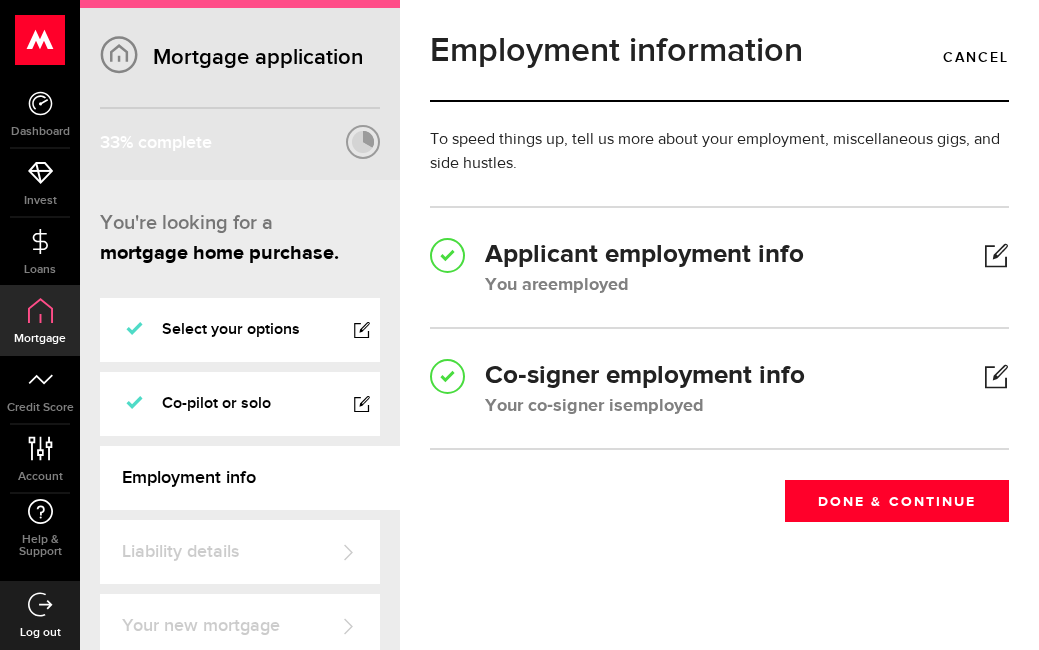 scroll, scrollTop: 7, scrollLeft: 0, axis: vertical 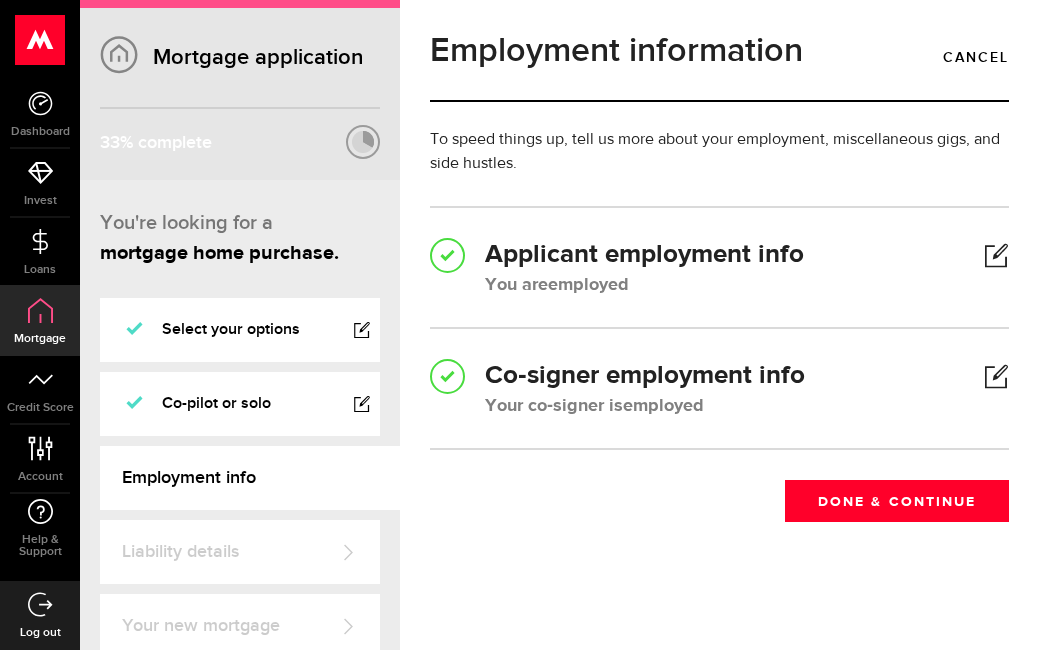 click on "Applicant employment info You are  employed self-employed on pension on maternity leave on disability unemployed a homemaker What's your status? Co‑applicant's employment status Co‑signer's employment status Employment type What's your employment situation like? Employed Employment type Employed [DEMOGRAPHIC_DATA] Pension Maternity Leave Disability [DEMOGRAPHIC_DATA] Homemaker Employment type Employed [DEMOGRAPHIC_DATA] Pension Maternity Leave Disability Unemployed Homemaker Employer name What's your employer's name? NAIT What's the best way to describe your income? What's the best way to describe your co‑applicant income? What's the best way to describe your co‑signer’s income? How do you get paid? Hourly Wage  Salary Salary + commission Just commission Enter your gross income (the wages that your employer pays you—before deductions). What's your average paycheck? Gross average paycheque Frequency How often do you get paid? Frequency Frequency Weekly Bi-weekly Semi-monthly Monthly Frequency Weekly Bi-weekly 2,400" at bounding box center [719, 328] 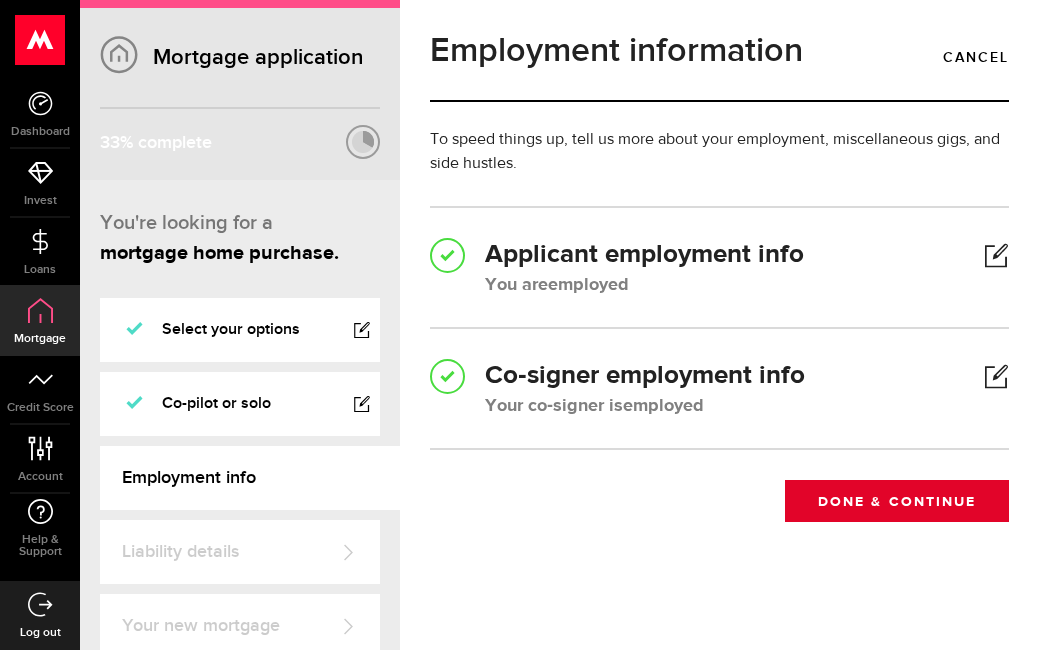 click on "Done & Continue" at bounding box center (897, 501) 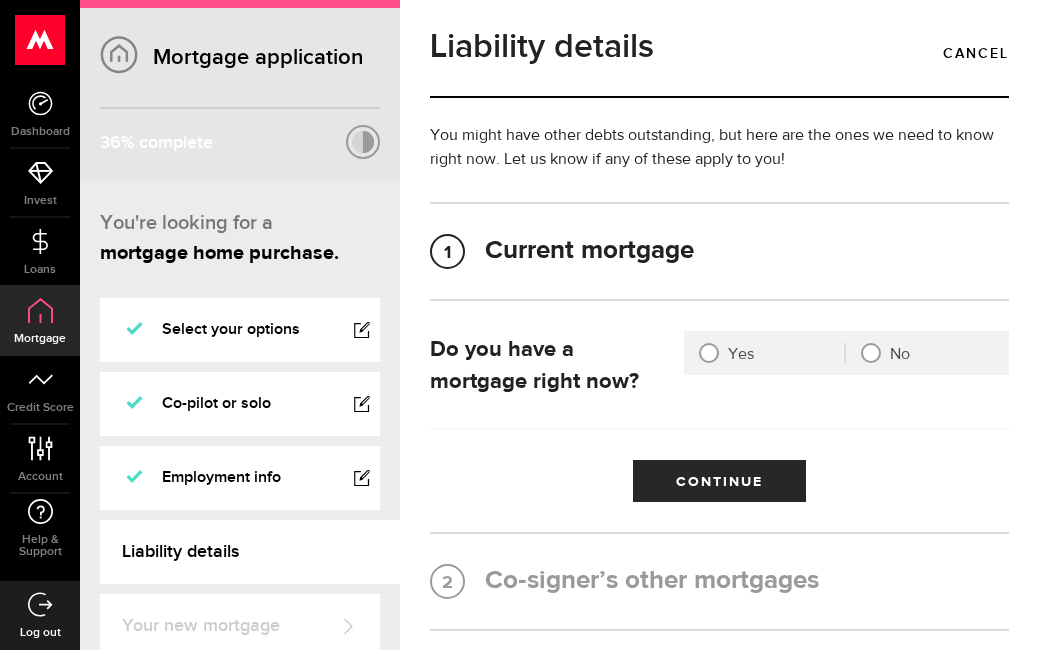 scroll, scrollTop: 0, scrollLeft: 0, axis: both 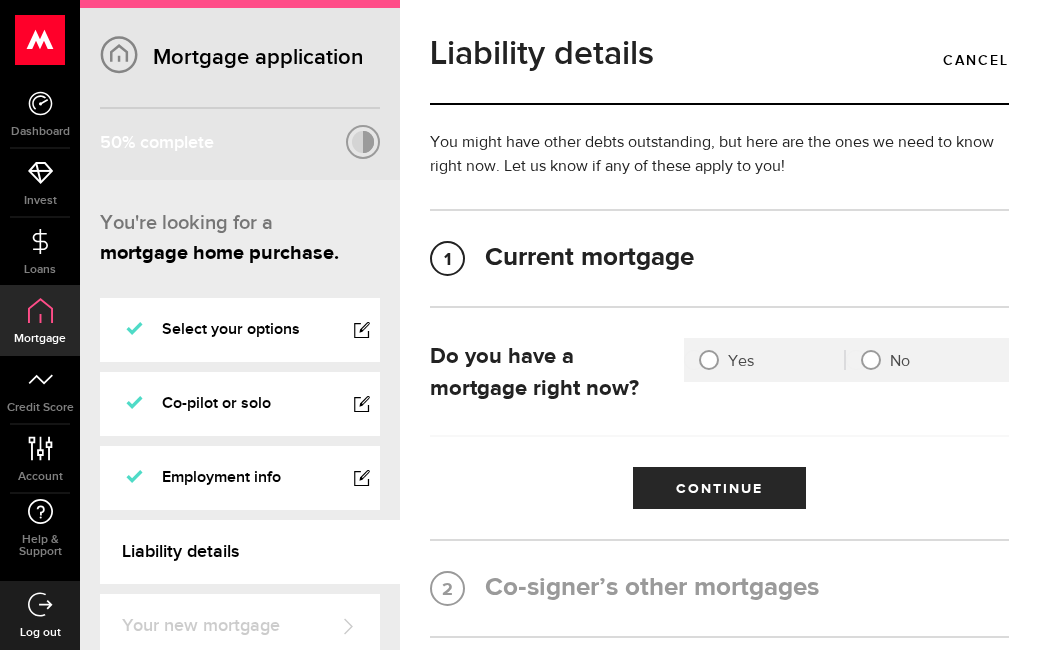 click at bounding box center [871, 360] 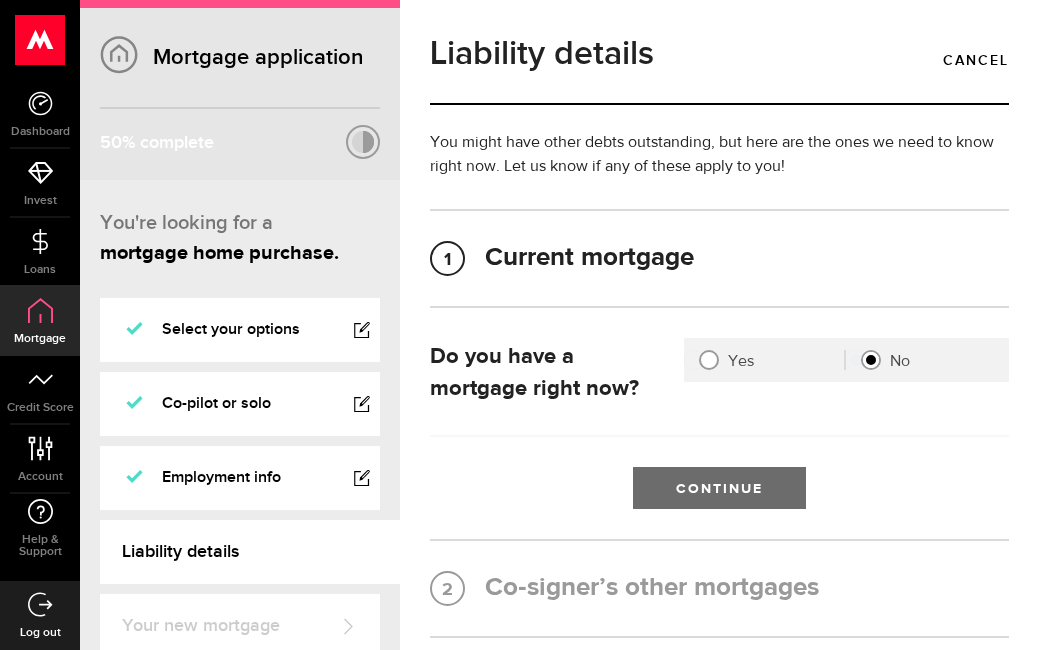 click on "Continue" at bounding box center [719, 488] 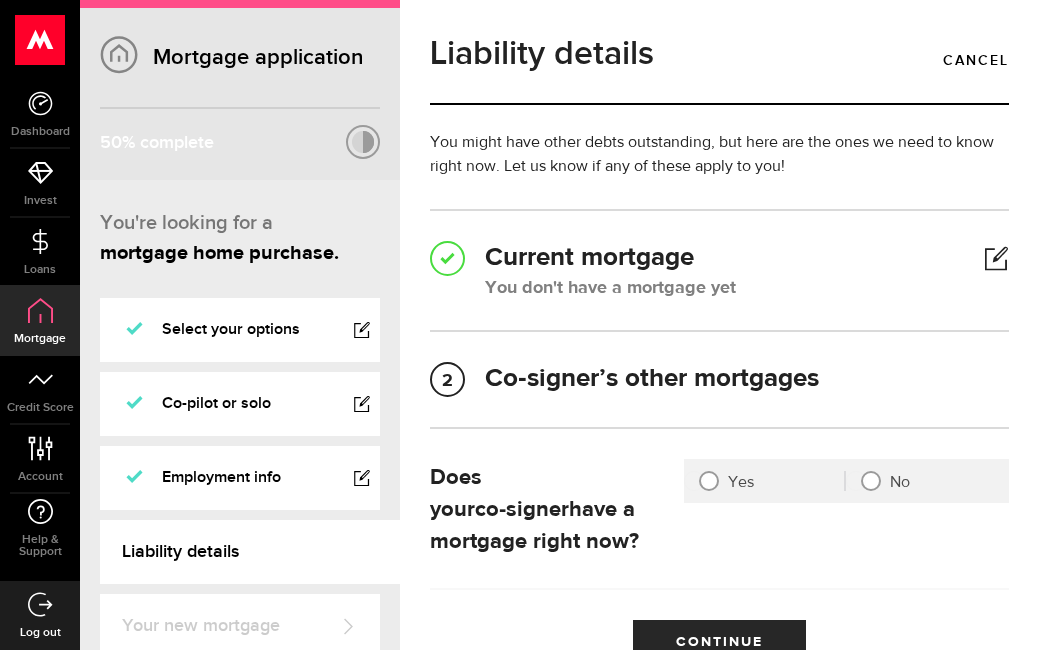 click at bounding box center [871, 481] 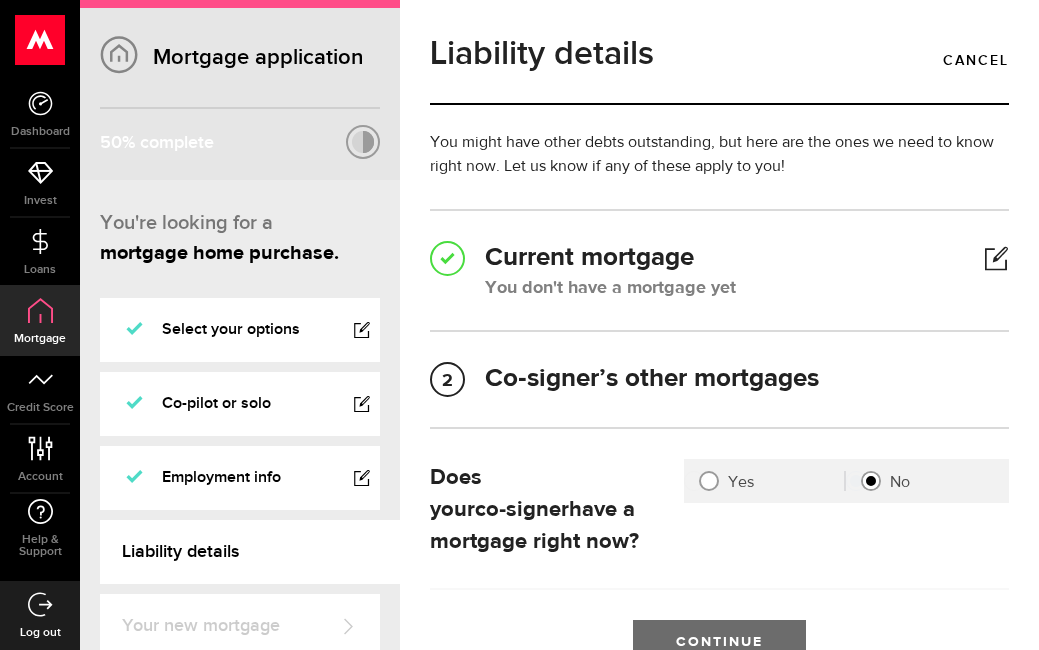 click on "Continue" at bounding box center [719, 641] 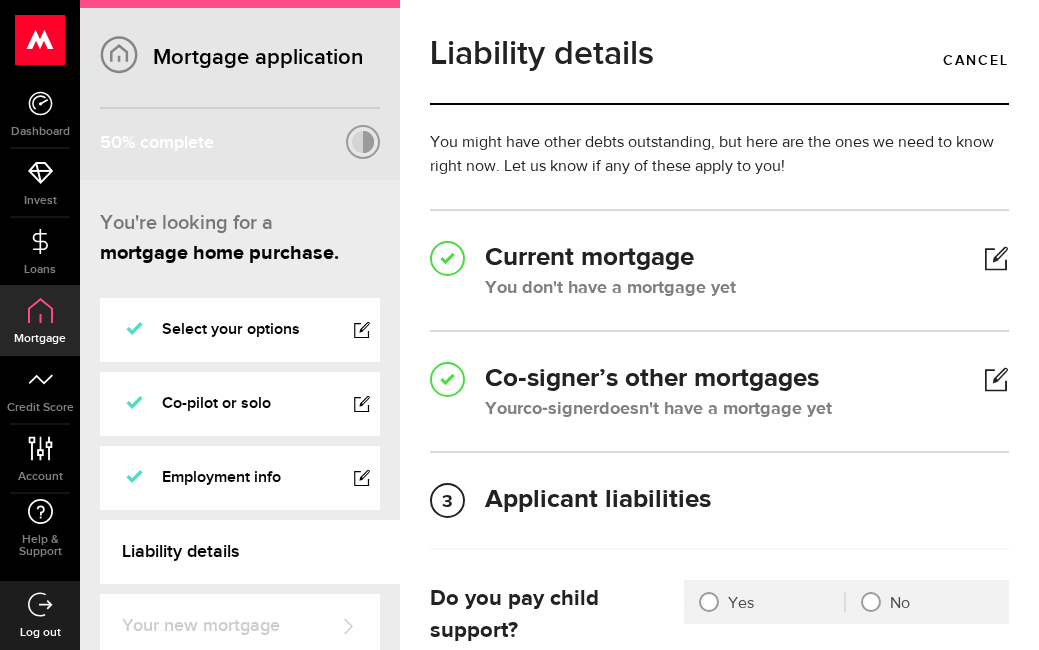 click on "Applicant liabilities You have  no  liabilities Do you pay child support? Do you pay any child support payments each month? Yes No Add More Do you pay any alimony? Do you pay any alimony each month? Yes No Add More Continue Cancel Save" at bounding box center (719, 680) 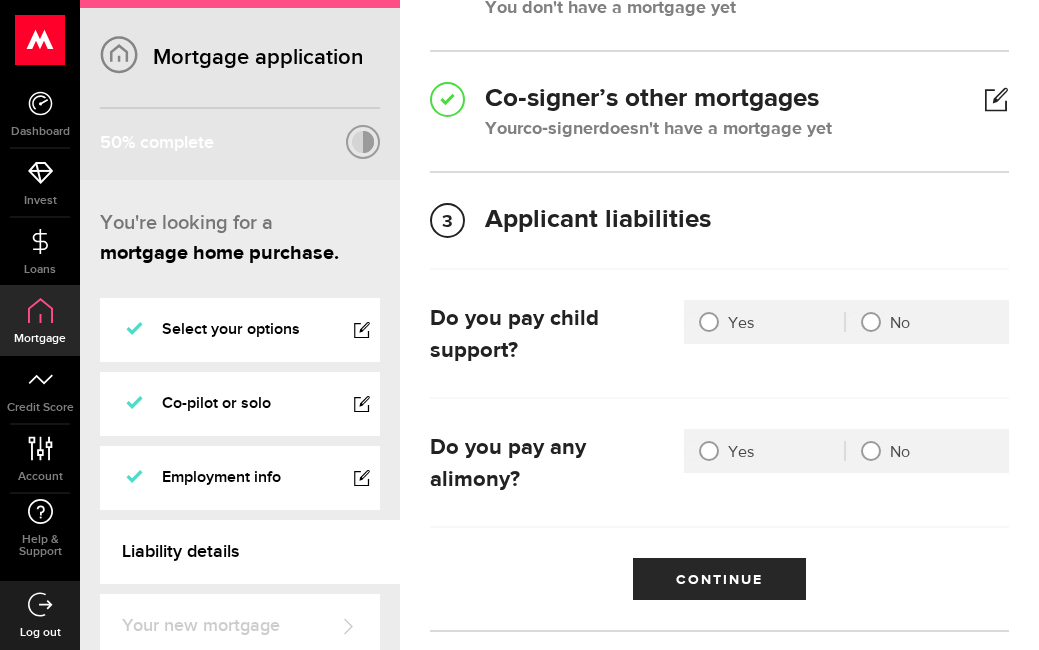 scroll, scrollTop: 360, scrollLeft: 0, axis: vertical 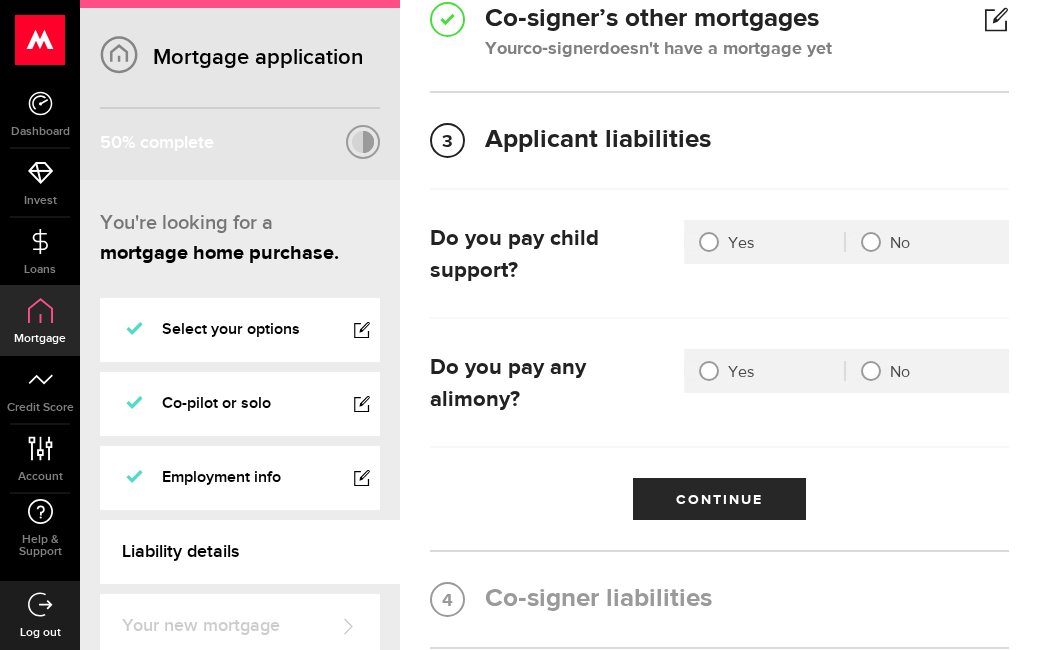 click at bounding box center (871, 242) 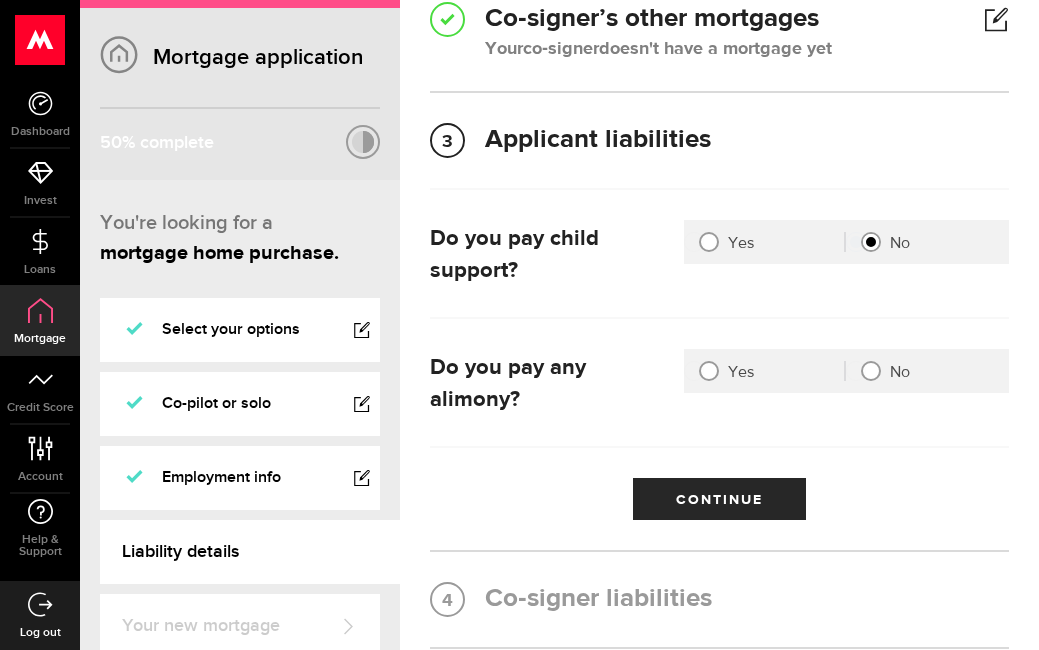 click at bounding box center [871, 371] 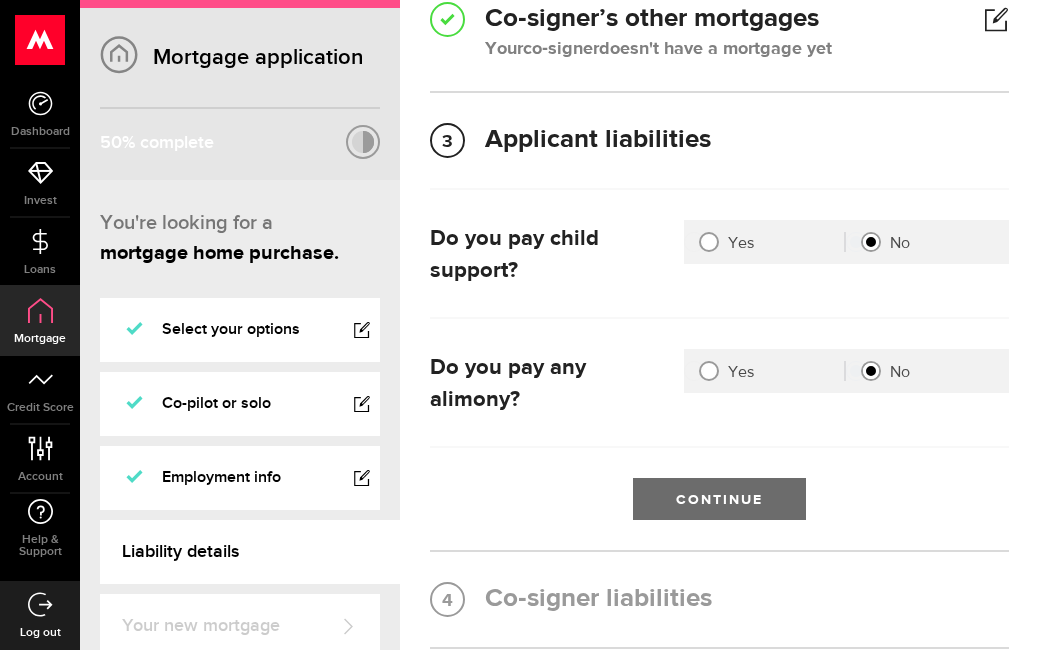 click on "Continue" at bounding box center [719, 499] 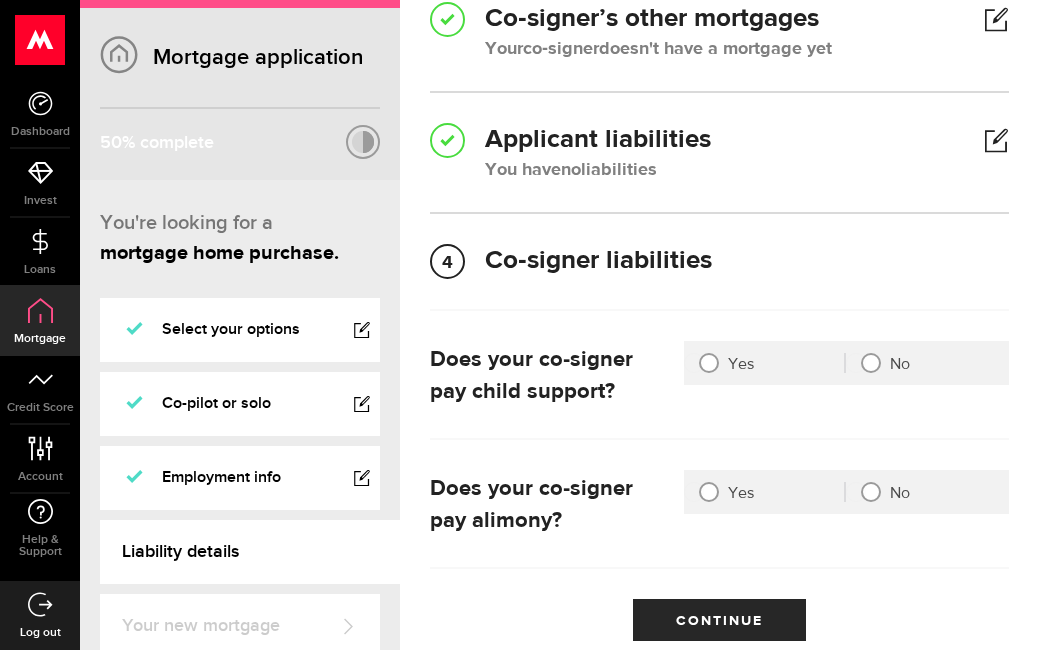 click at bounding box center [871, 363] 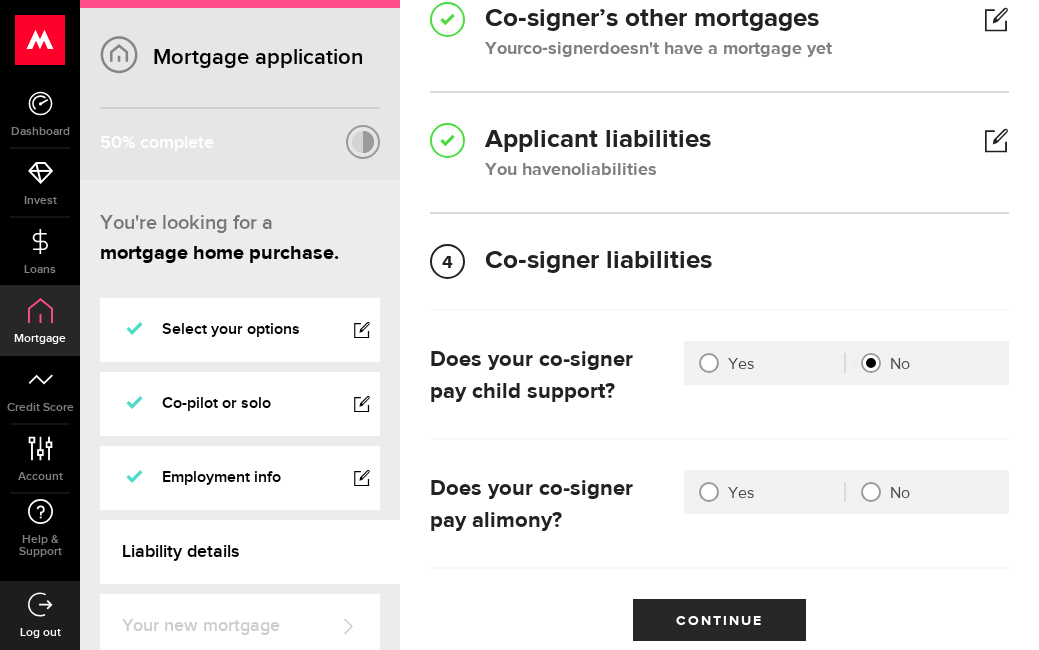 click at bounding box center [871, 492] 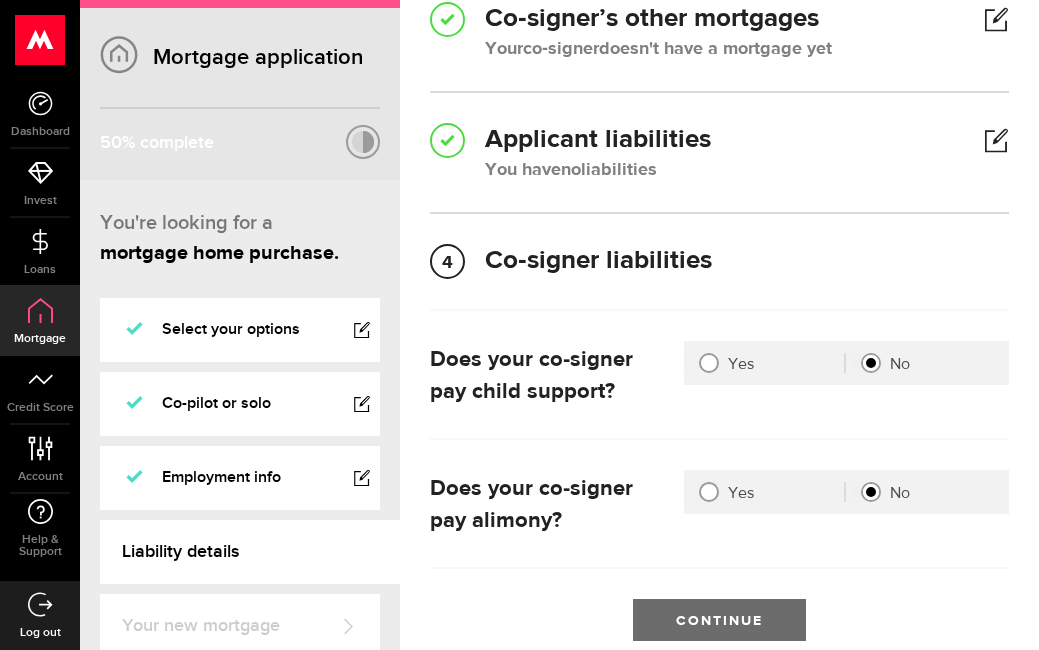 click on "Continue" at bounding box center [719, 620] 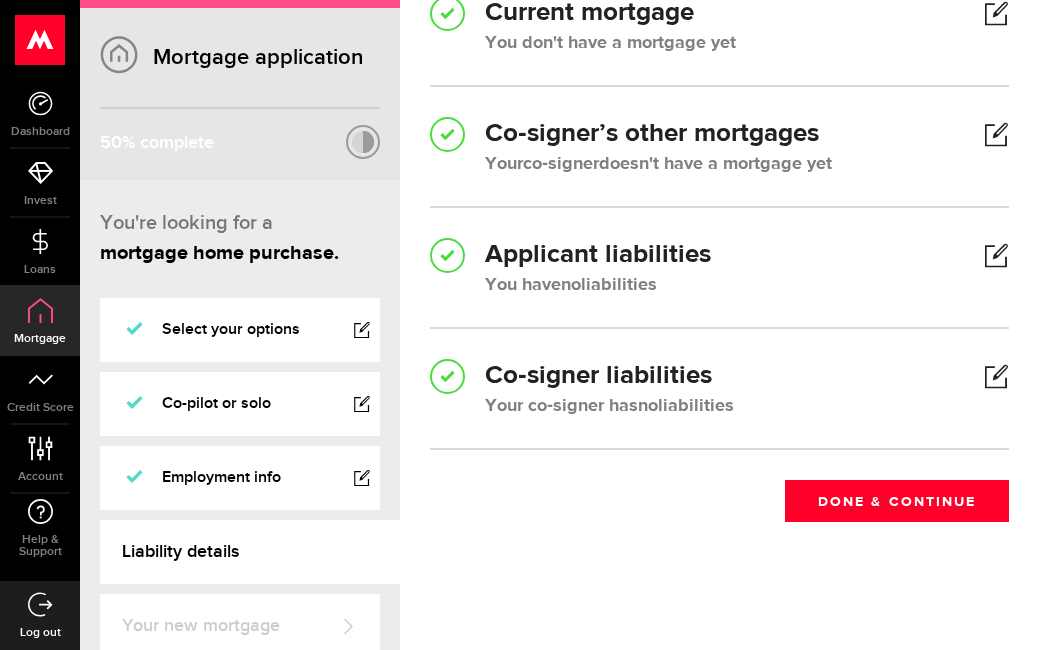 scroll, scrollTop: 249, scrollLeft: 0, axis: vertical 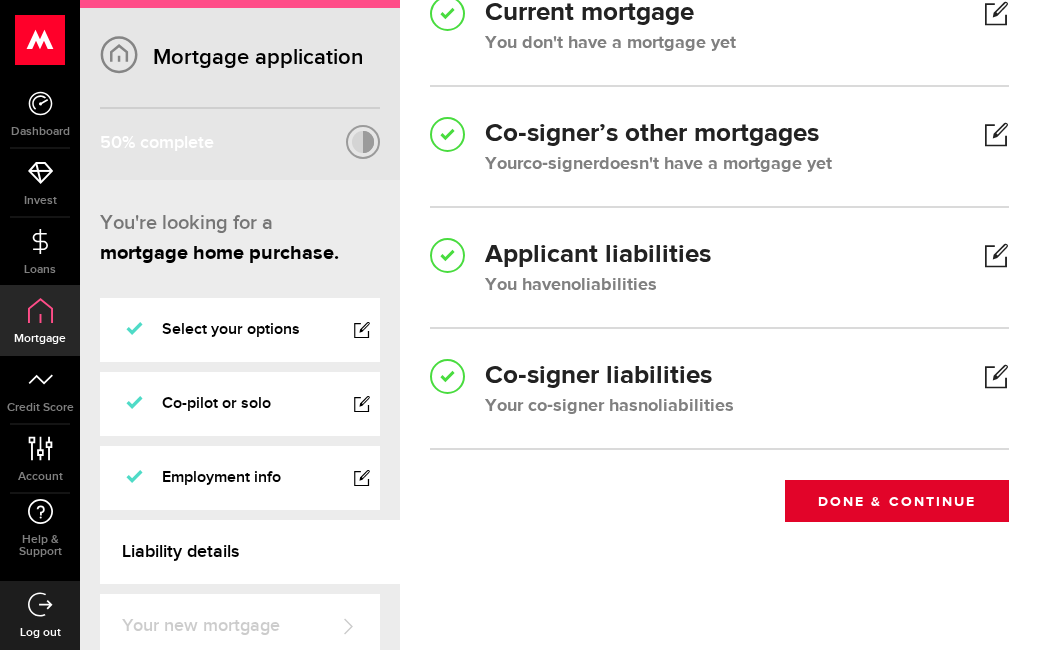 click on "Done & Continue" at bounding box center (897, 501) 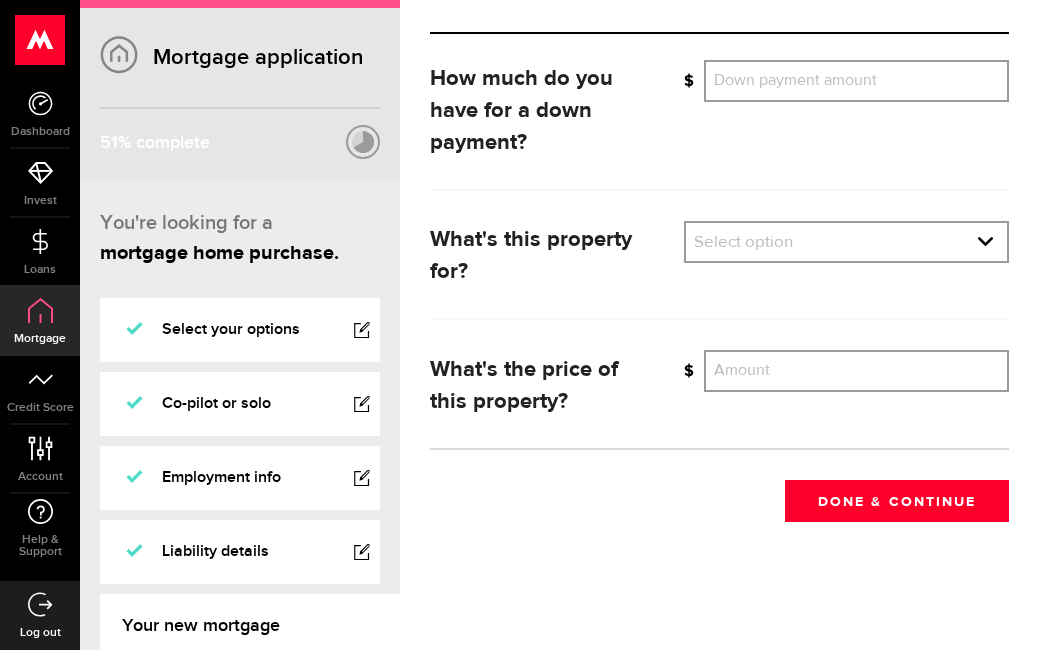 scroll, scrollTop: 0, scrollLeft: 0, axis: both 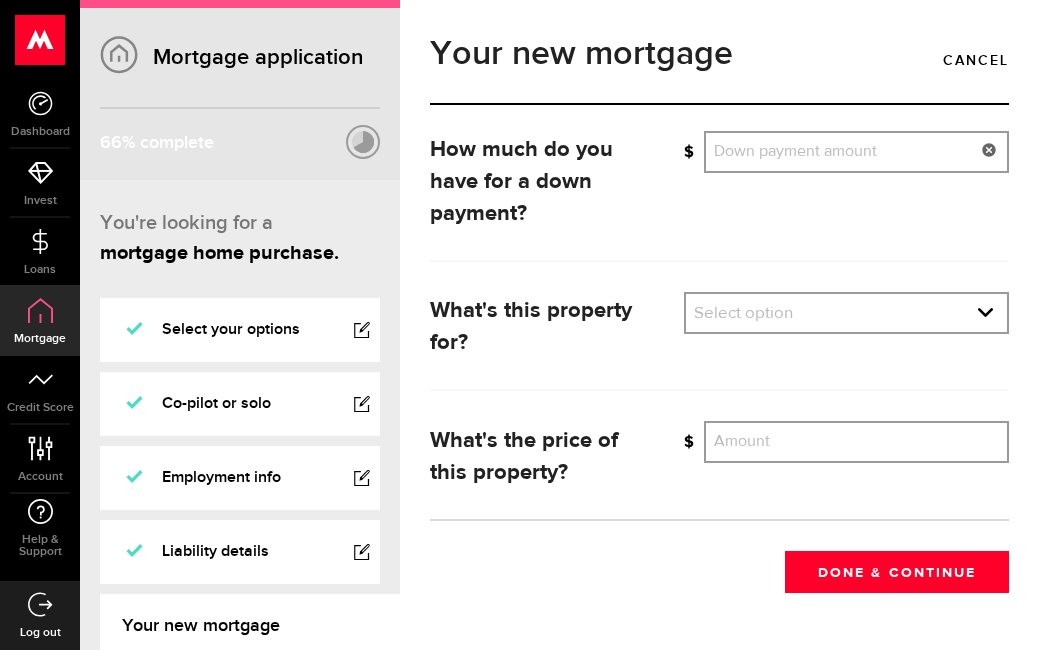 click on "Down payment amount" at bounding box center (856, 152) 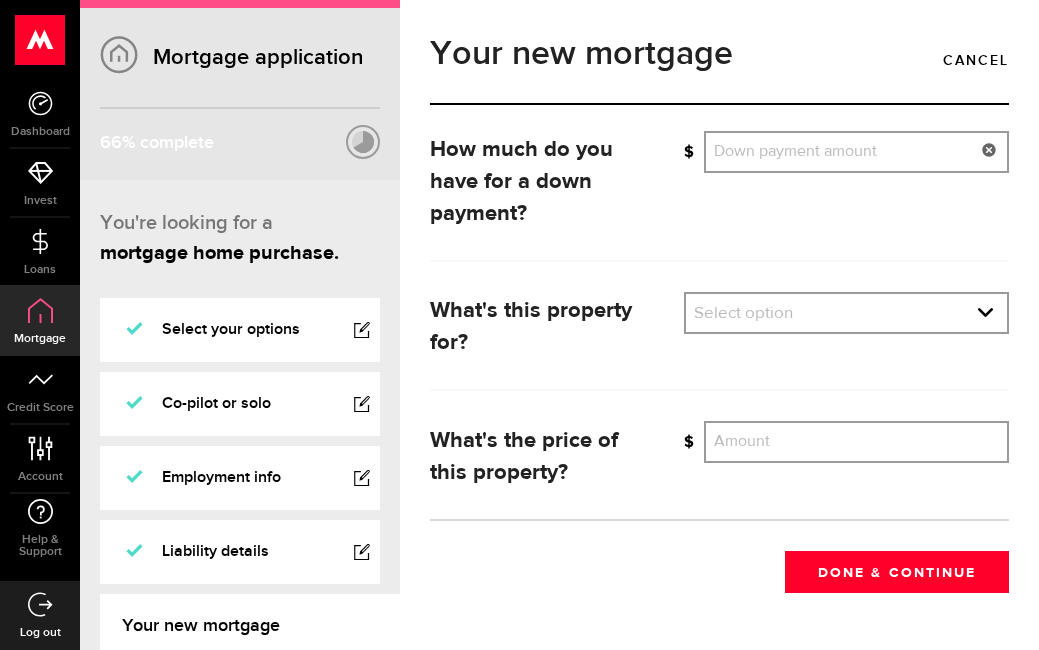 type on "-" 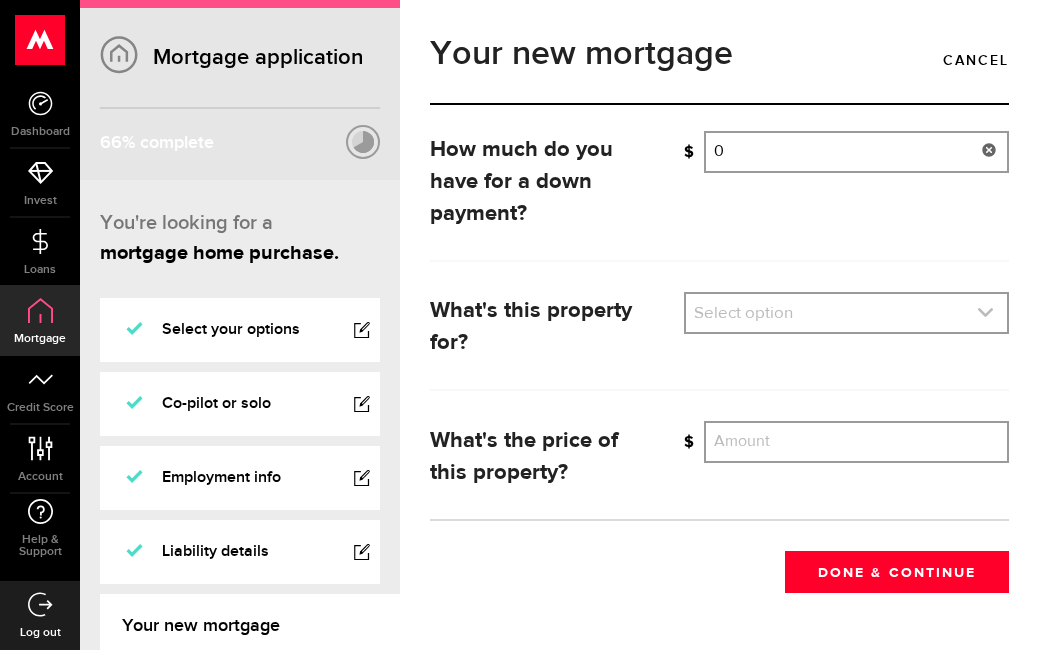type on "0" 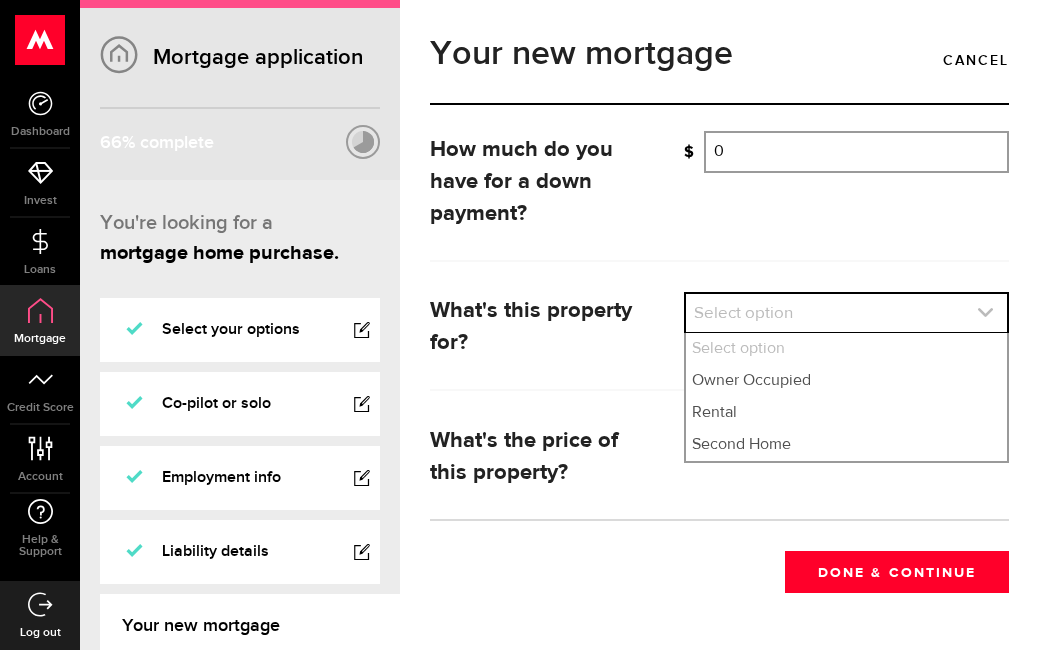 click at bounding box center [846, 313] 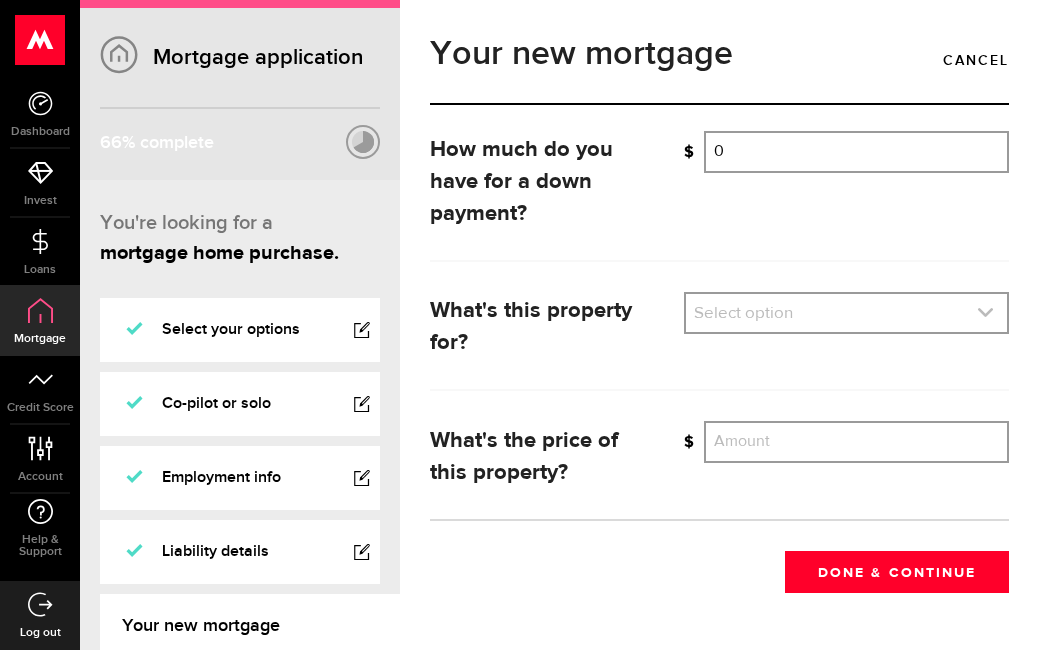 click at bounding box center (846, 313) 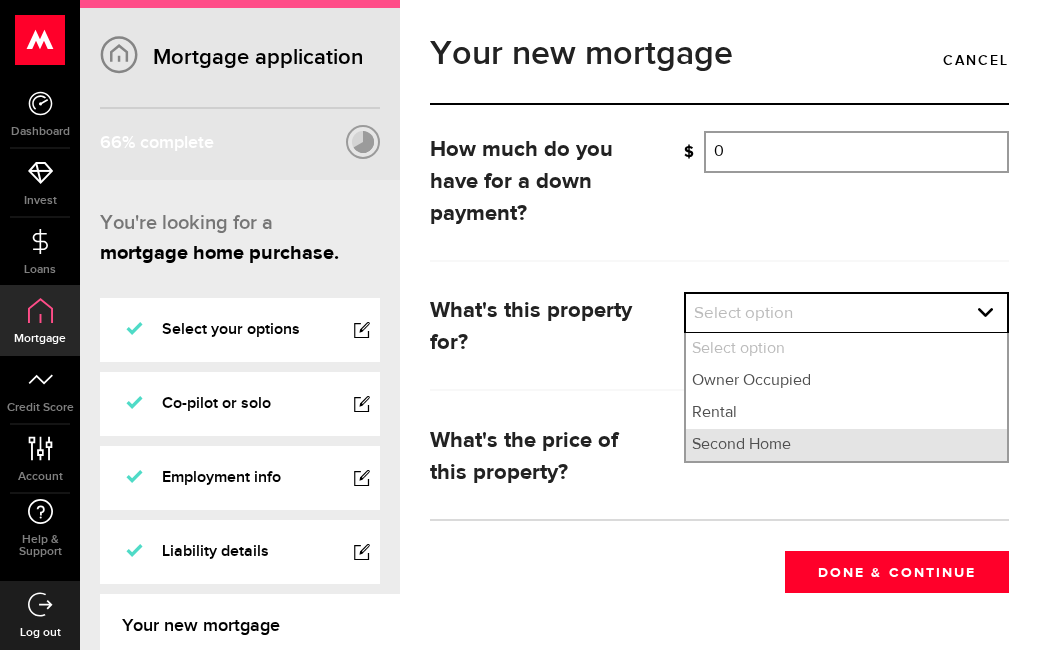click on "Second Home" at bounding box center [846, 445] 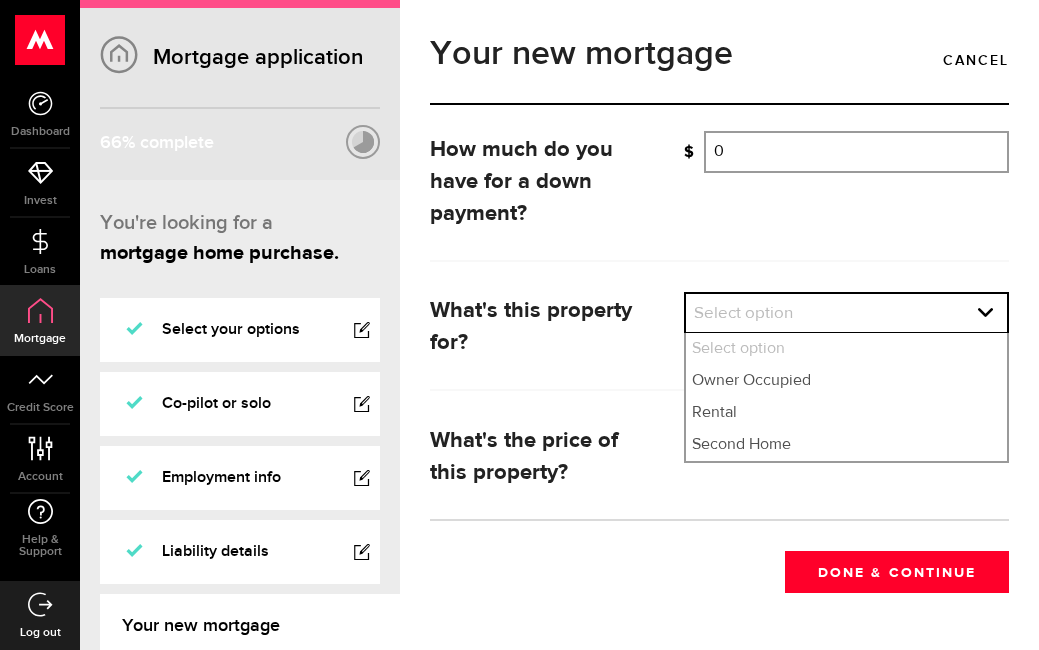 select on "second_home" 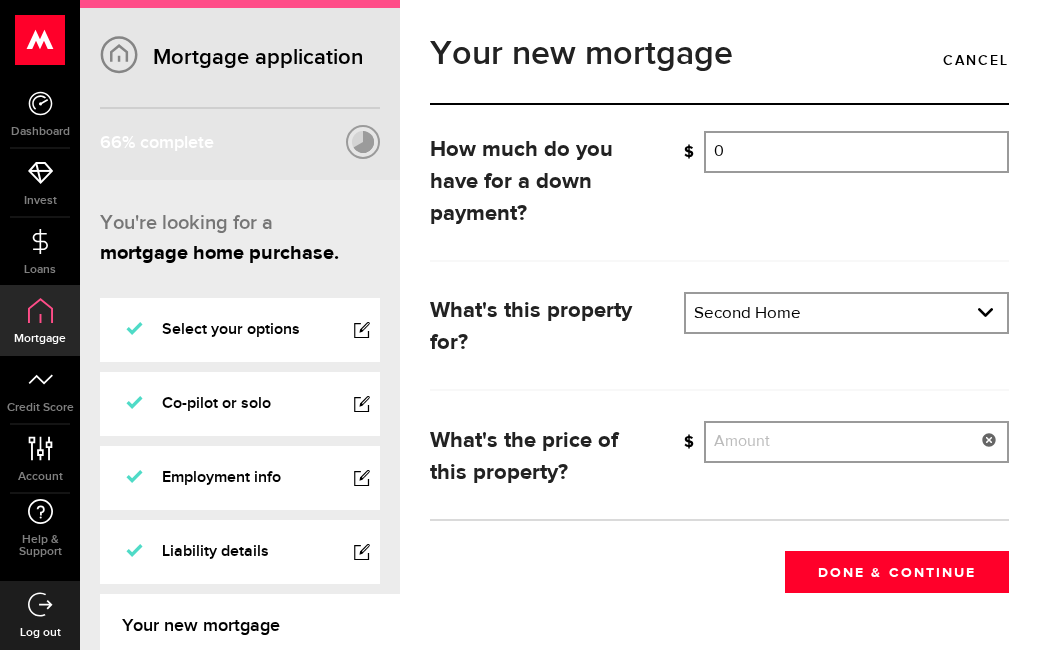 click on "Amount" at bounding box center (856, 442) 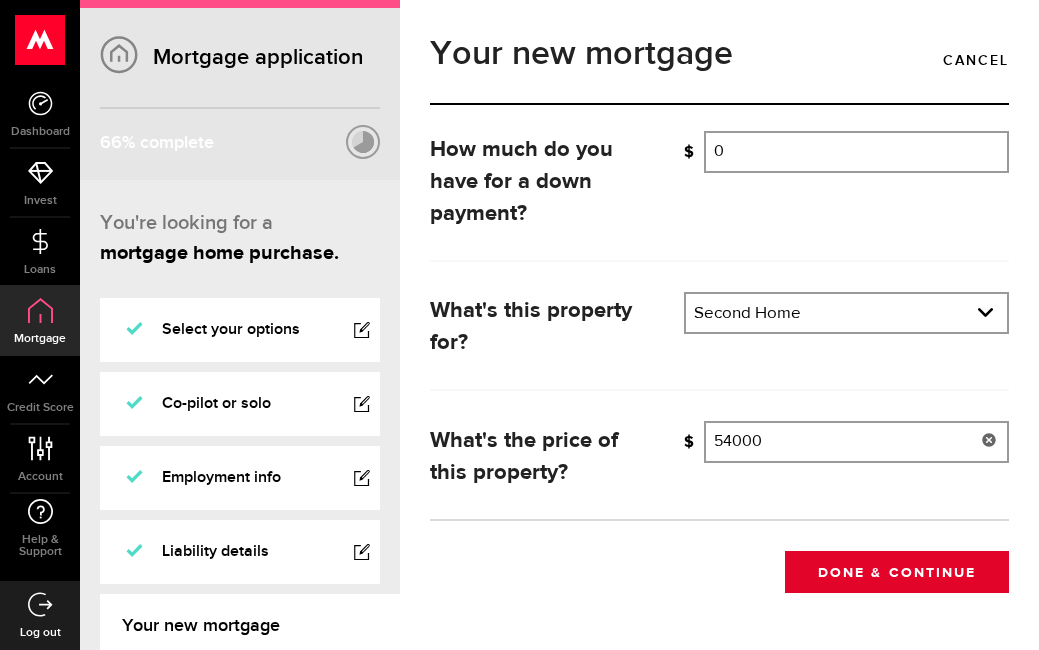 type on "54,000" 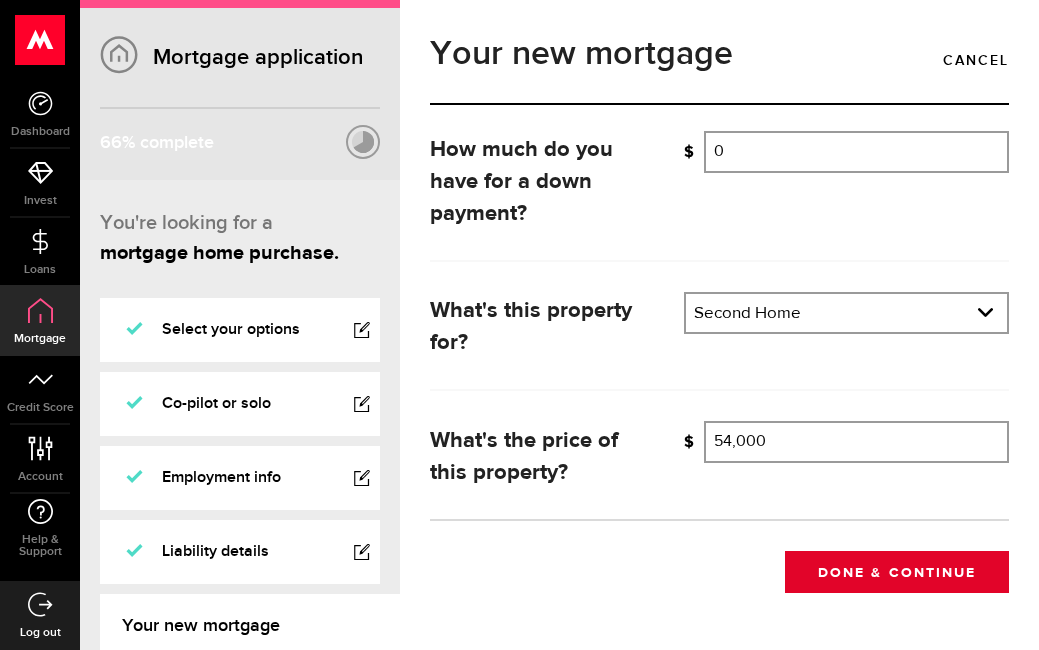 click on "Done & Continue" at bounding box center (897, 572) 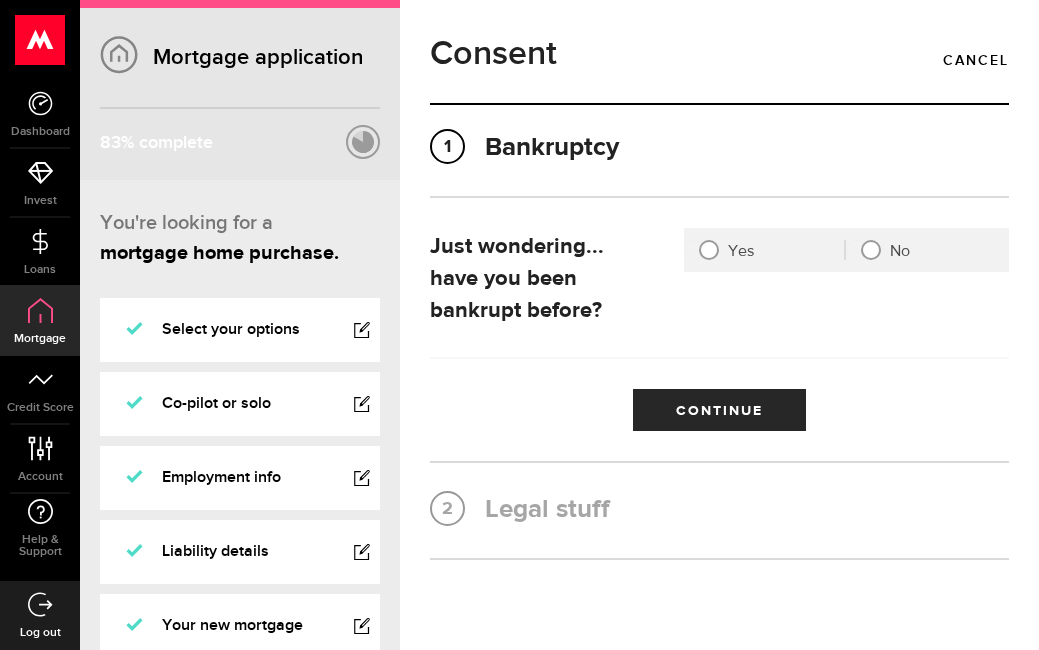 click on "No" at bounding box center (927, 251) 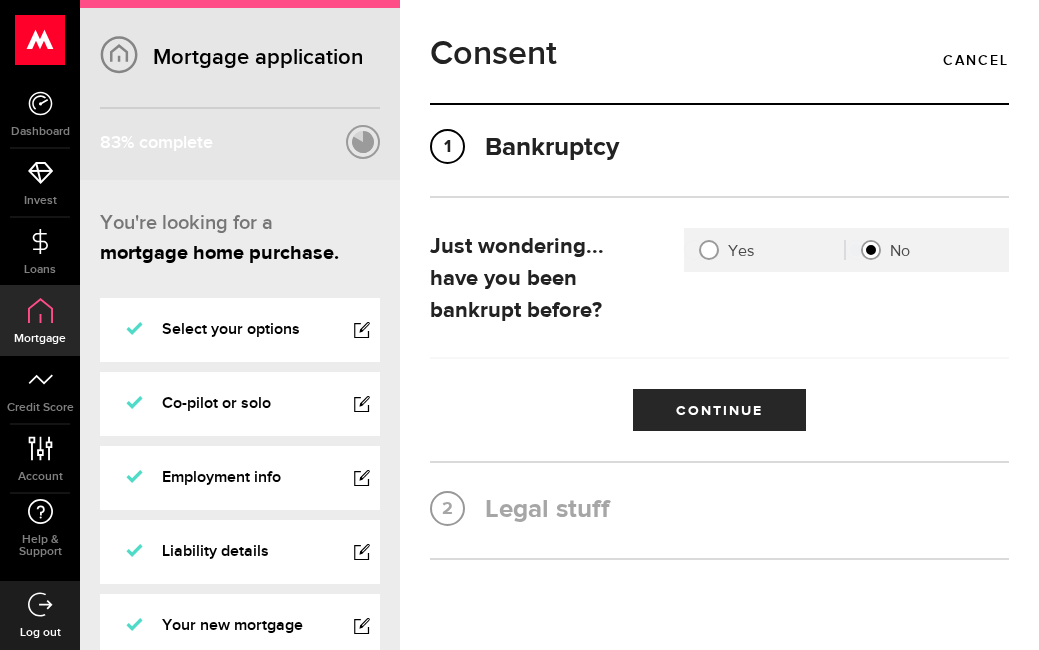 click on "Just wondering... have you been bankrupt before? We need to know this to give you the mortgage that fits you best! Yes No Continue Cancel Save" at bounding box center (719, 313) 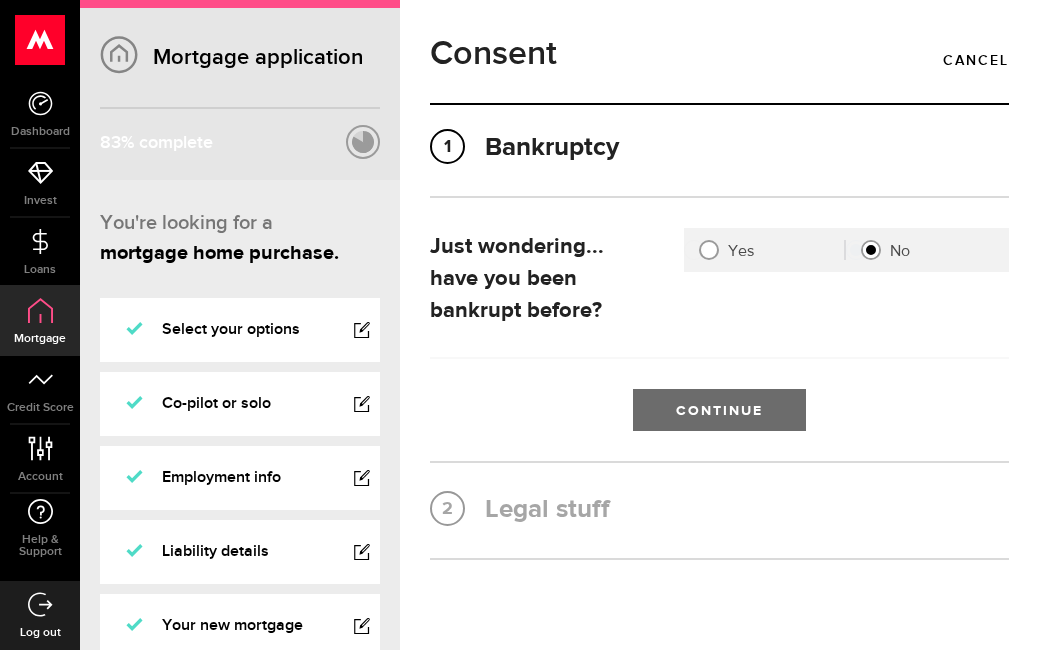 click on "Continue" at bounding box center [719, 410] 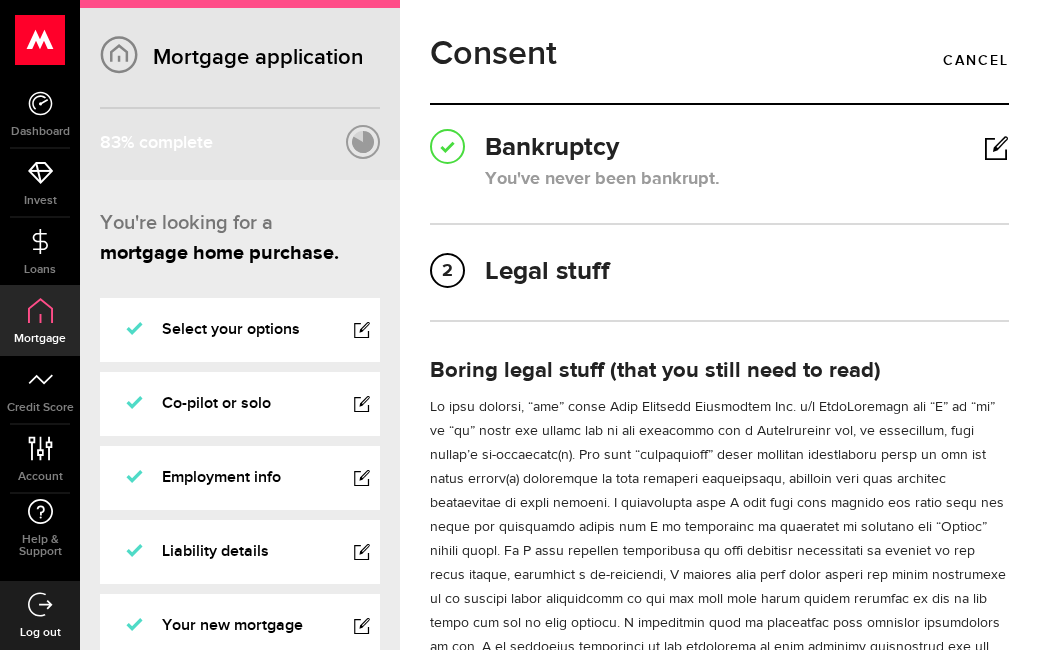 click on "2 Legal stuff" at bounding box center [719, 272] 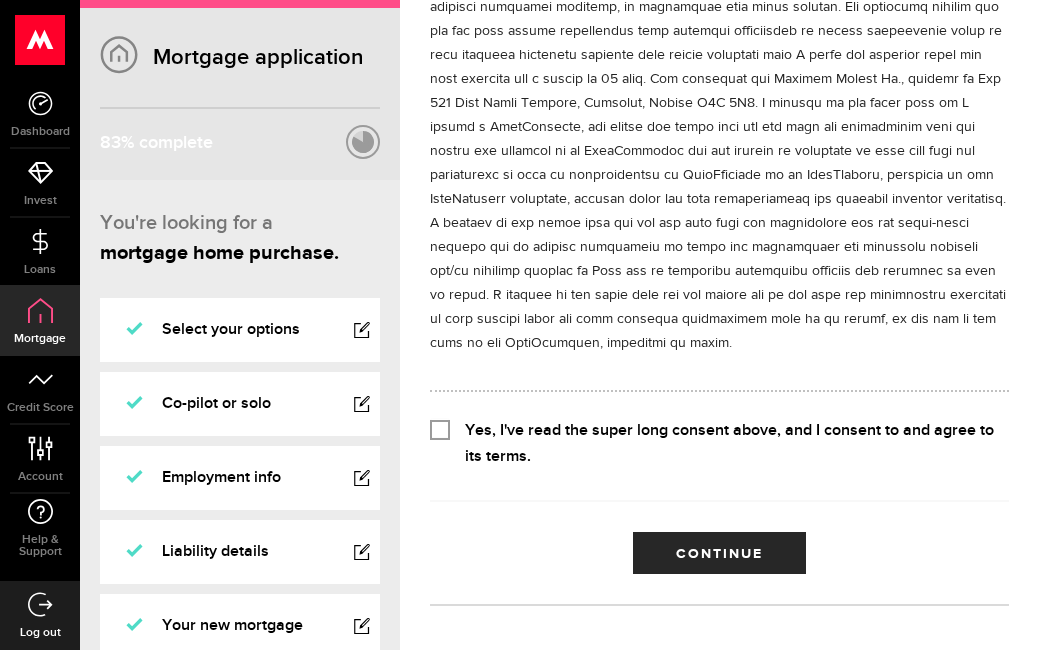 scroll, scrollTop: 1040, scrollLeft: 0, axis: vertical 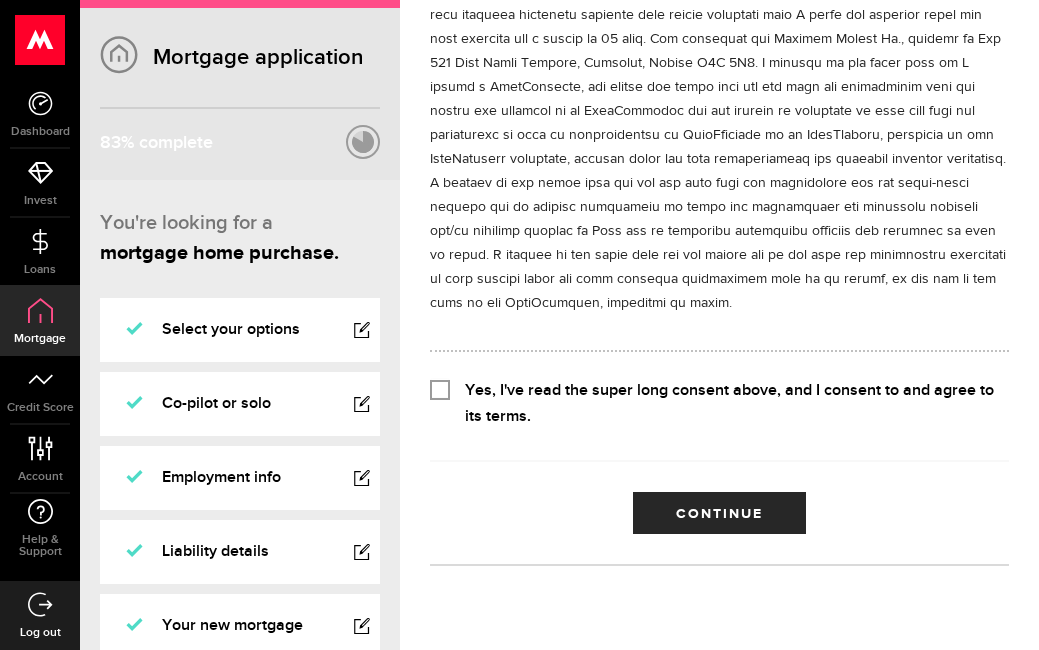 click on "Yes, I've read the super long consent above, and I consent to and agree to its terms." at bounding box center (440, 388) 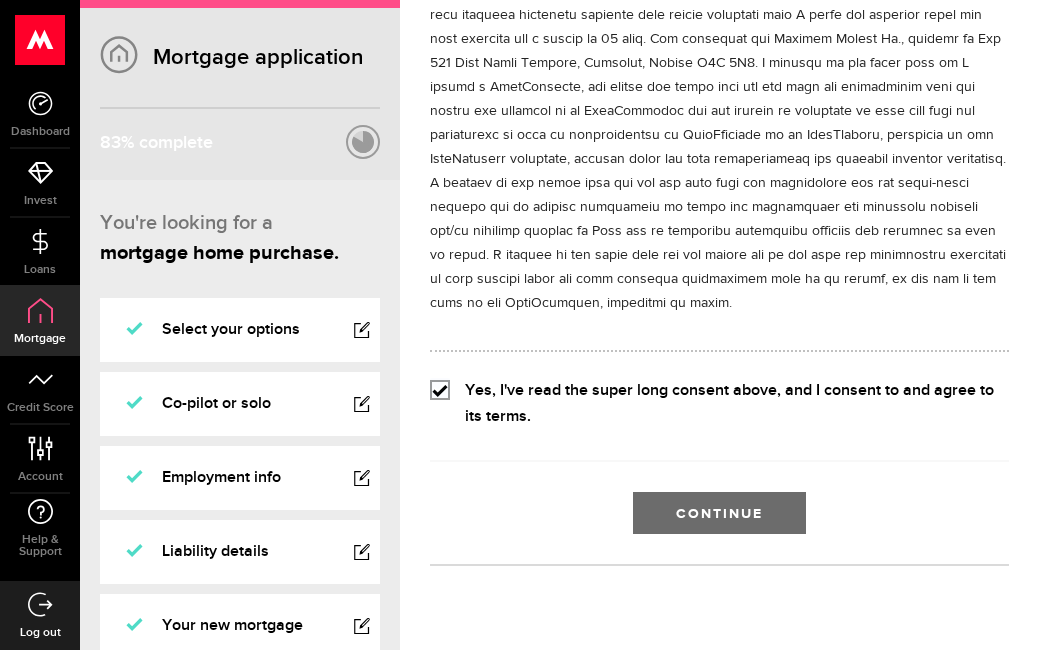 click on "Continue" at bounding box center [719, 513] 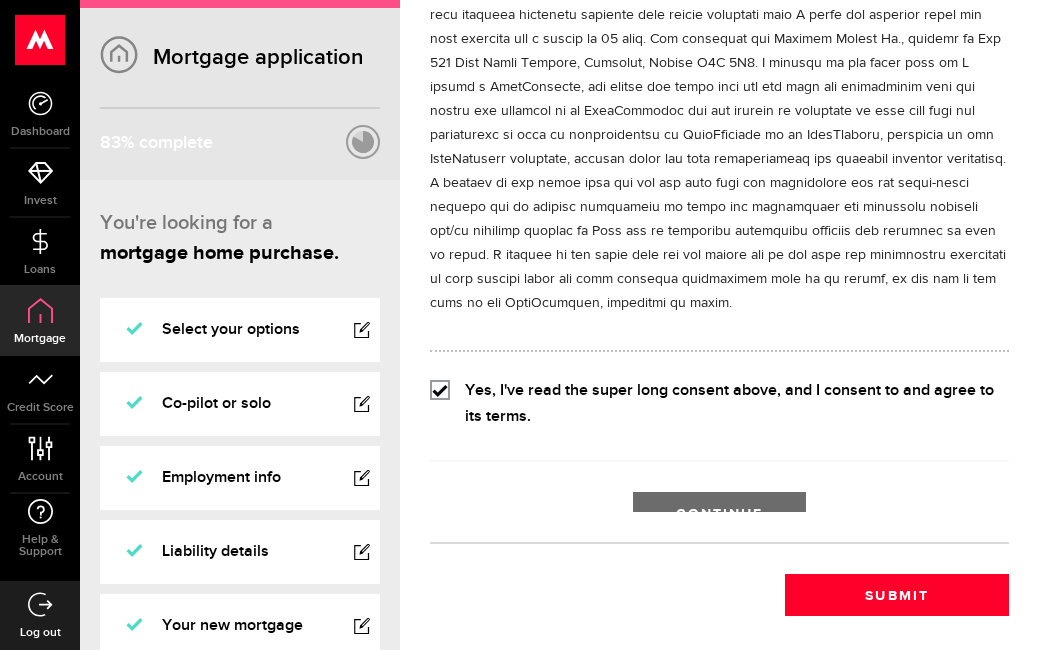 scroll, scrollTop: 0, scrollLeft: 0, axis: both 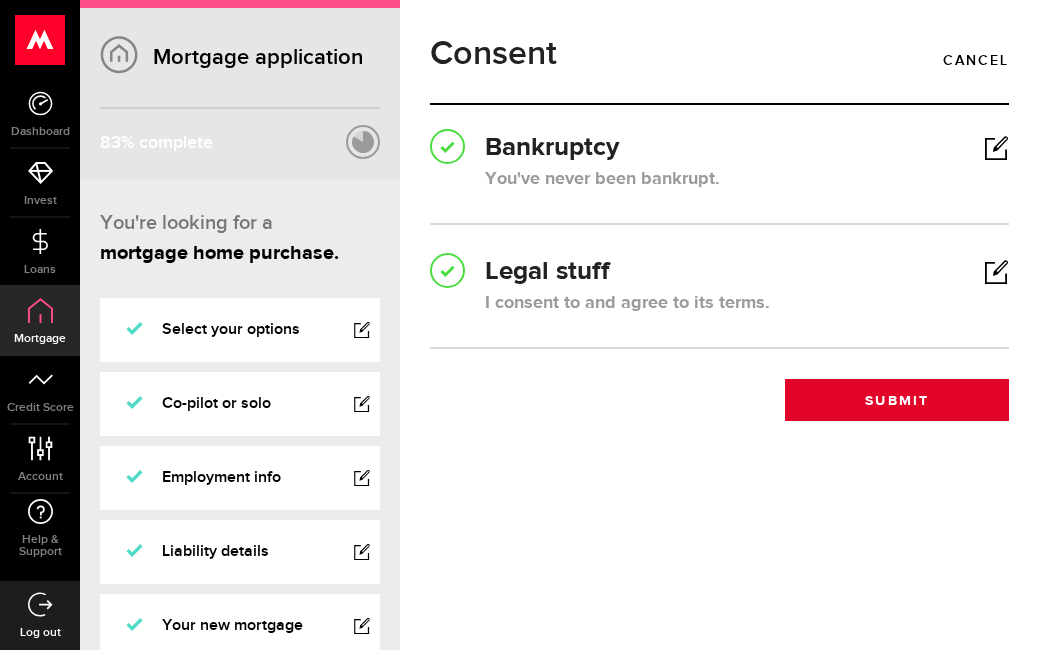 click on "Submit" at bounding box center [897, 400] 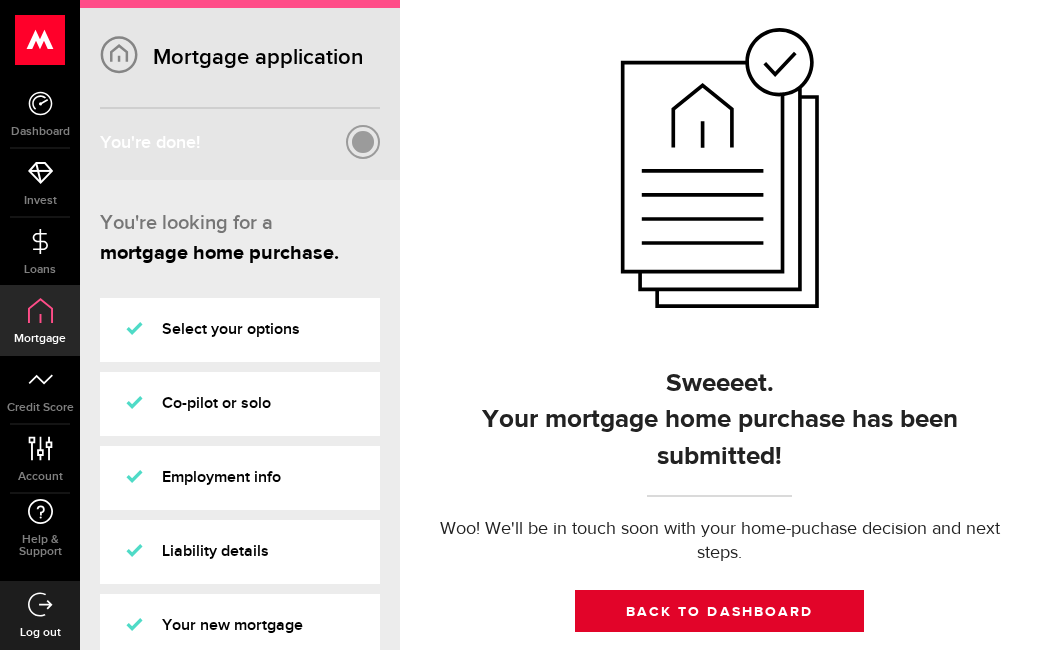 click on "Back to dashboard" at bounding box center [720, 611] 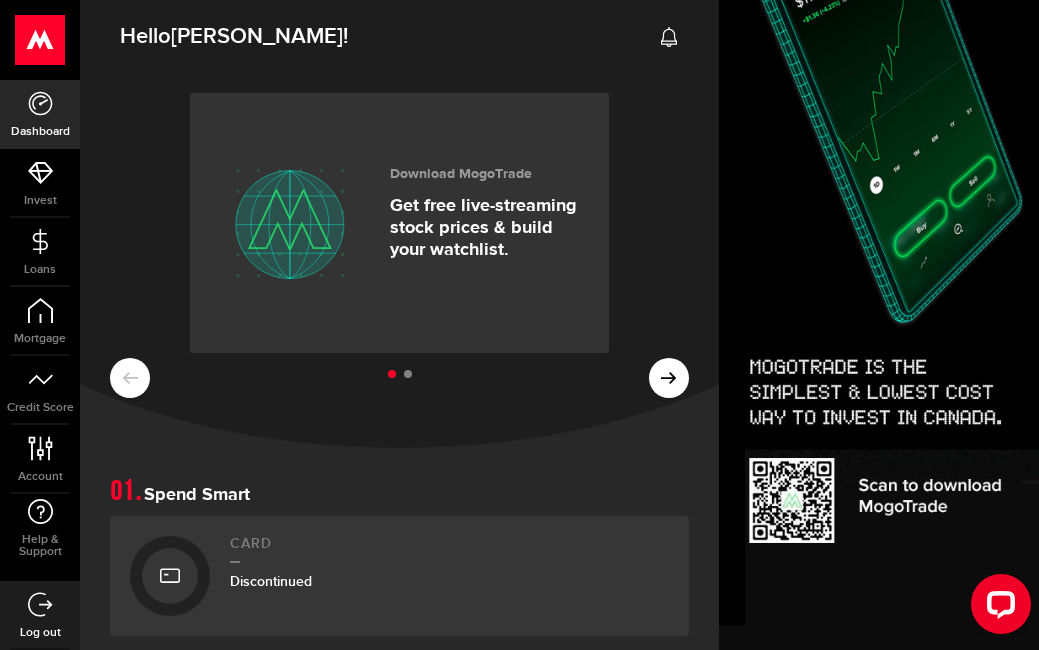 click on "Spend Smart" at bounding box center (399, 492) 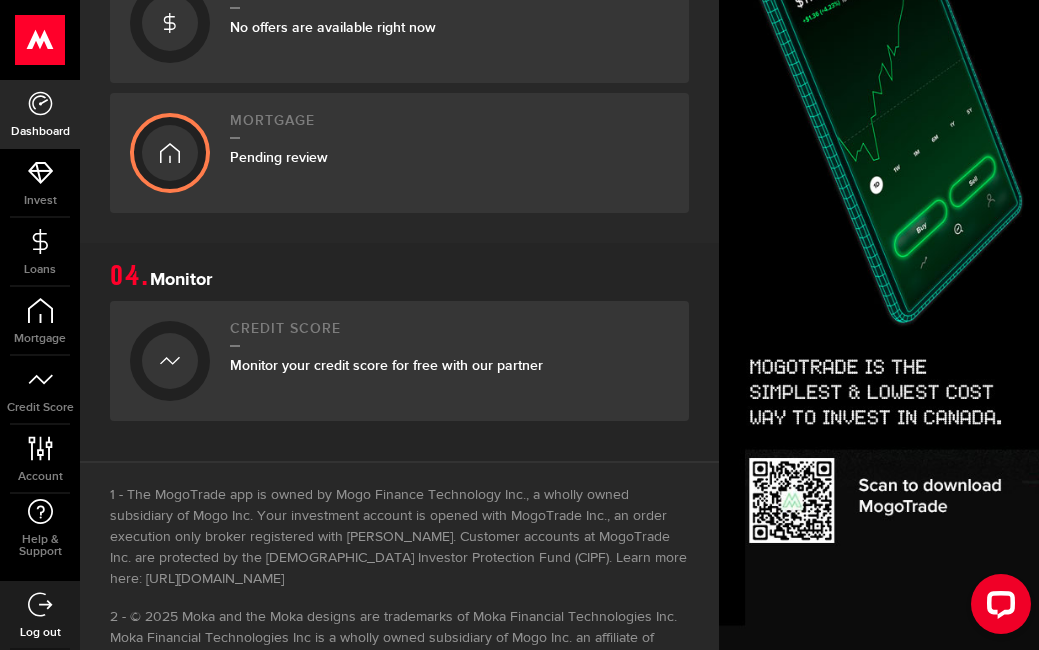 scroll, scrollTop: 1156, scrollLeft: 0, axis: vertical 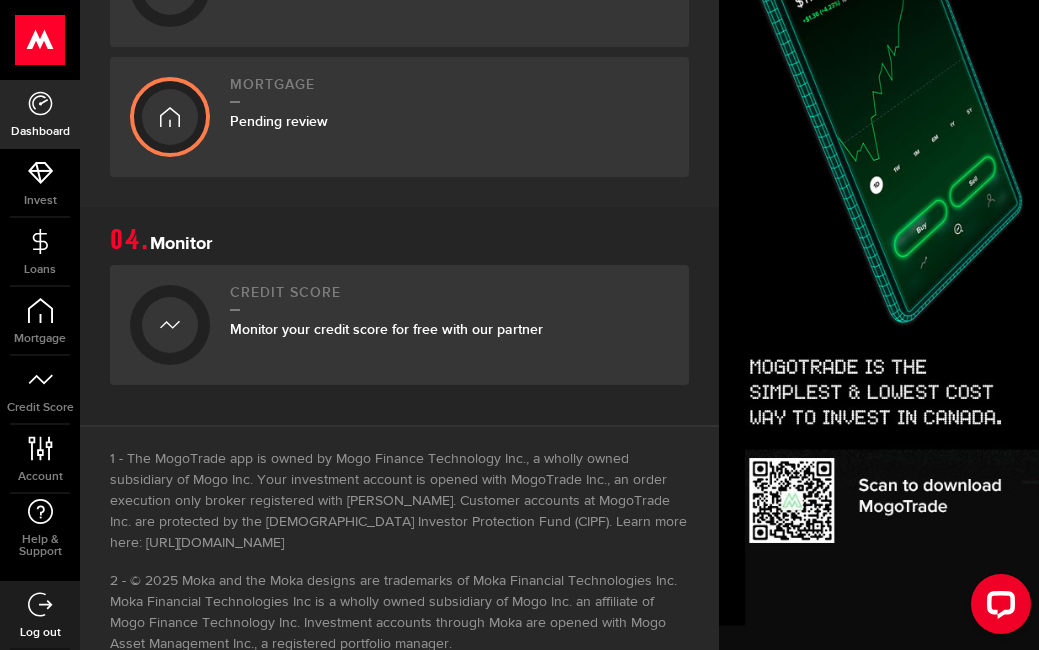 click at bounding box center (170, 325) 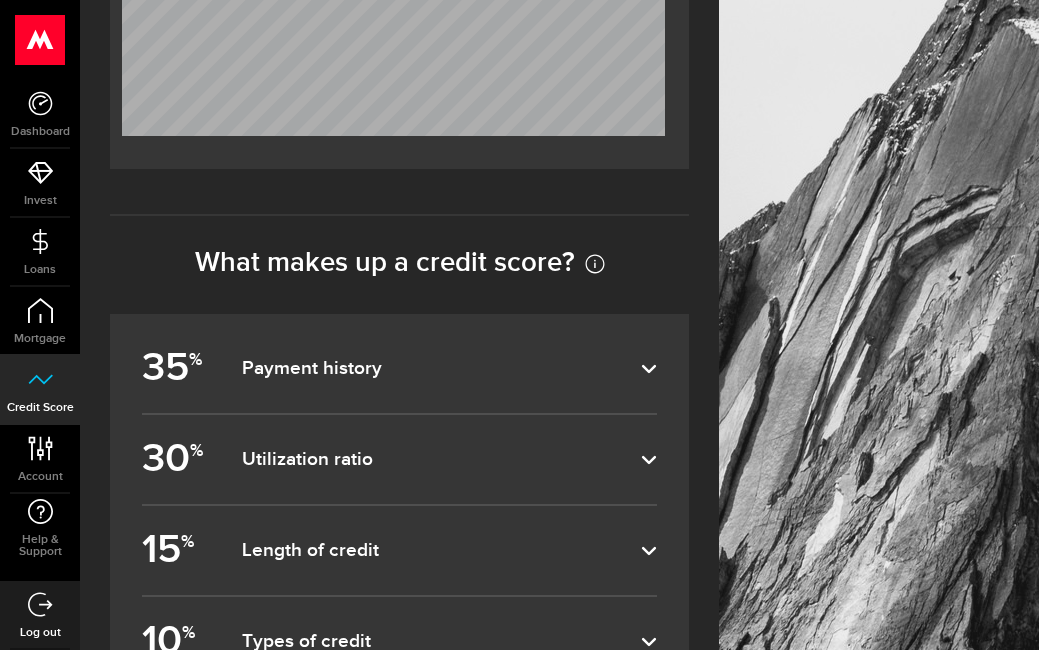 scroll, scrollTop: 1217, scrollLeft: 0, axis: vertical 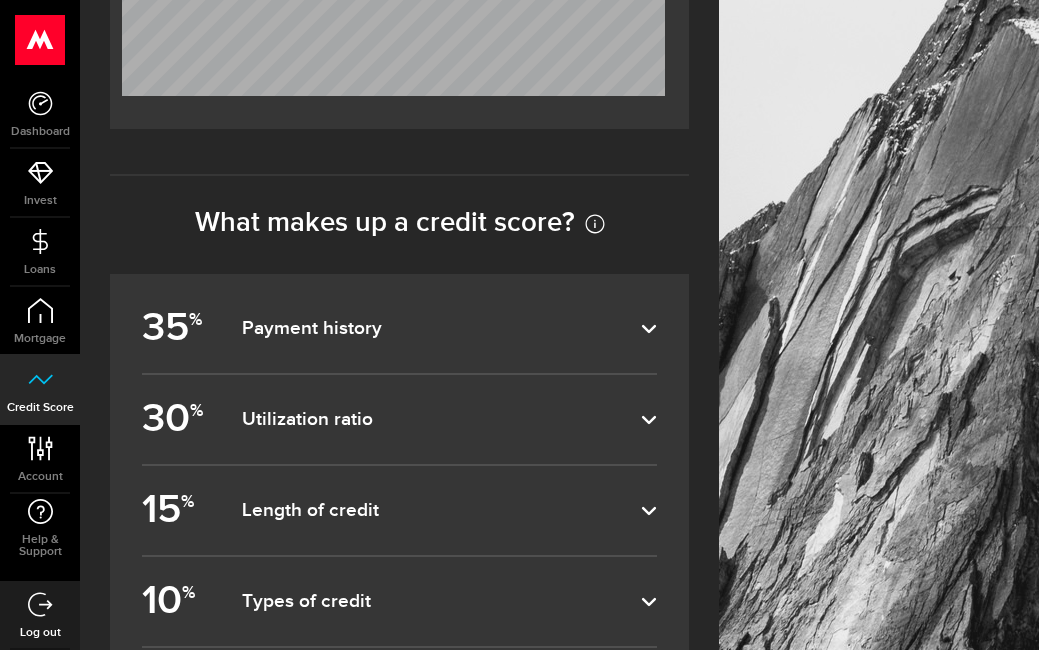 click on "30 %  Utilization ratio" at bounding box center (399, 419) 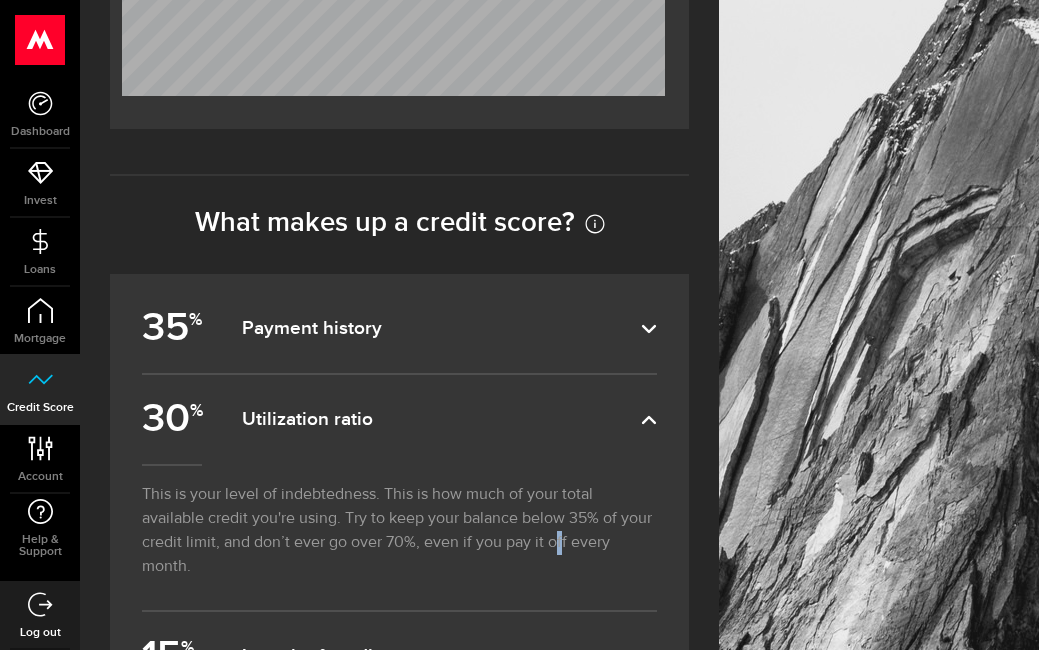 drag, startPoint x: 557, startPoint y: 304, endPoint x: 561, endPoint y: 314, distance: 10.770329 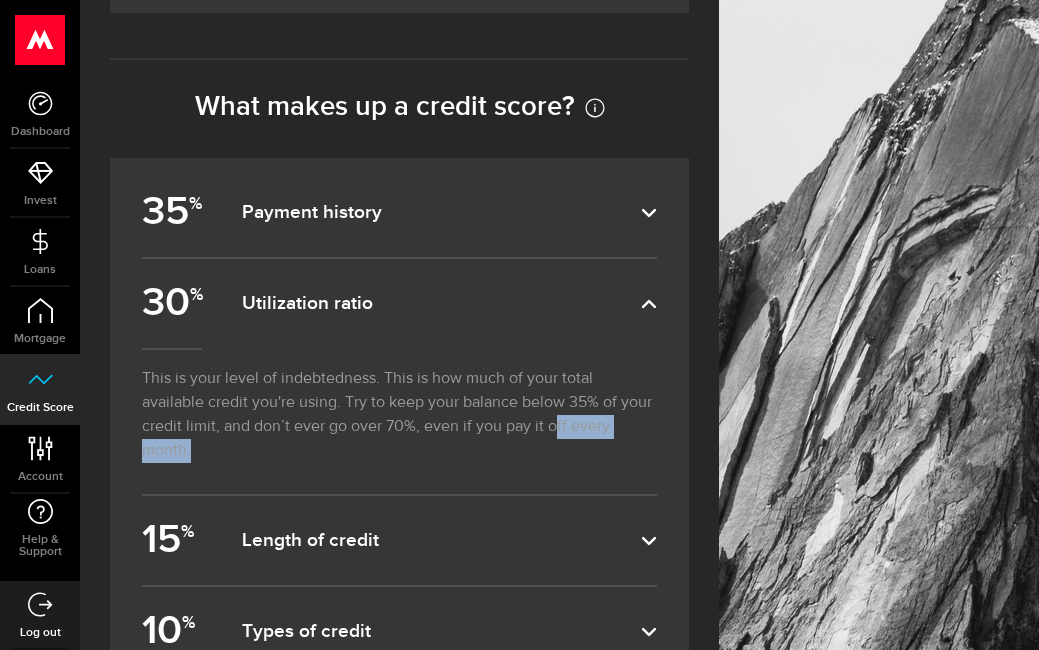 scroll, scrollTop: 1450, scrollLeft: 0, axis: vertical 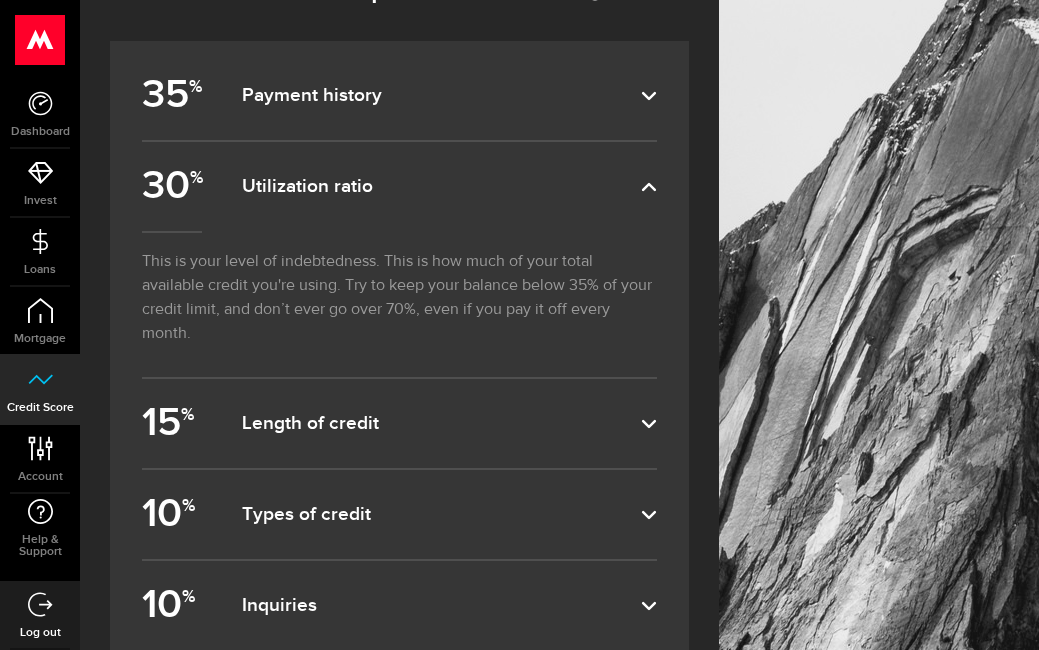 click at bounding box center (879, -282) 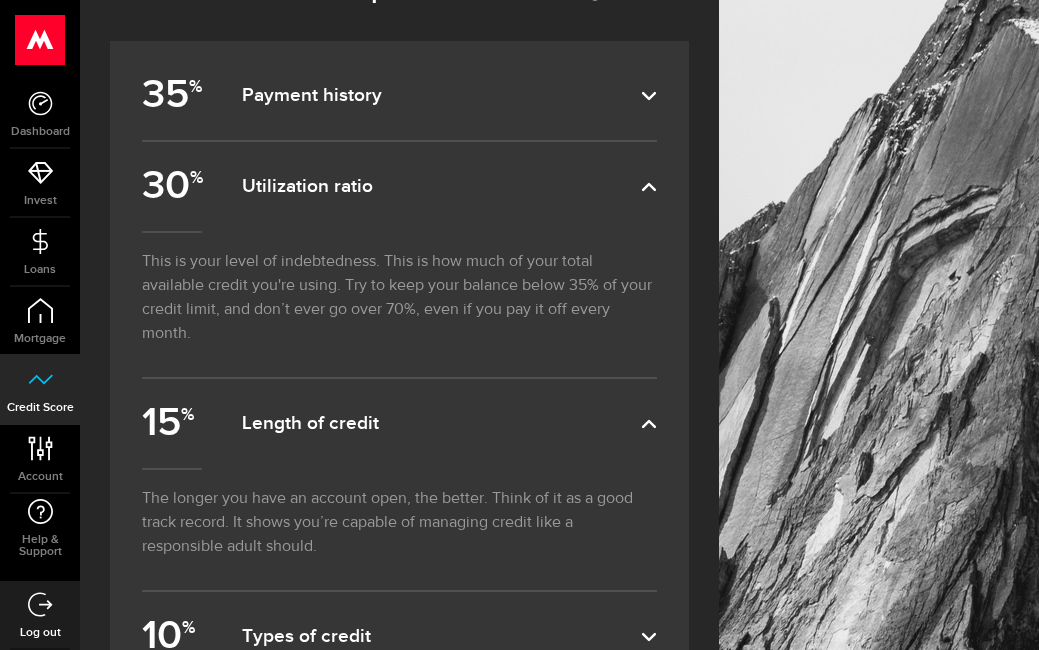 scroll, scrollTop: 1572, scrollLeft: 0, axis: vertical 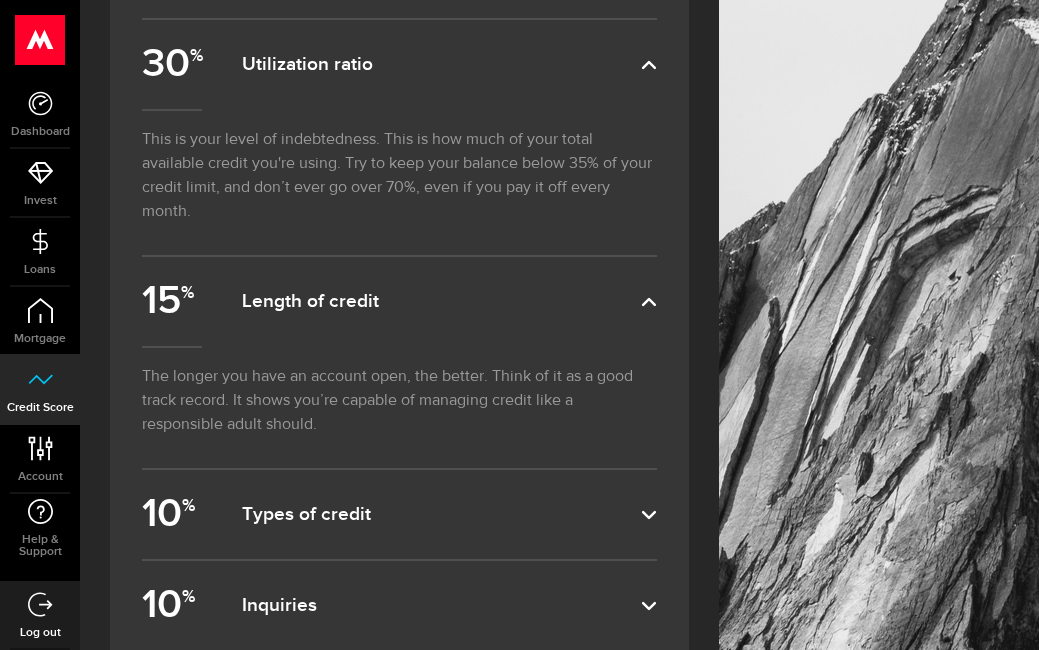 click at bounding box center [879, -343] 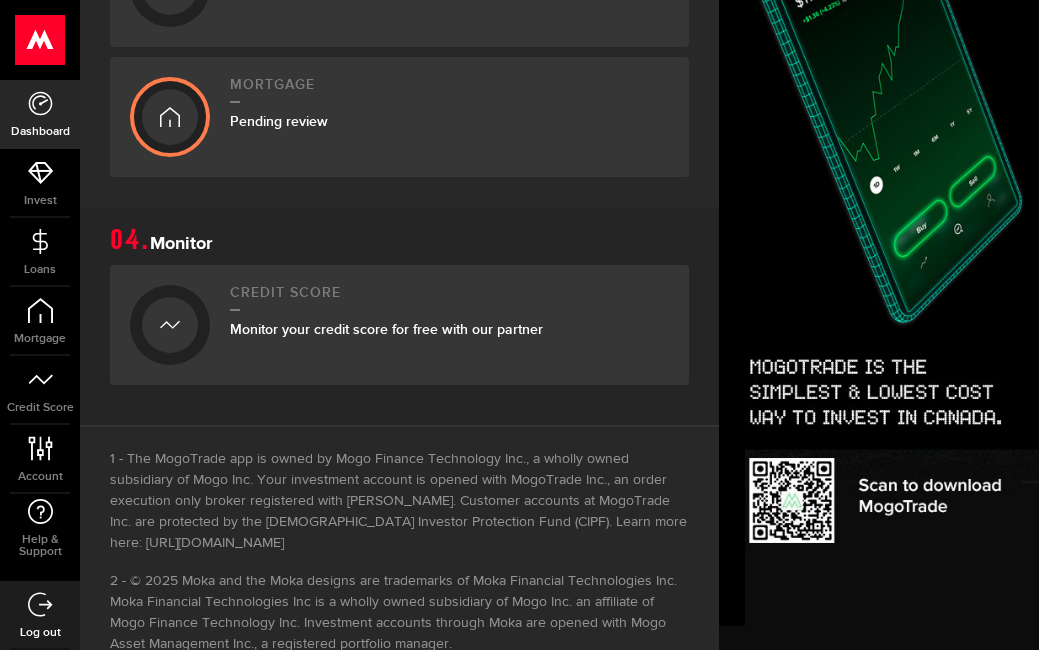 scroll, scrollTop: 0, scrollLeft: 0, axis: both 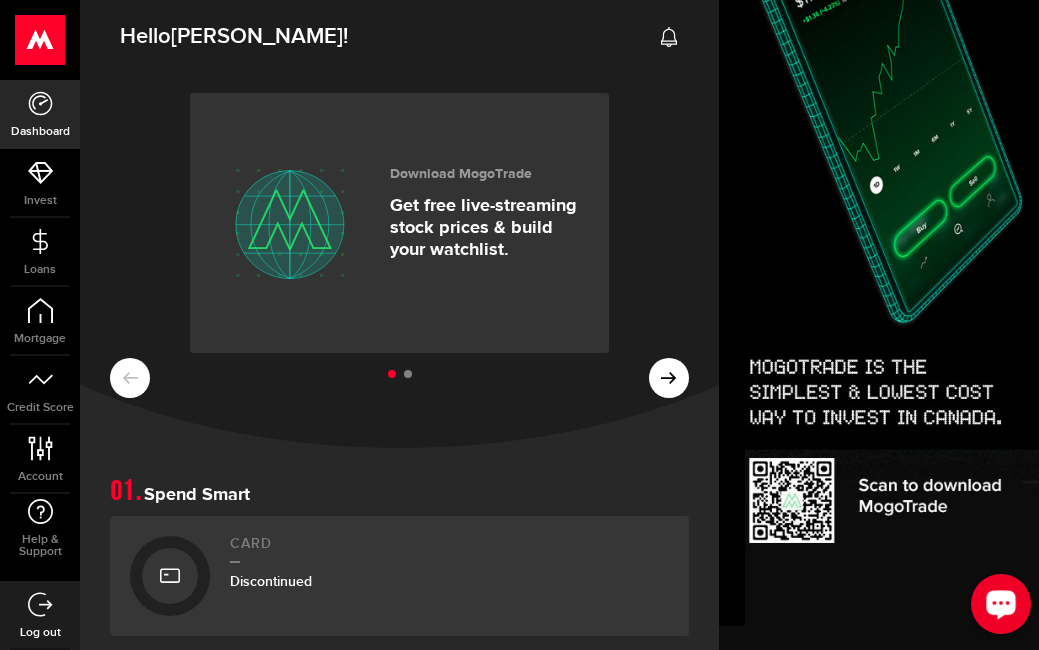 click on "Hello  [PERSON_NAME]  !
Download MogoTrade
Get free live-streaming stock prices & build your watchlist.
$$$$ + a better world
Invest consistently while making a positive impact.
Spend Smart Card Discontinued Build Wealth Trade 1 Zero commission. Zero FX fees. Zero carbon. Zero BS. Bitcoin Invest 2 Automate getting rich with Moka Borrow Responsibly Line of credit No offers are available right now Mortgage Pending review Monitor Credit Score Monitor your credit score for free with our partner" at bounding box center (399, 911) 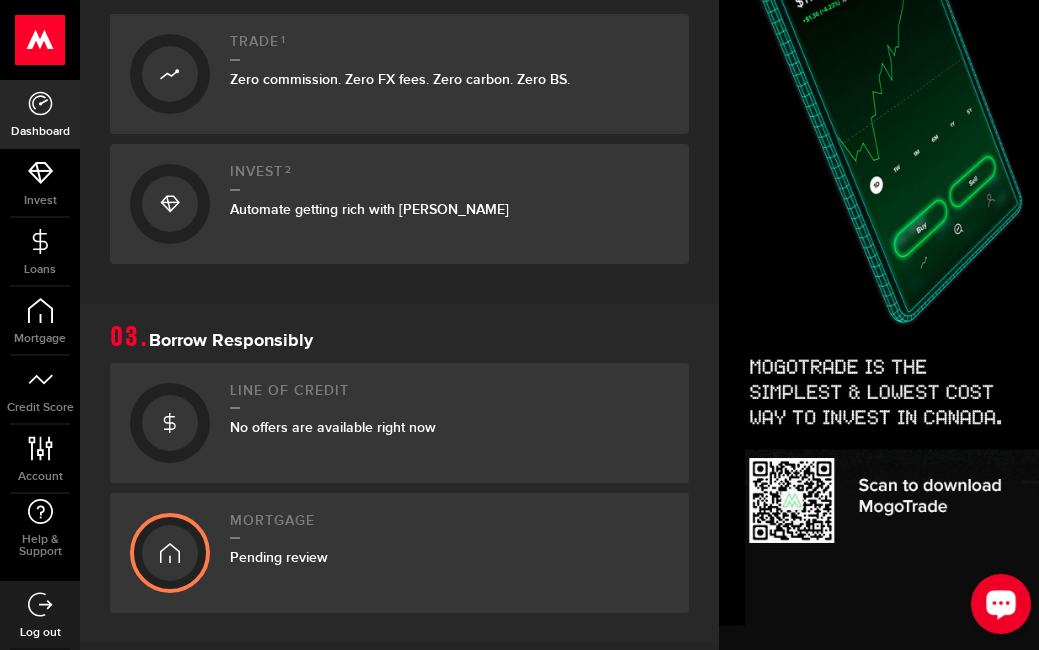 scroll, scrollTop: 760, scrollLeft: 0, axis: vertical 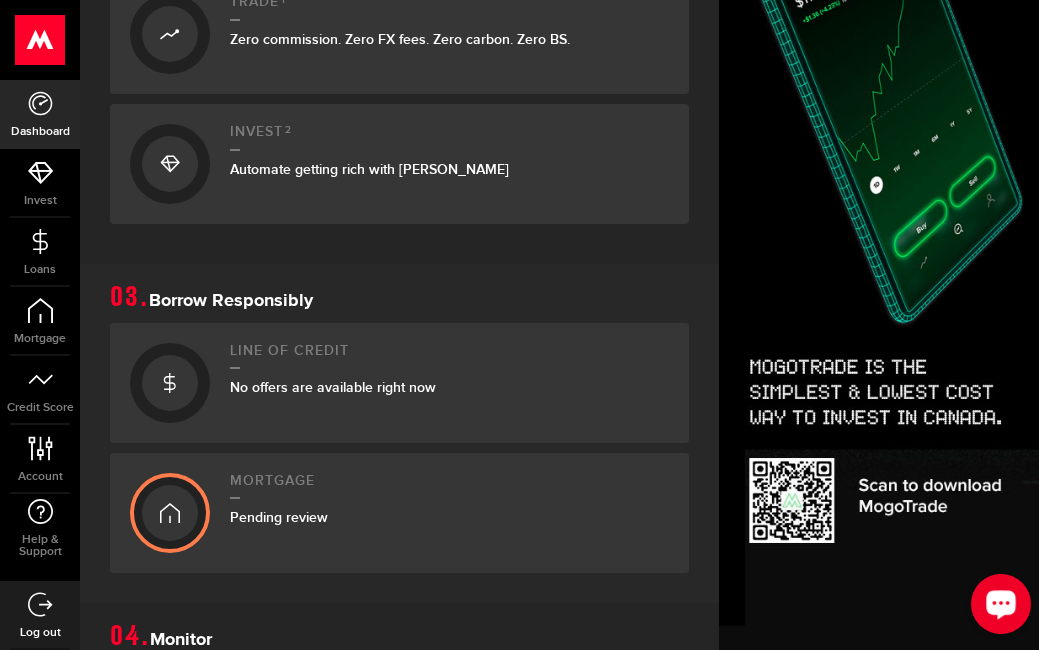 click on "Zero commission. Zero FX fees. Zero carbon. Zero BS." at bounding box center [400, 39] 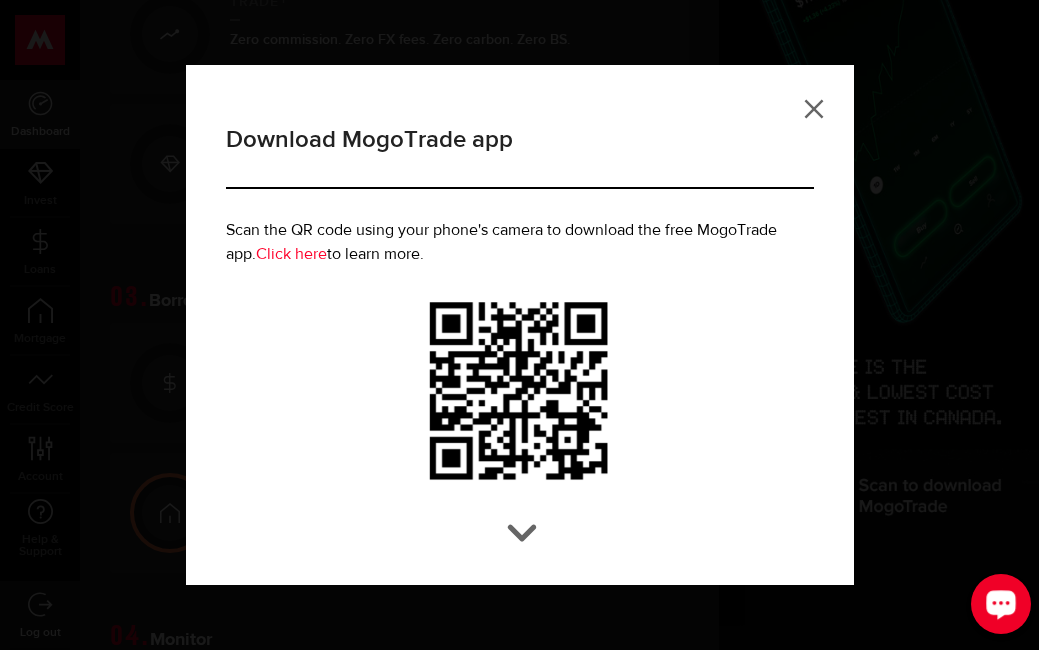 click at bounding box center [814, 109] 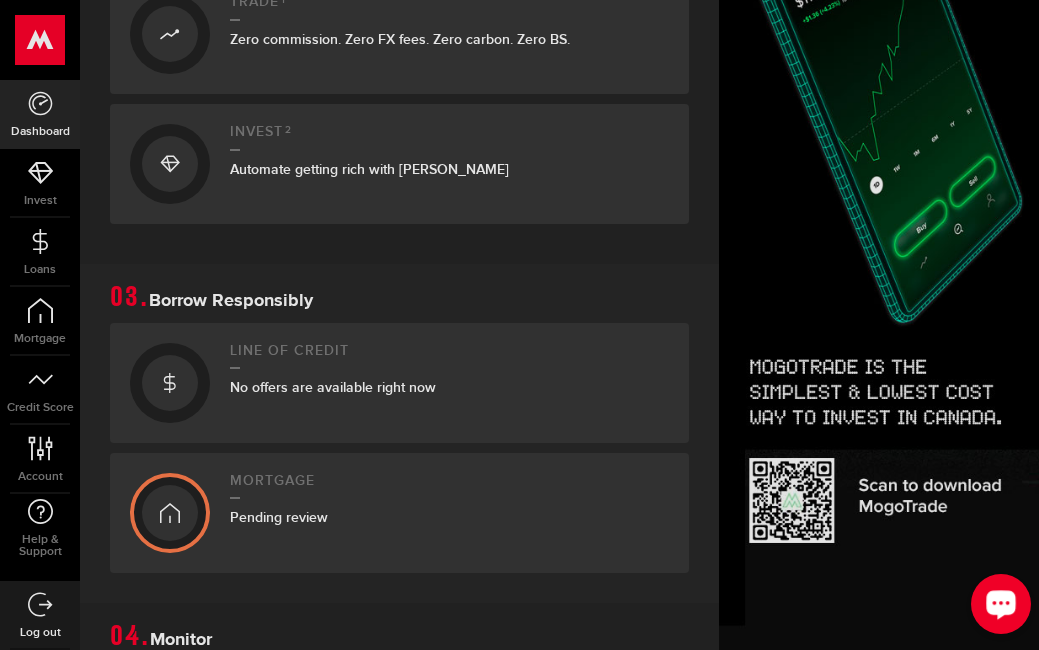 click on "Download MogoTrade app Scan the QR code using your phone's camera to download the free MogoTrade app.  Click here  to learn more." at bounding box center (519, 325) 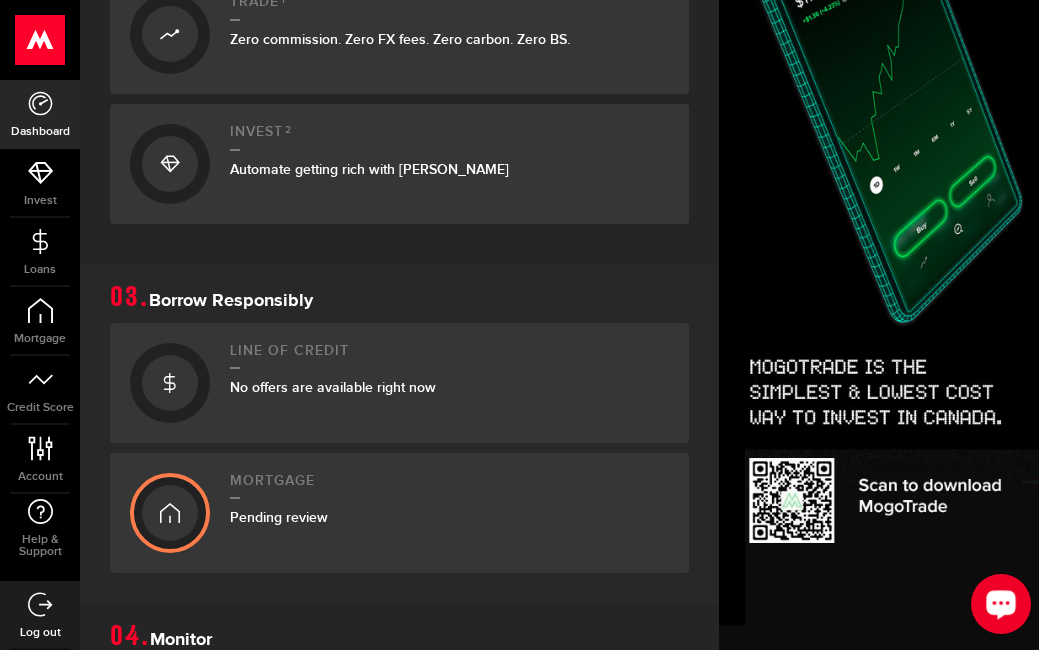 click on "Line of credit No offers are available right now" at bounding box center (449, 383) 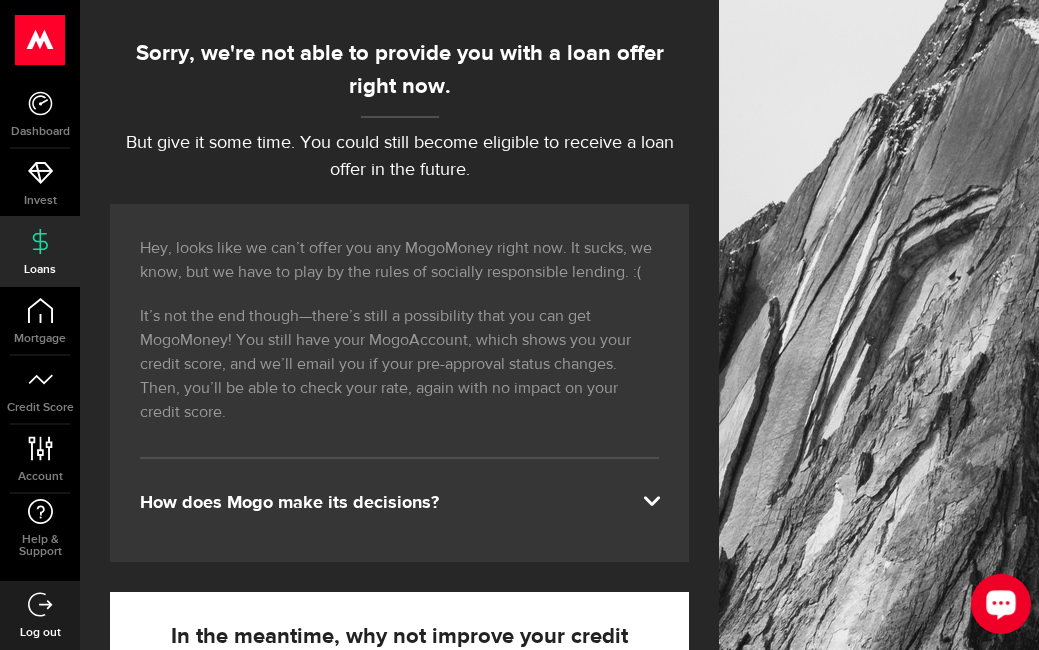 scroll, scrollTop: 160, scrollLeft: 0, axis: vertical 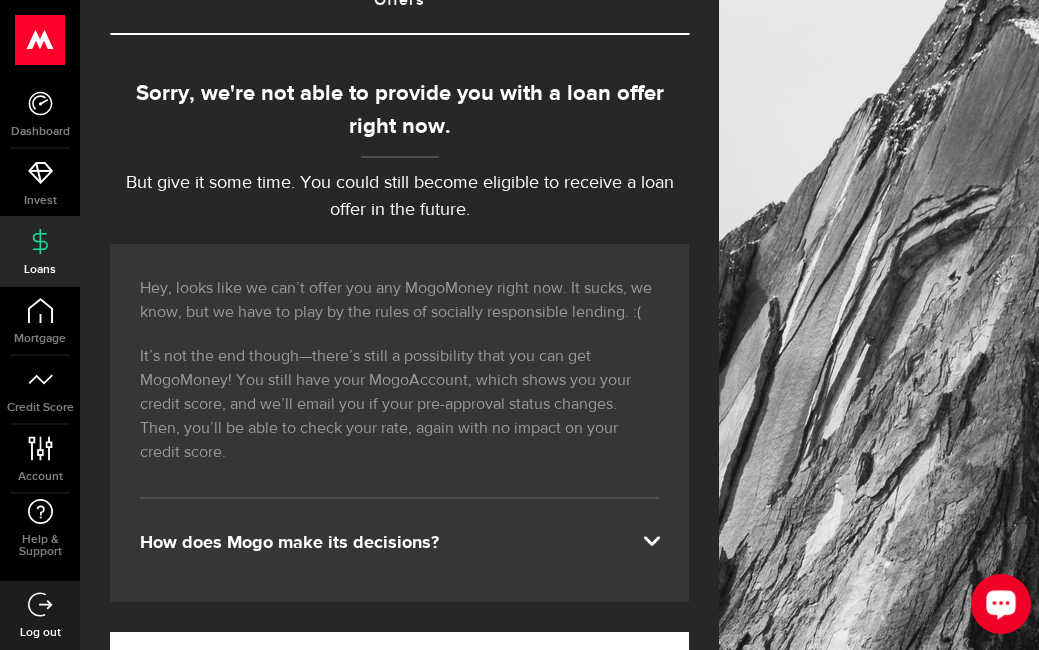 click on "Hey, looks like we can’t offer you any MogoMoney right now. It sucks, we know, but we have to play by the rules of socially responsible lending. :(  It’s not the end though—there’s still a possibility that you can get MogoMoney! You still have your MogoAccount, which shows you your credit score, and we’ll email you if your pre-approval status changes. Then, you’ll be able to check your rate, again with no impact on your credit score. How does Mogo make its decisions? At [GEOGRAPHIC_DATA], we don’t look at just your credit score; our constantly updated credit risk algorithm uses thousands of data points that are unique to you like income, employment status, and age to come up with a MogoMoney decision for you." at bounding box center [399, 438] 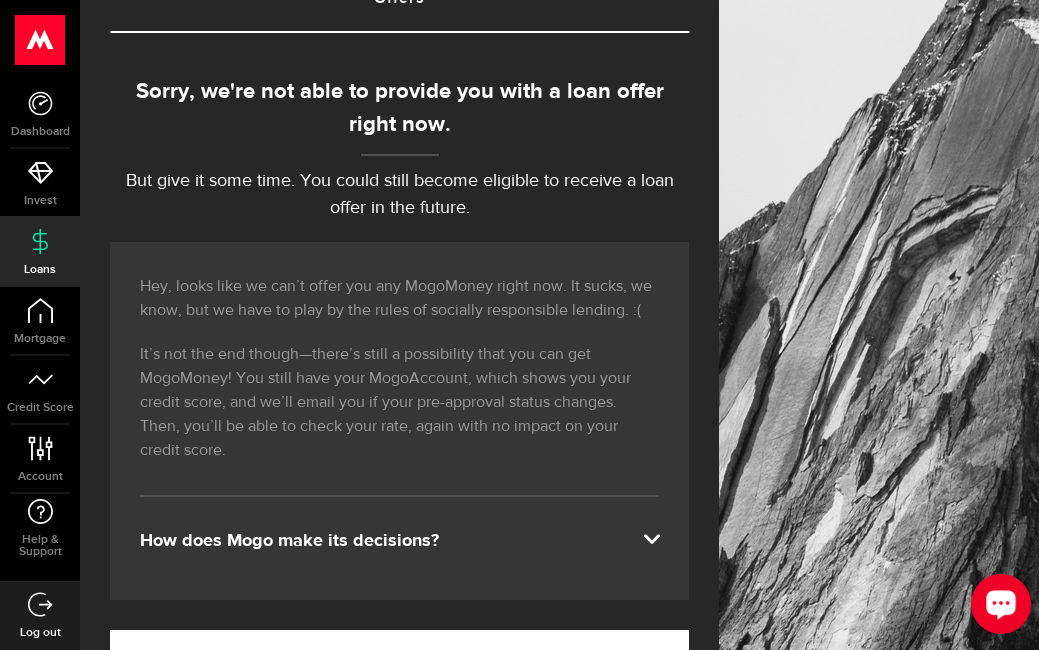 scroll, scrollTop: 162, scrollLeft: 0, axis: vertical 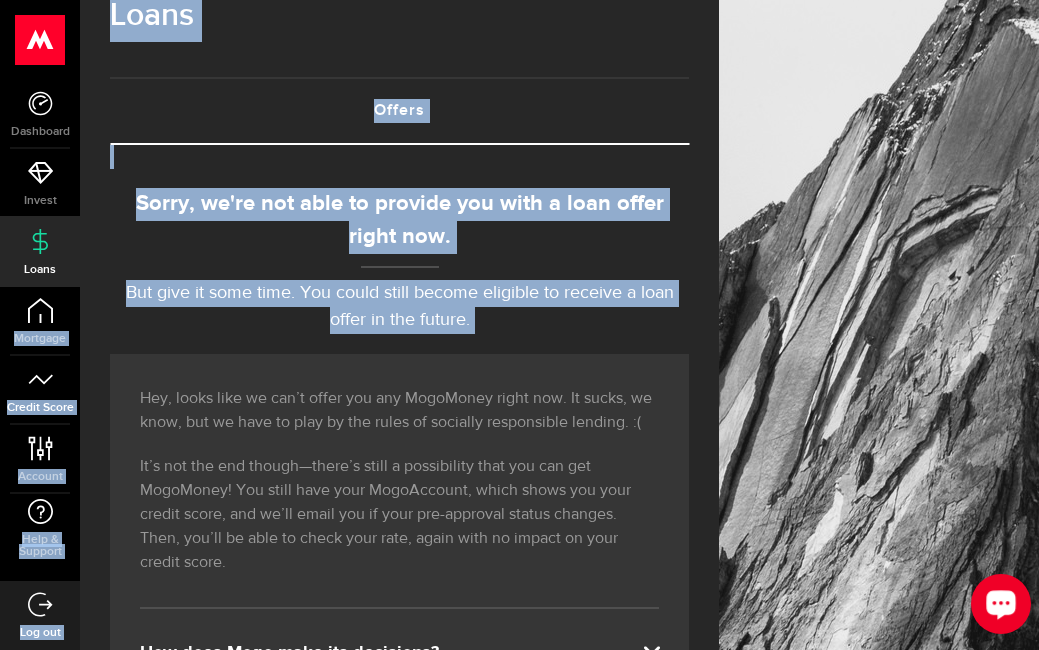 click on "Credit Score" at bounding box center [40, 408] 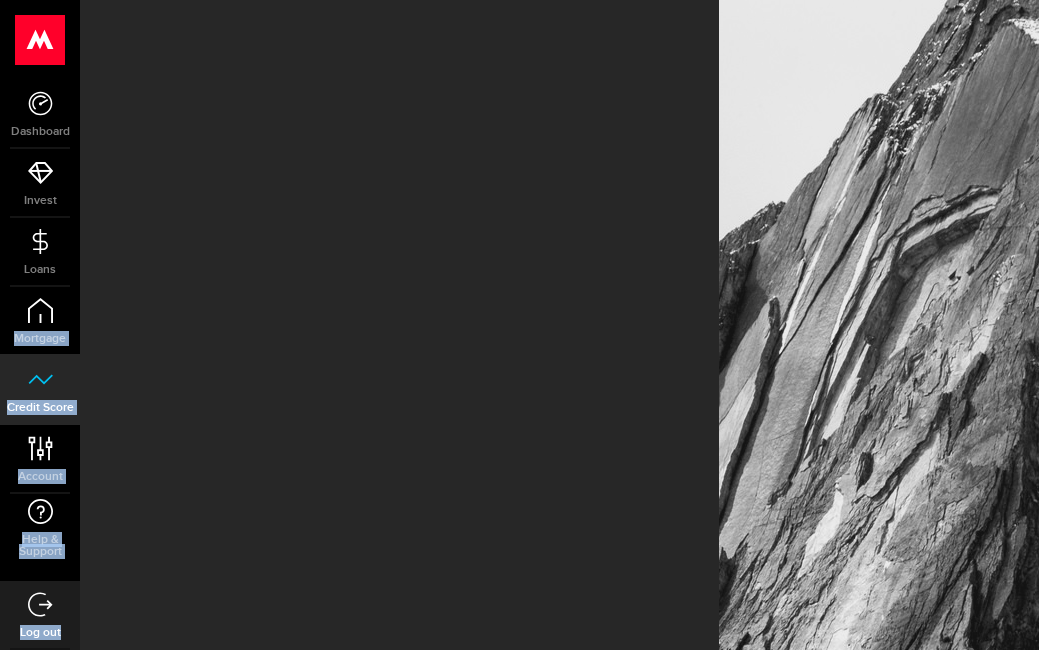 scroll, scrollTop: 0, scrollLeft: 1, axis: horizontal 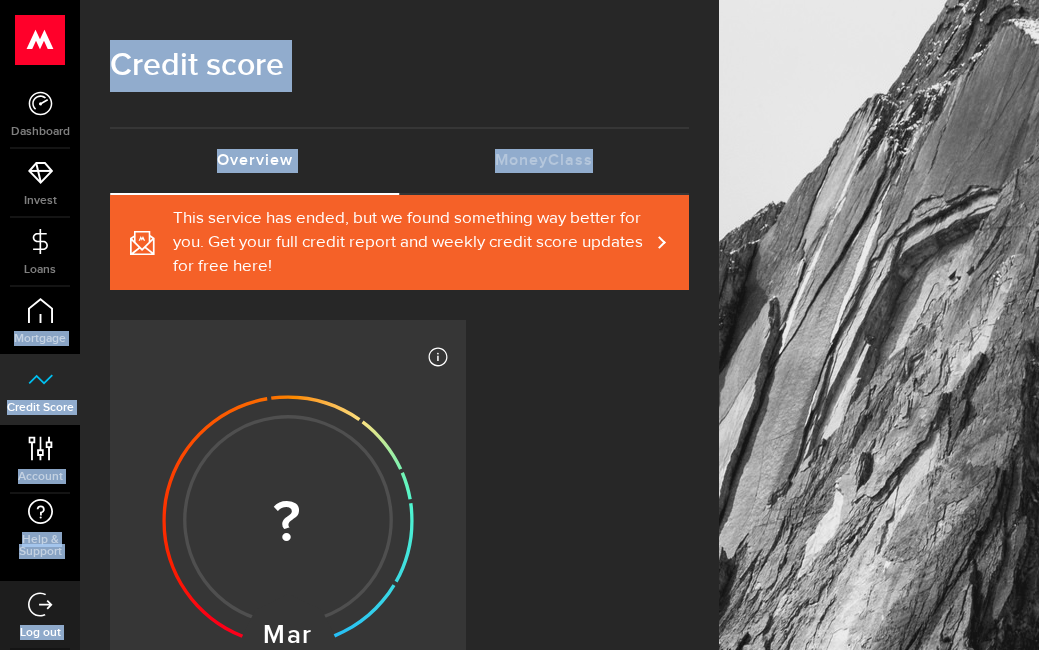 click on "Credit Score" at bounding box center [40, 408] 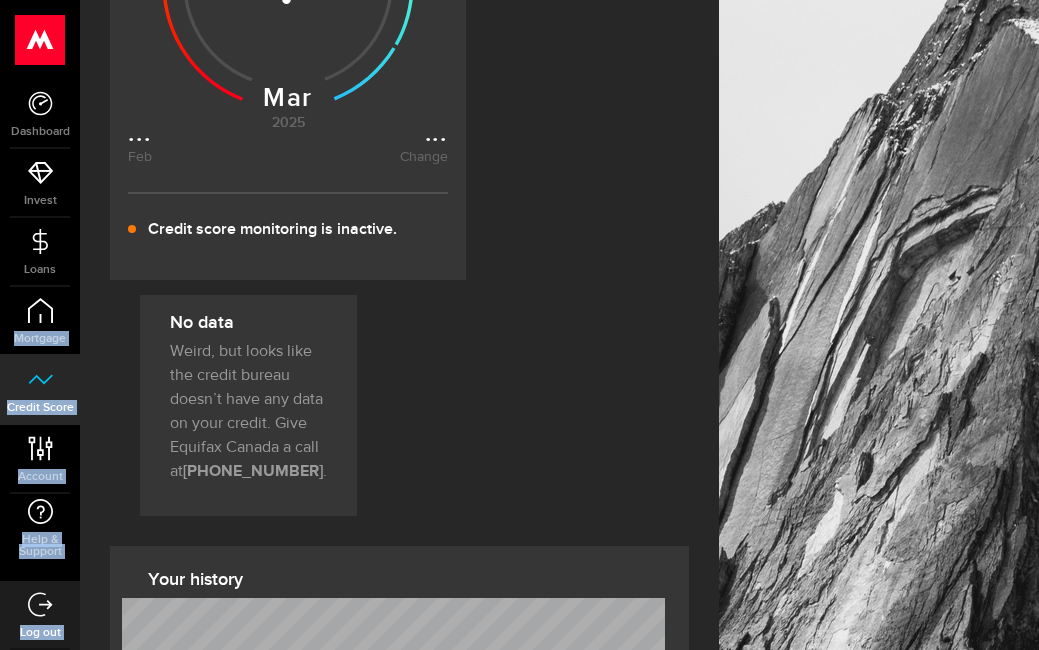 scroll, scrollTop: 610, scrollLeft: 0, axis: vertical 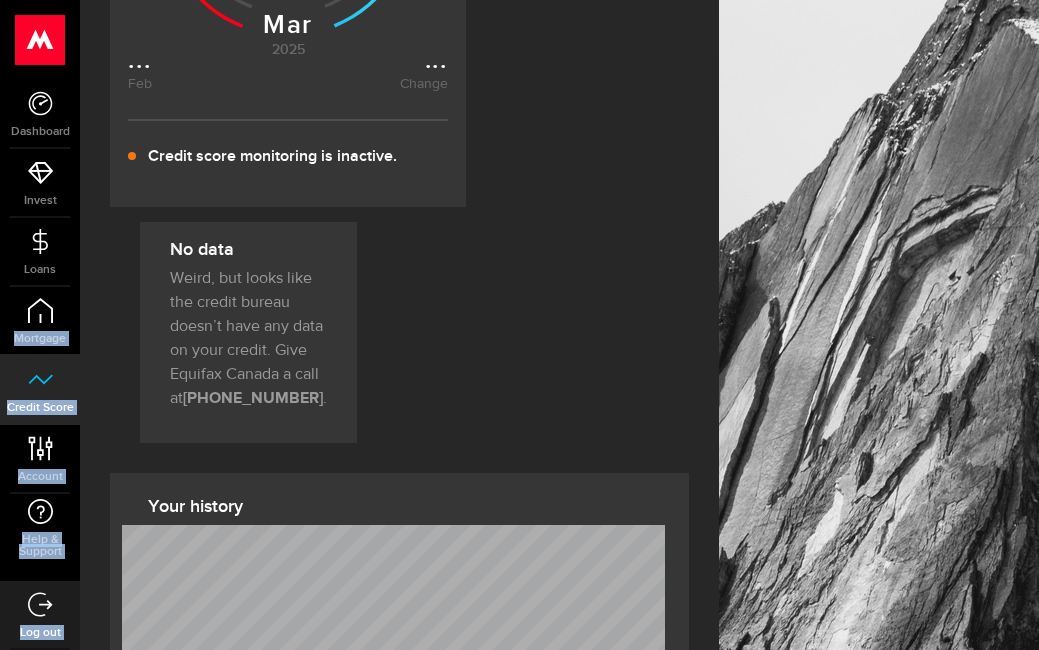click on "Credit Score" at bounding box center (40, 390) 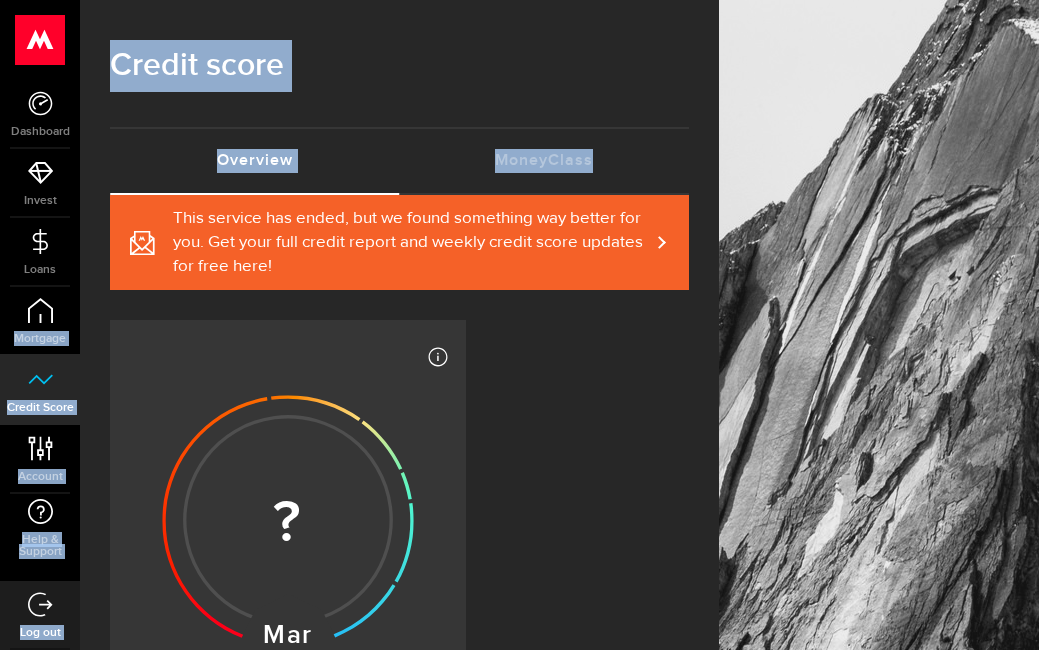 click 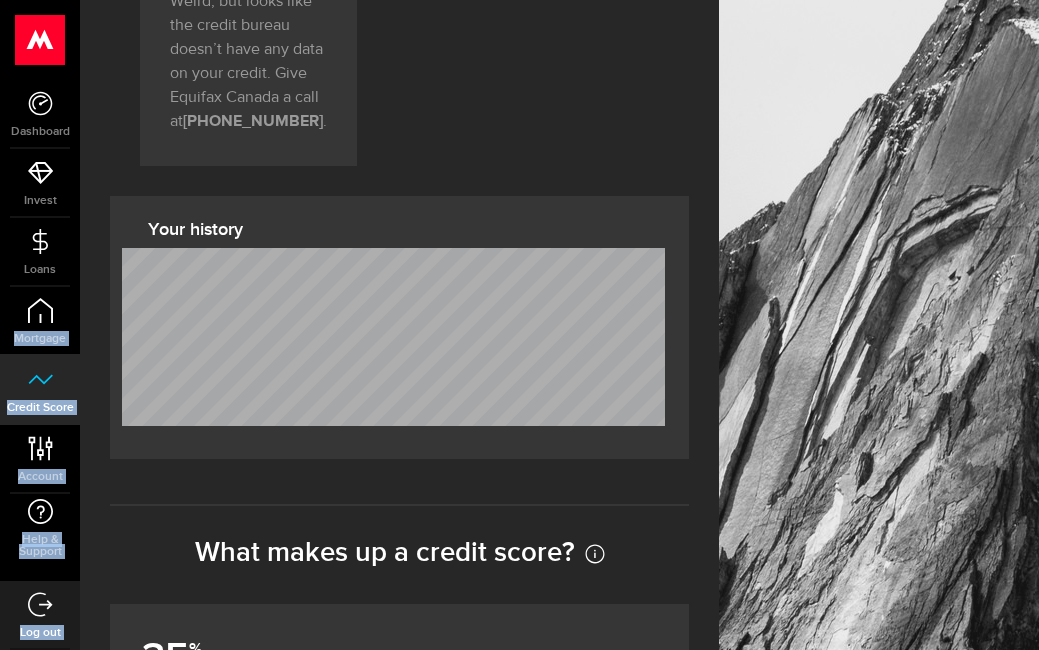 click on "Credit Score" at bounding box center [40, 390] 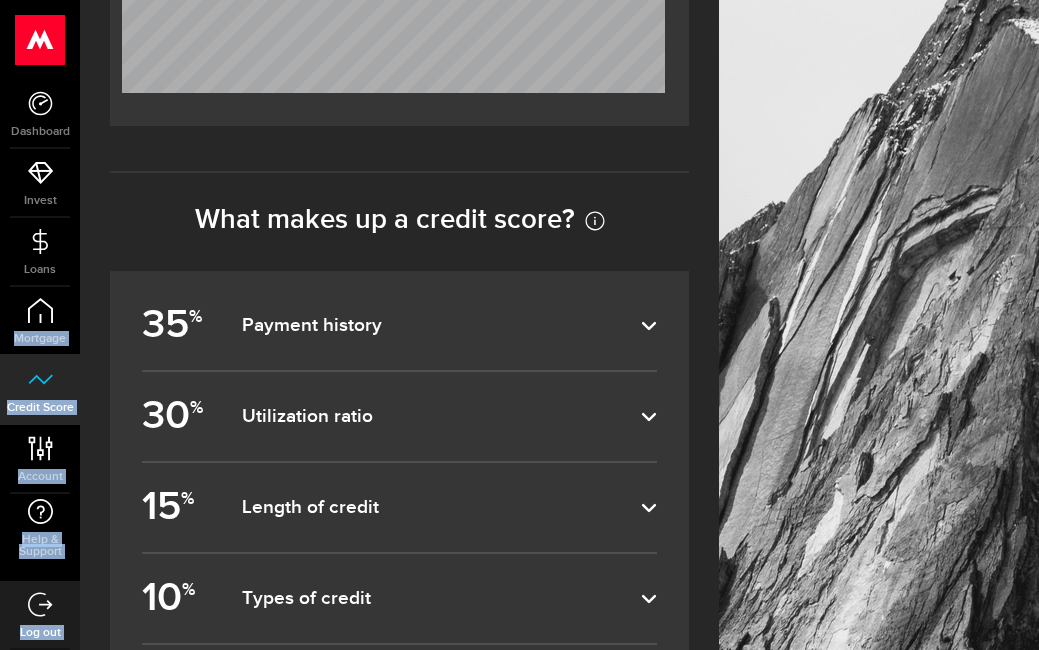 click on "Credit Score" at bounding box center (40, 390) 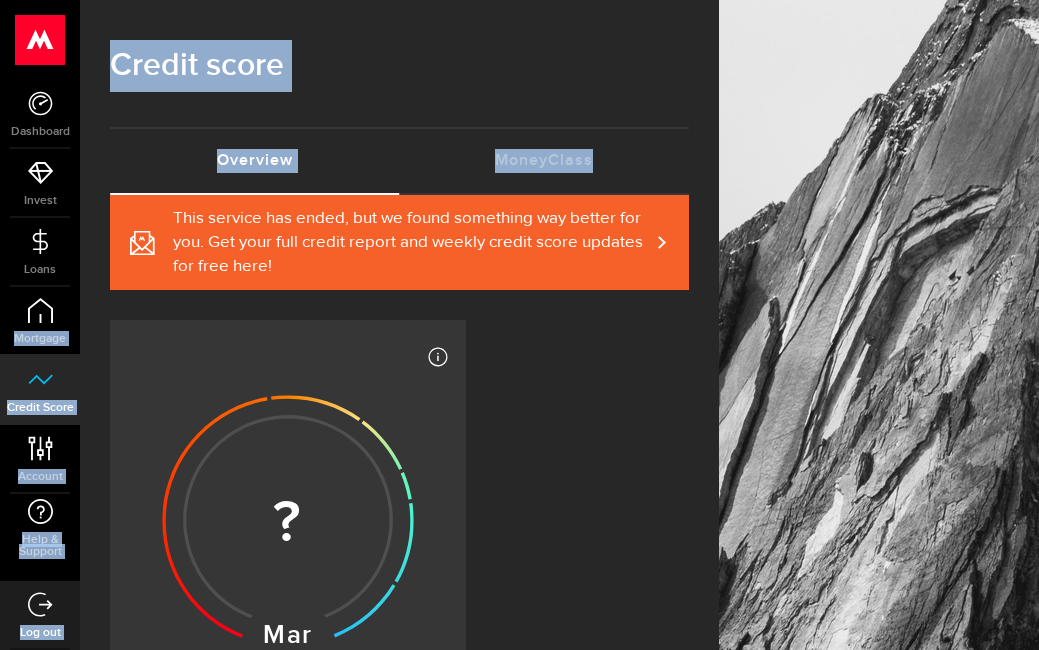 click on "Credit Score" at bounding box center (40, 390) 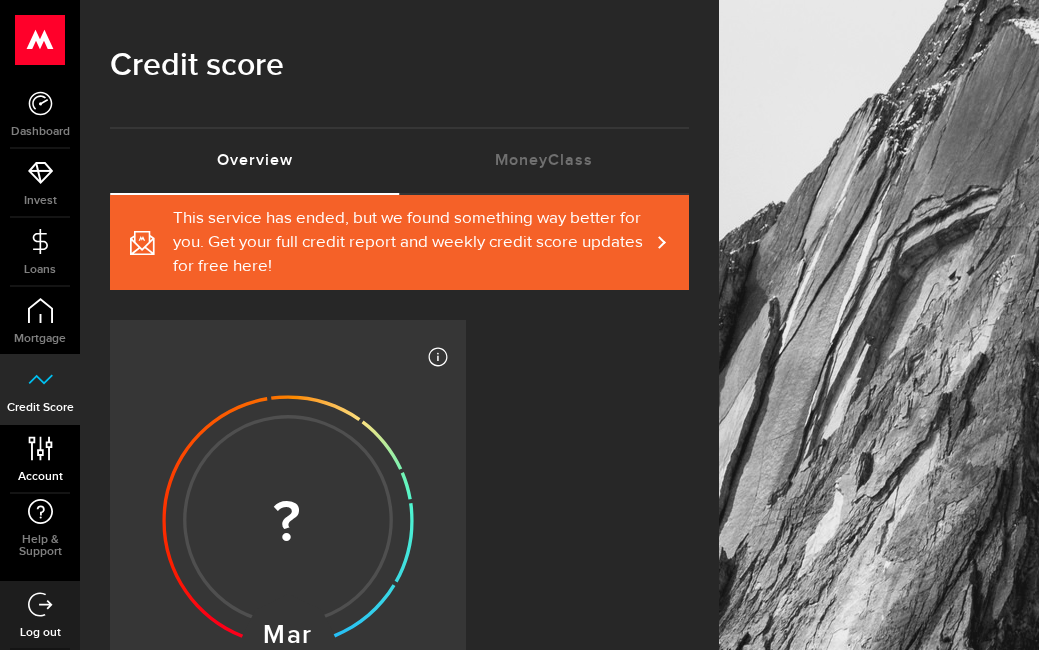 click on "Account Compte" at bounding box center [40, 459] 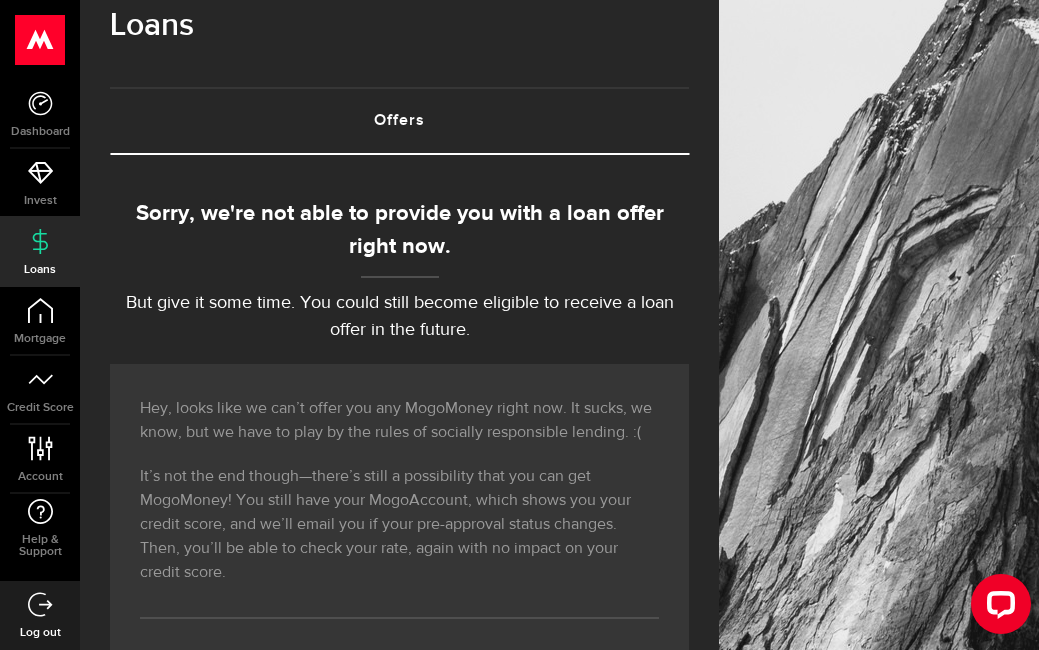 scroll, scrollTop: 40, scrollLeft: 0, axis: vertical 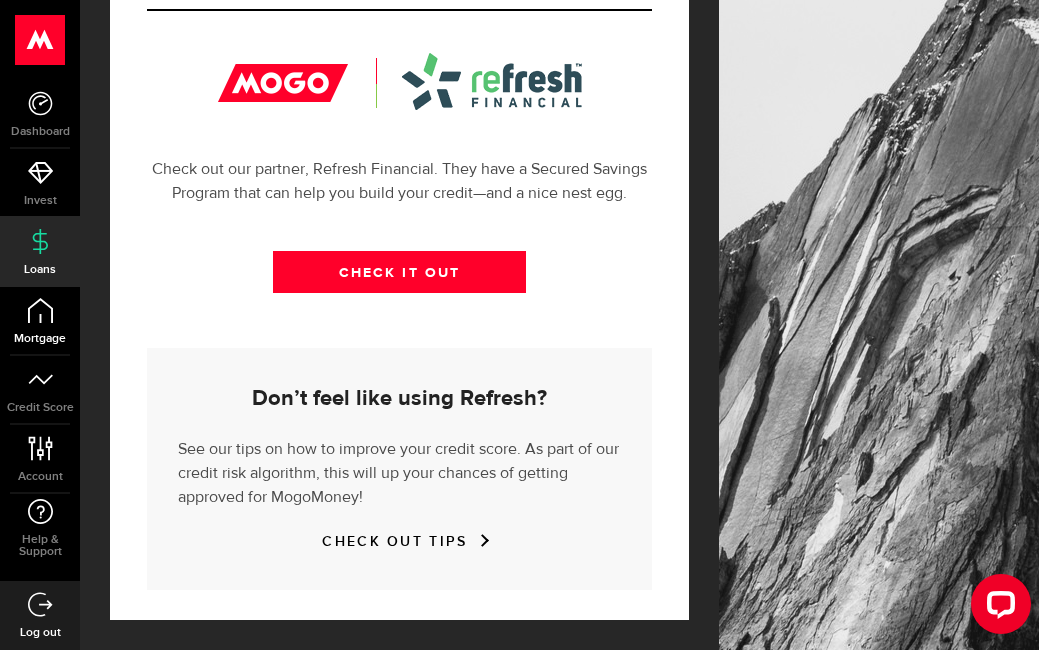 click on "Mortgage" at bounding box center (40, 321) 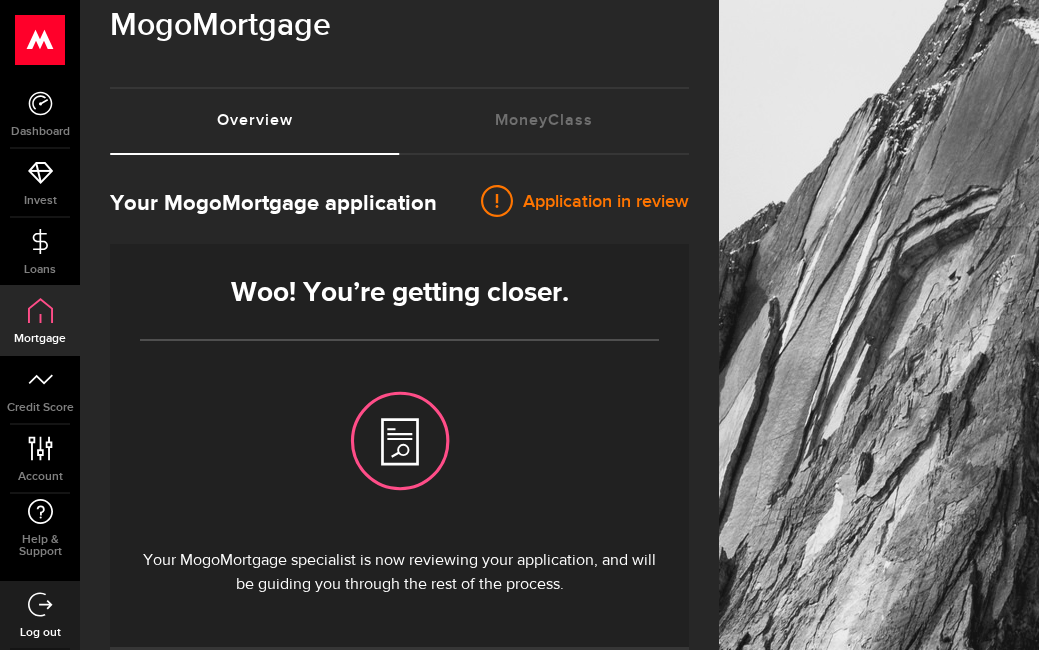 scroll, scrollTop: 80, scrollLeft: 0, axis: vertical 